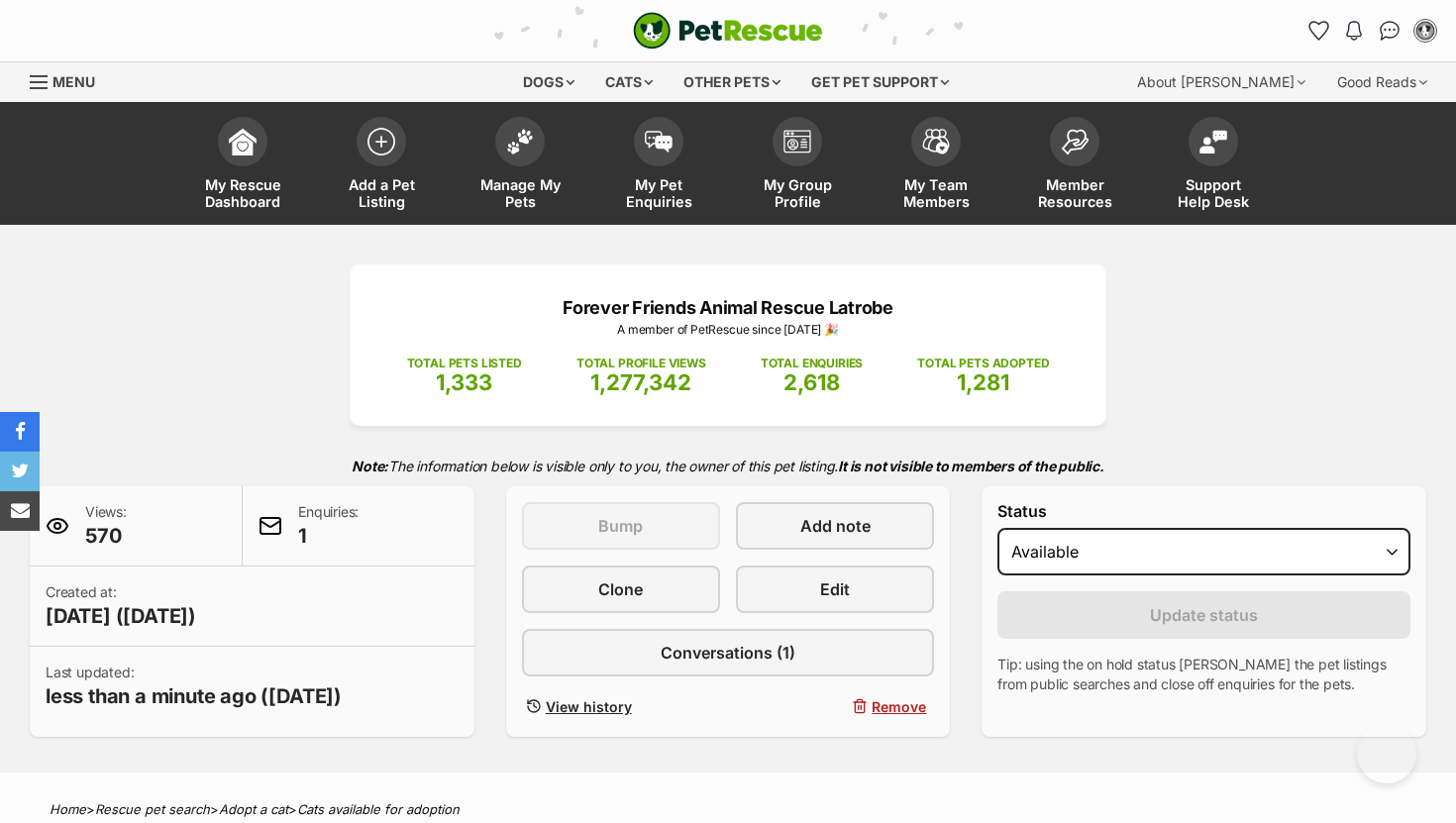 scroll, scrollTop: 35, scrollLeft: 0, axis: vertical 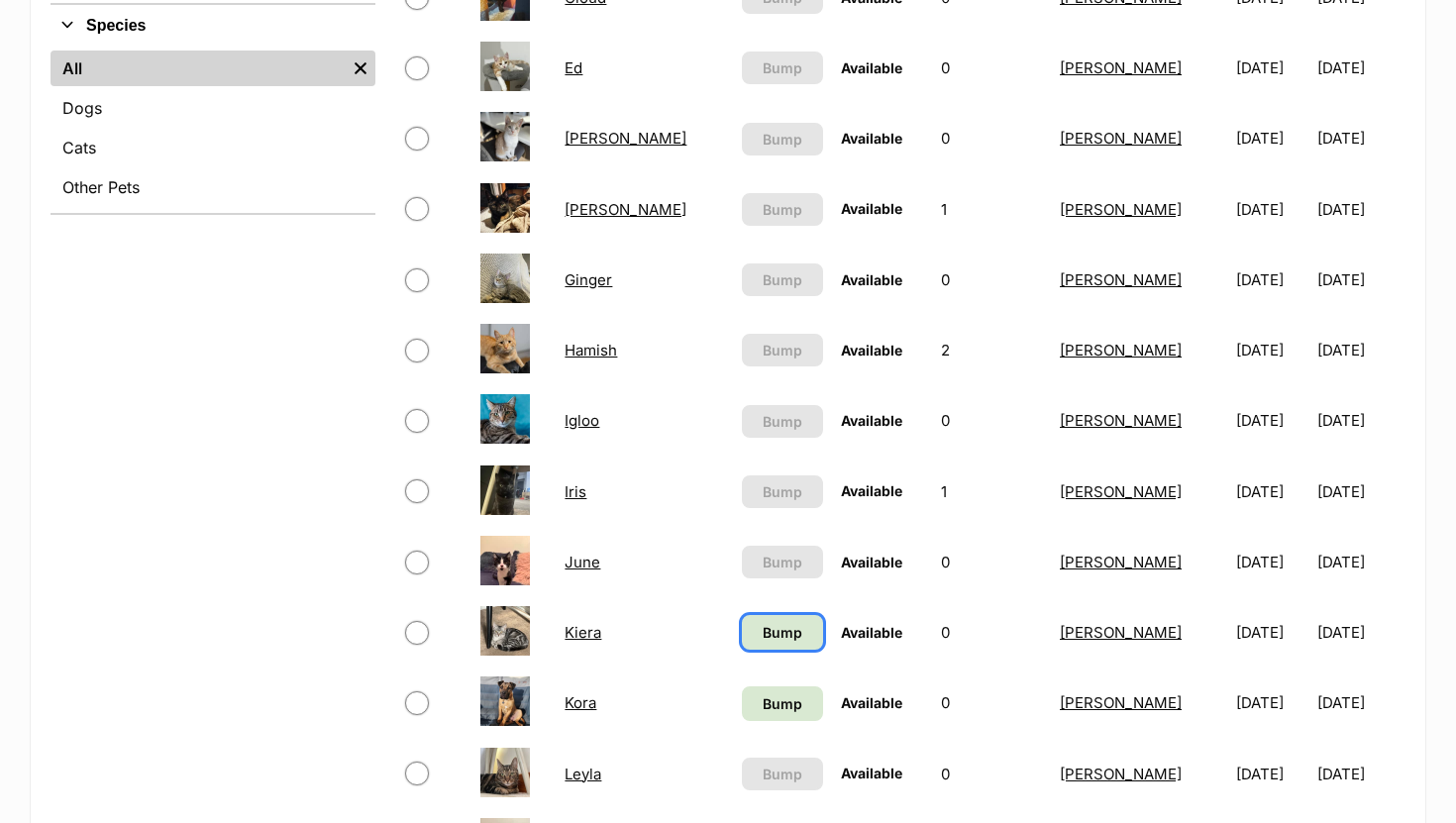 click on "Bump" at bounding box center [782, 632] 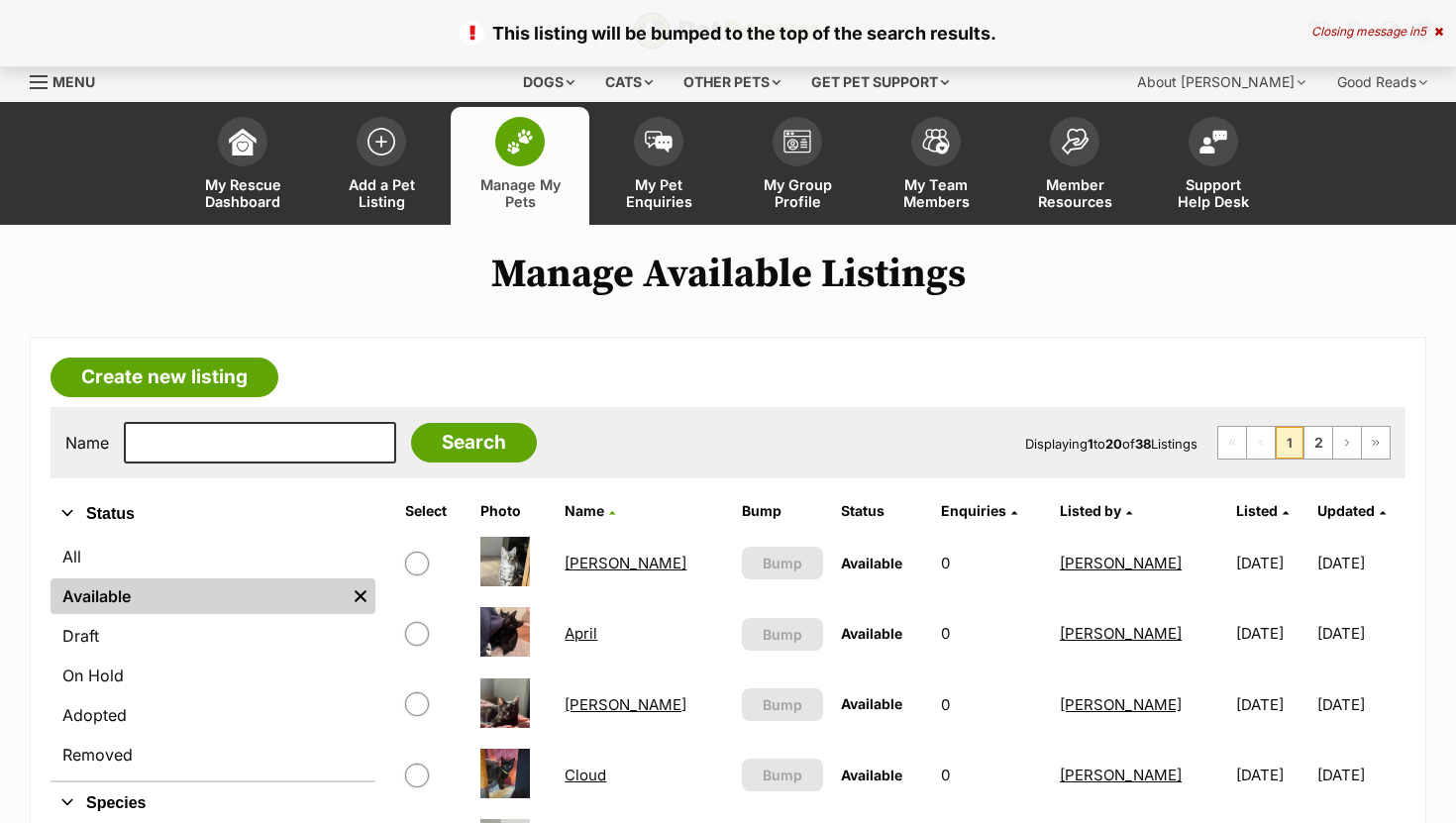 scroll, scrollTop: 0, scrollLeft: 0, axis: both 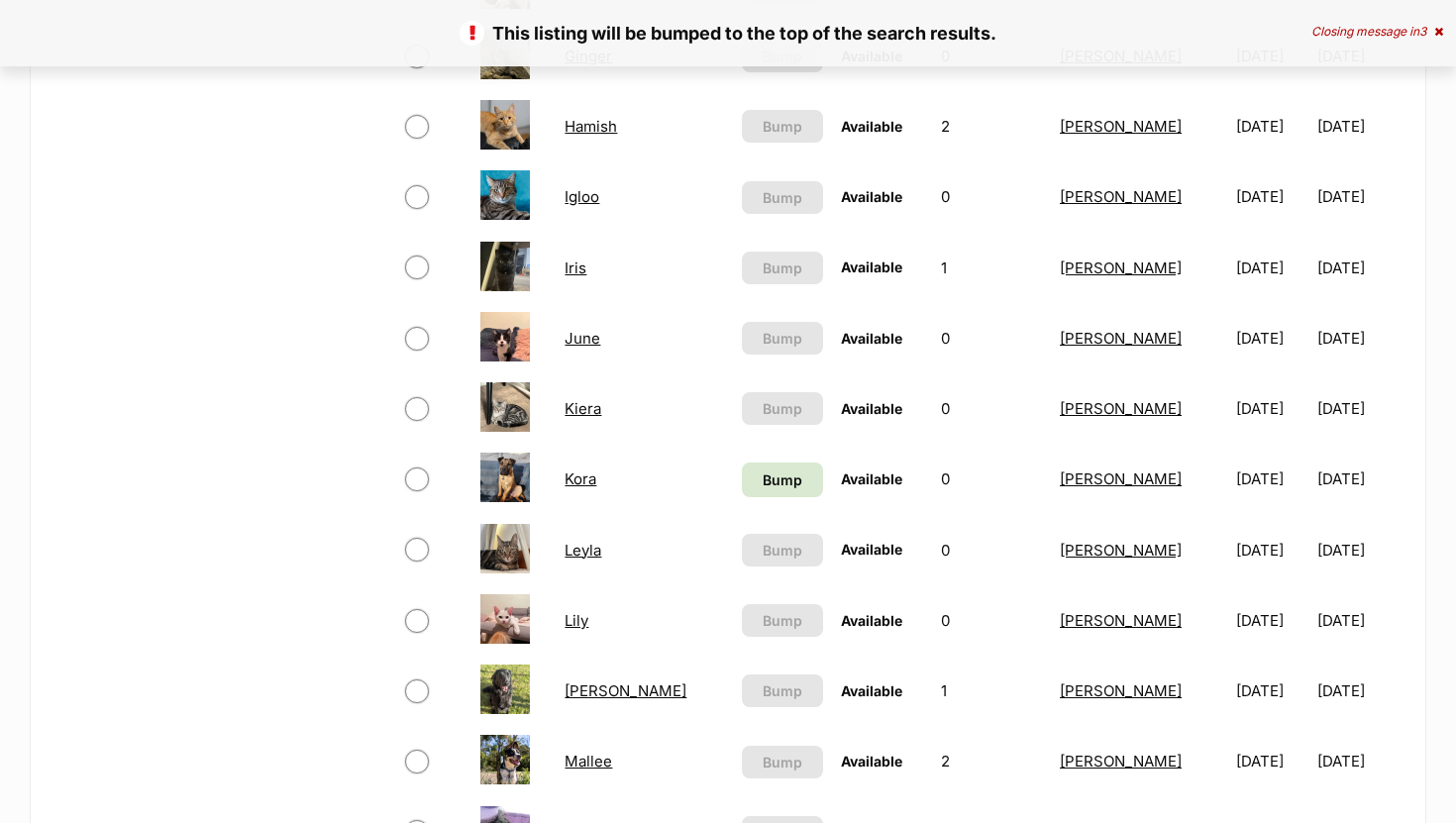 click on "Kora" at bounding box center [580, 478] 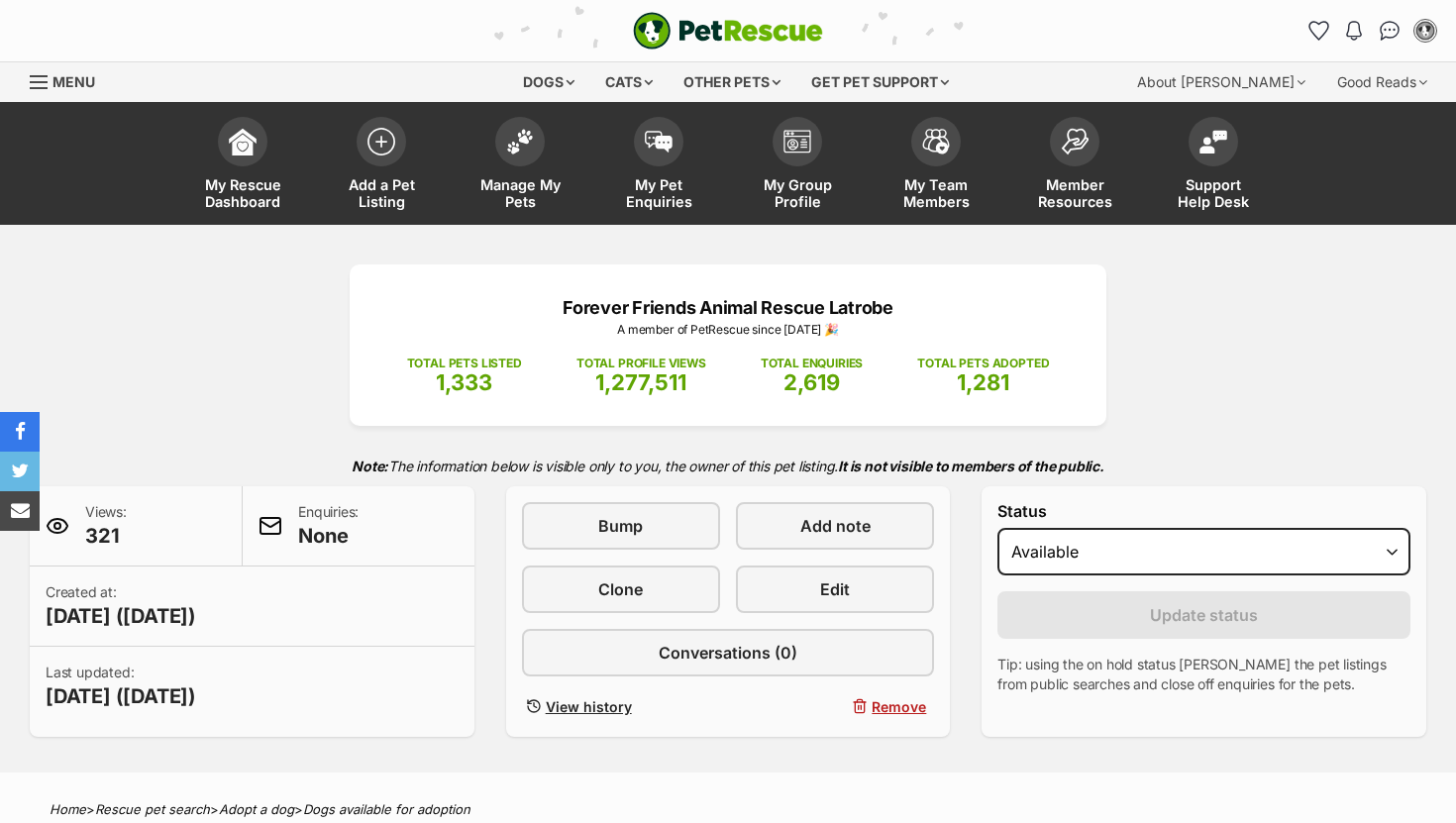 scroll, scrollTop: 0, scrollLeft: 0, axis: both 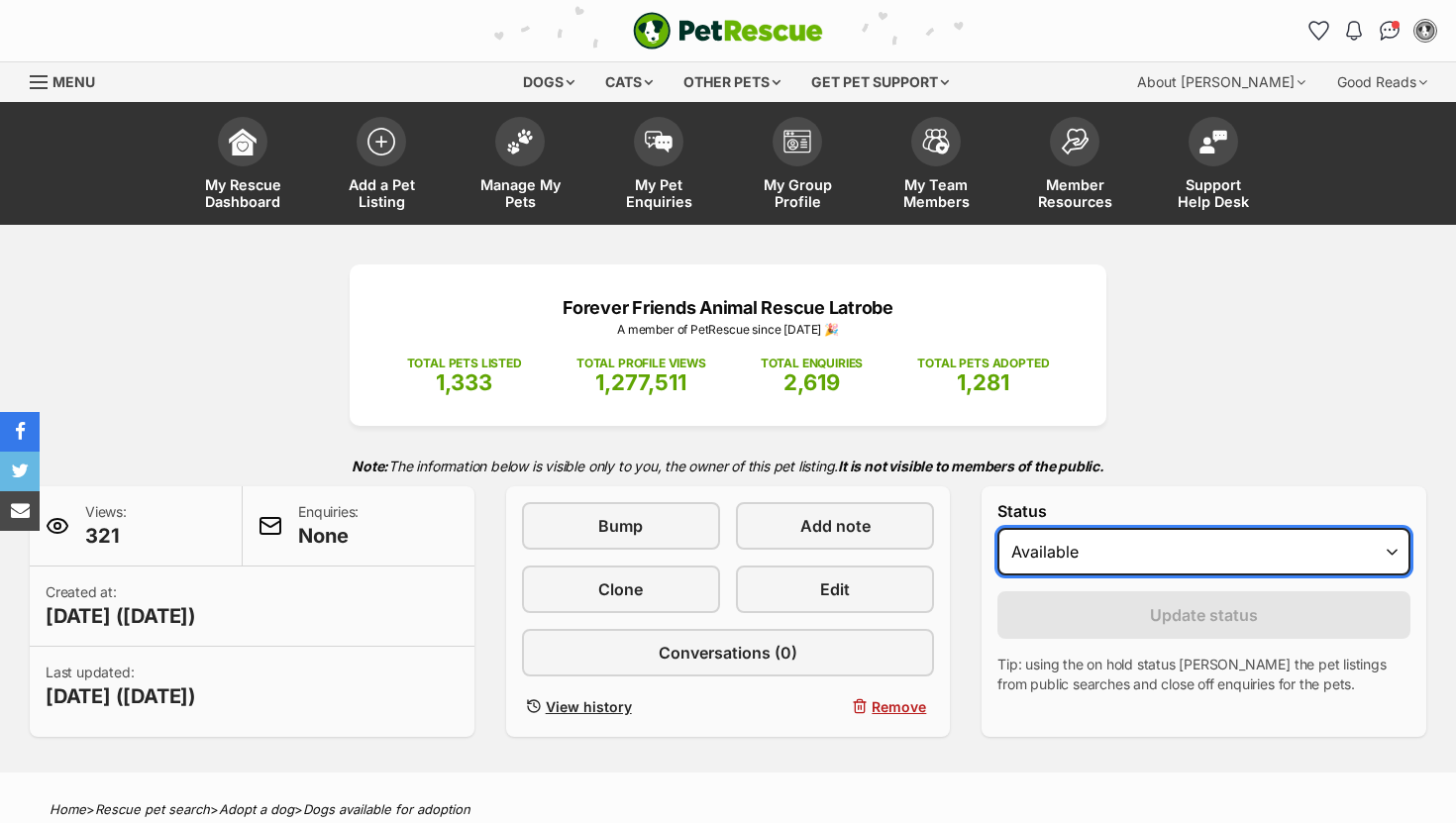click on "Draft
Available
On hold
Adopted" at bounding box center [1203, 552] 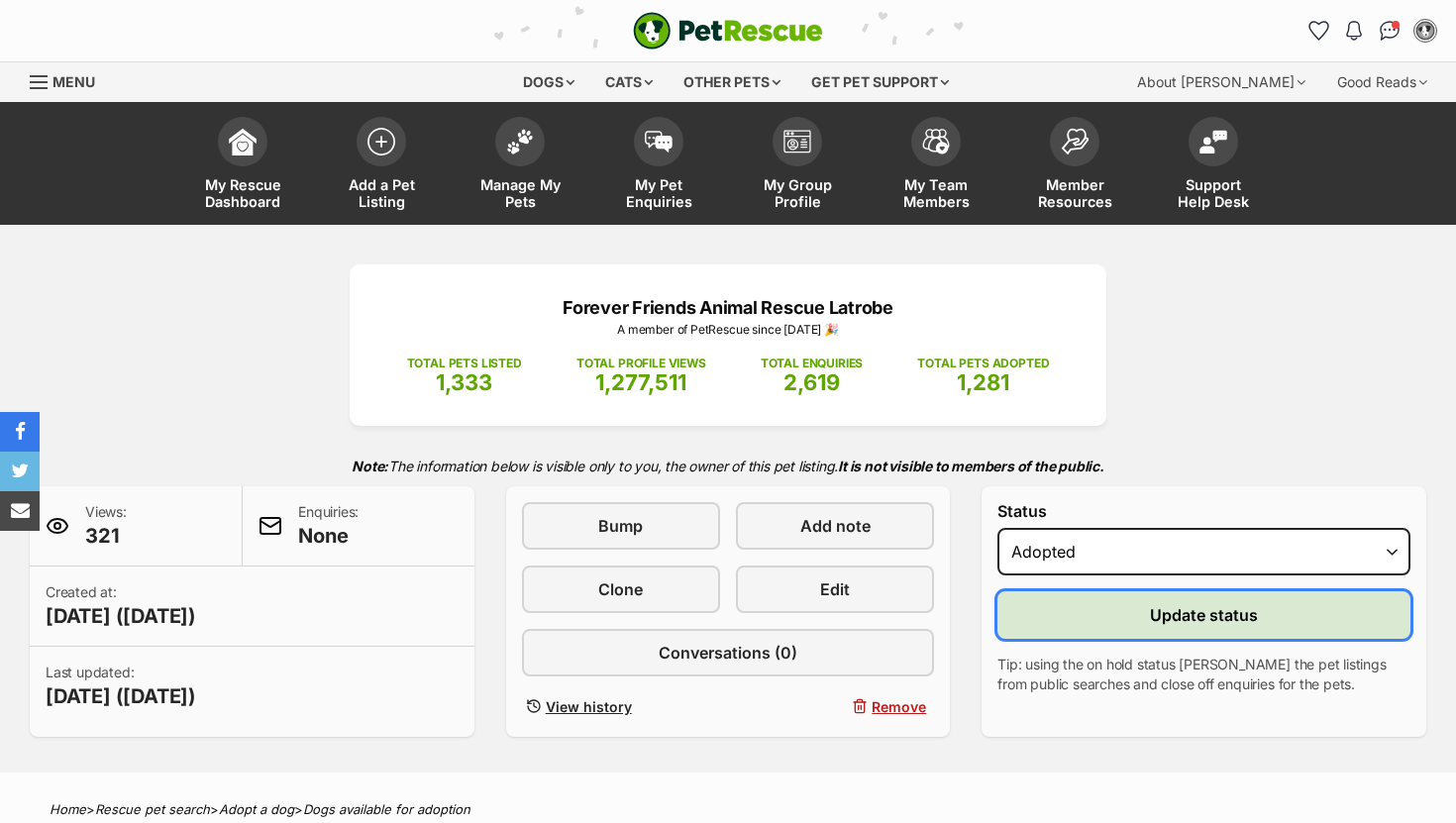 click on "Update status" at bounding box center (1203, 615) 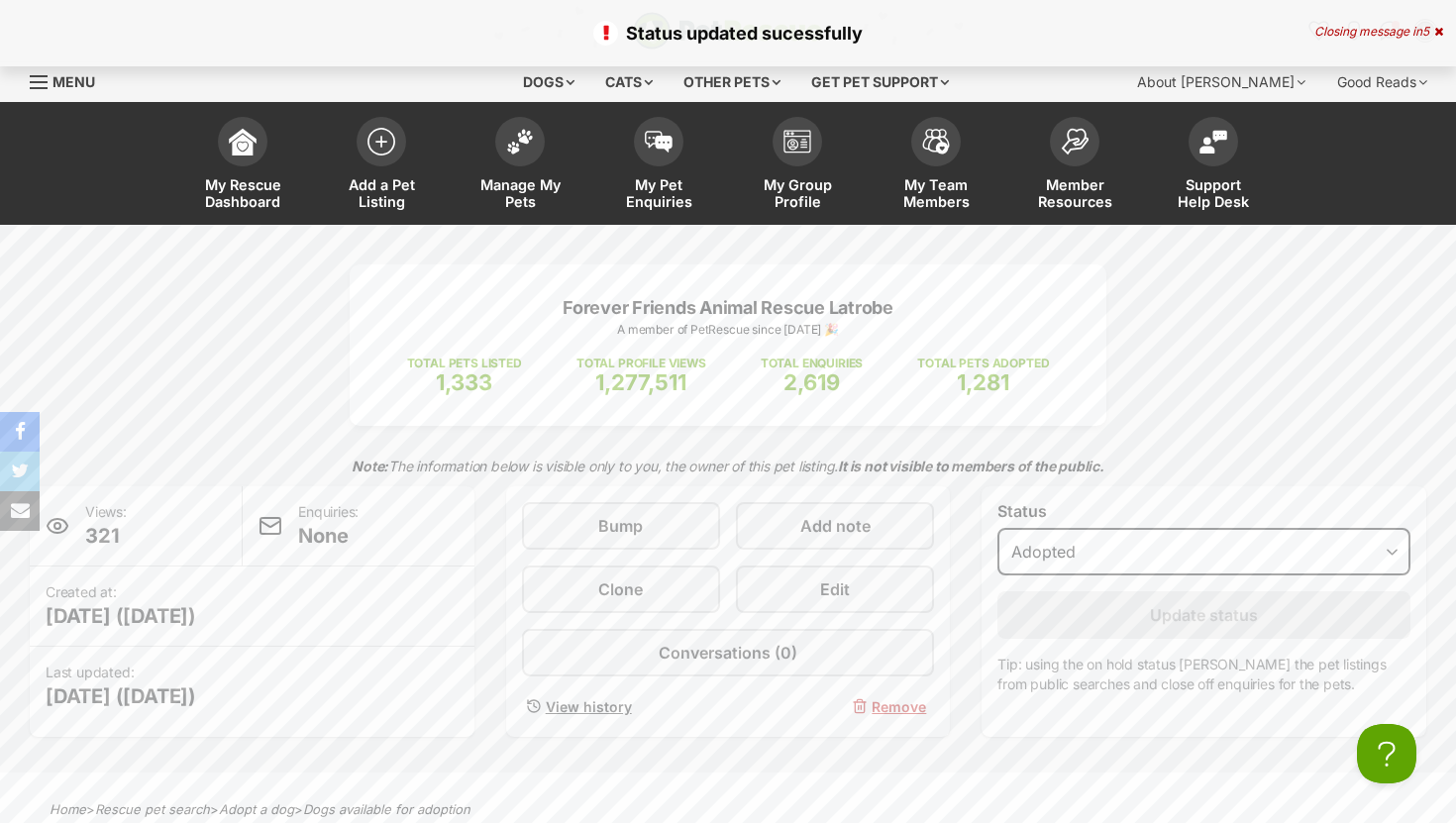 scroll, scrollTop: 0, scrollLeft: 0, axis: both 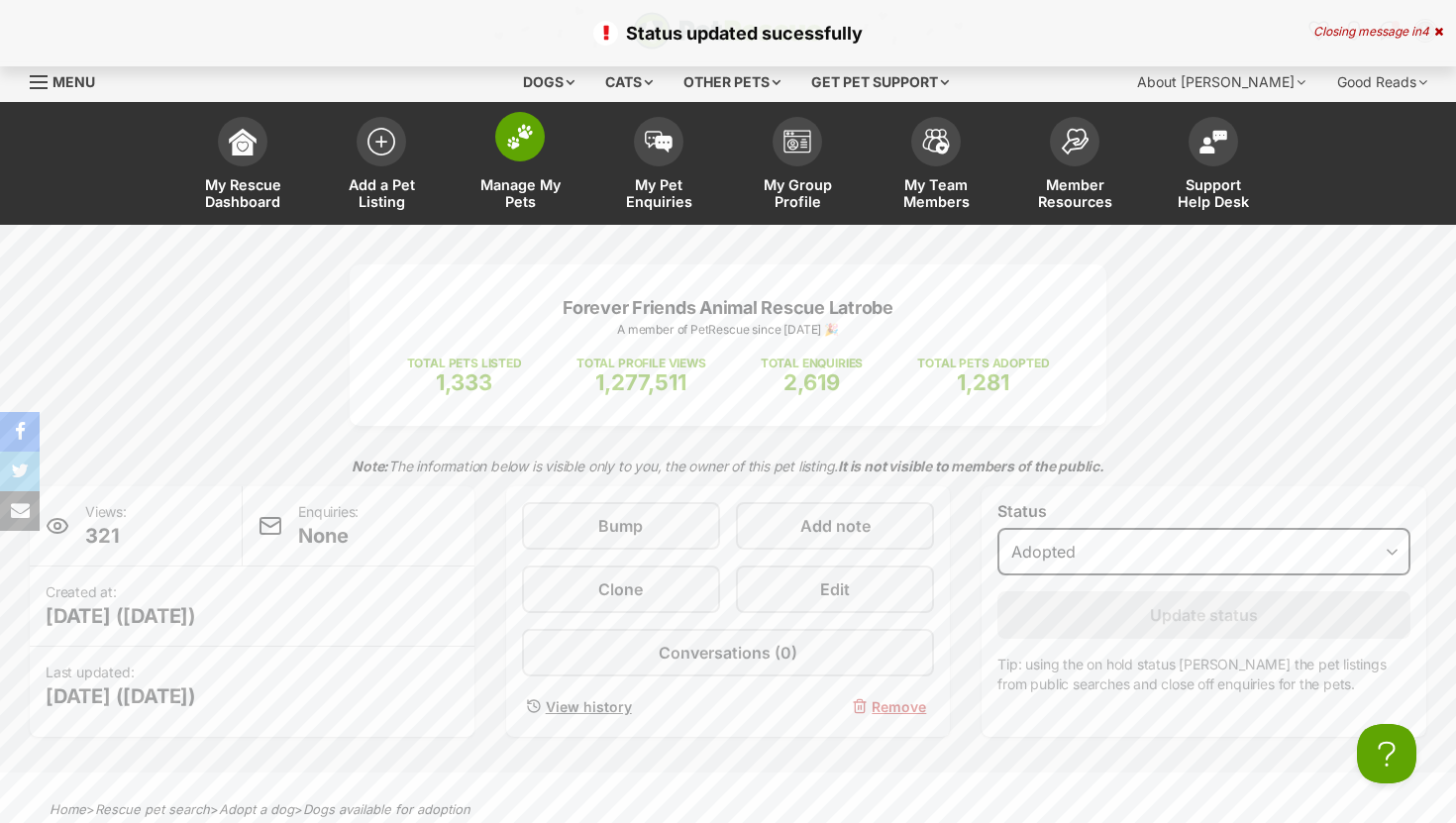 click at bounding box center (520, 137) 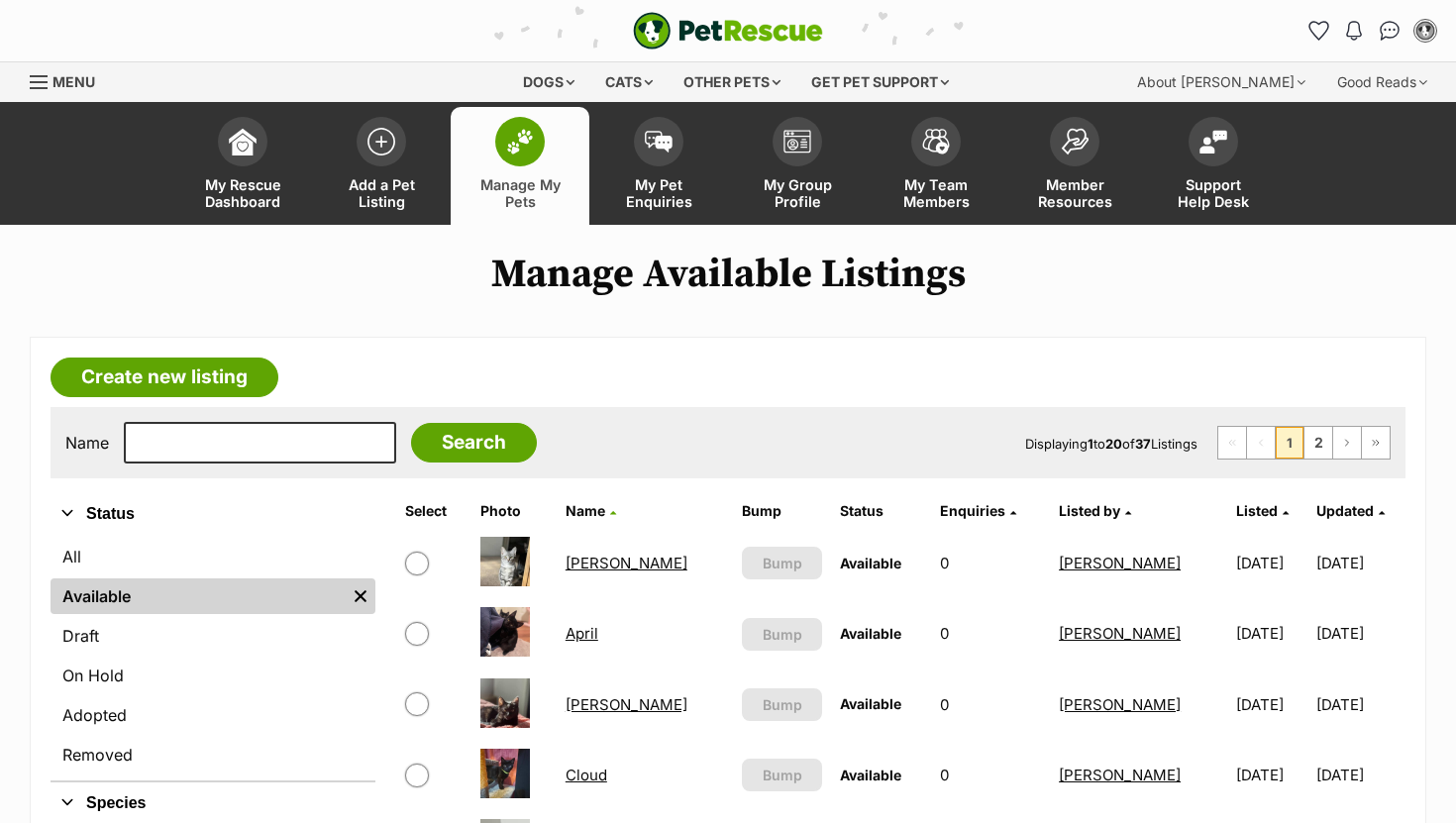 scroll, scrollTop: 0, scrollLeft: 0, axis: both 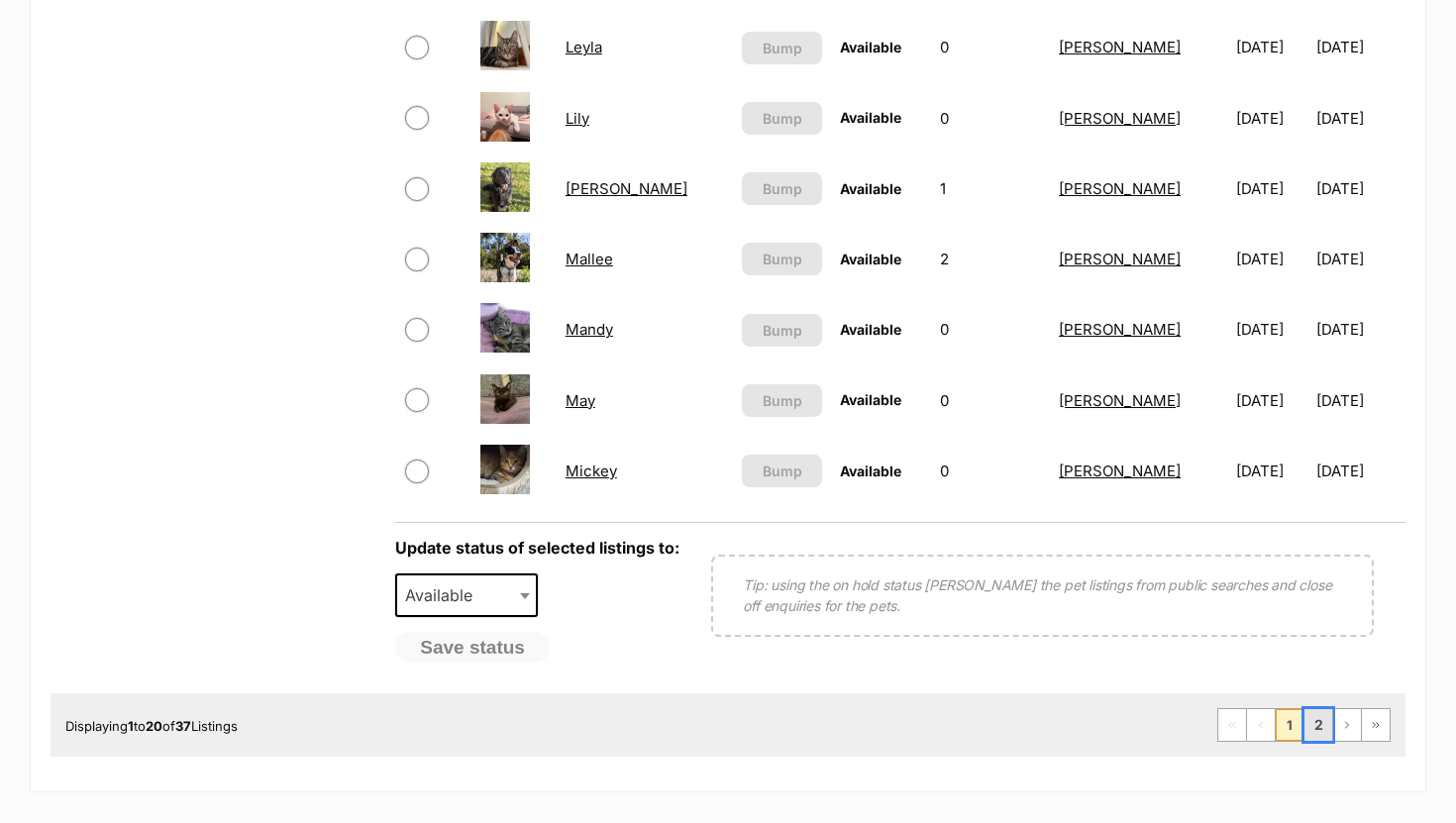 click on "2" at bounding box center [1318, 725] 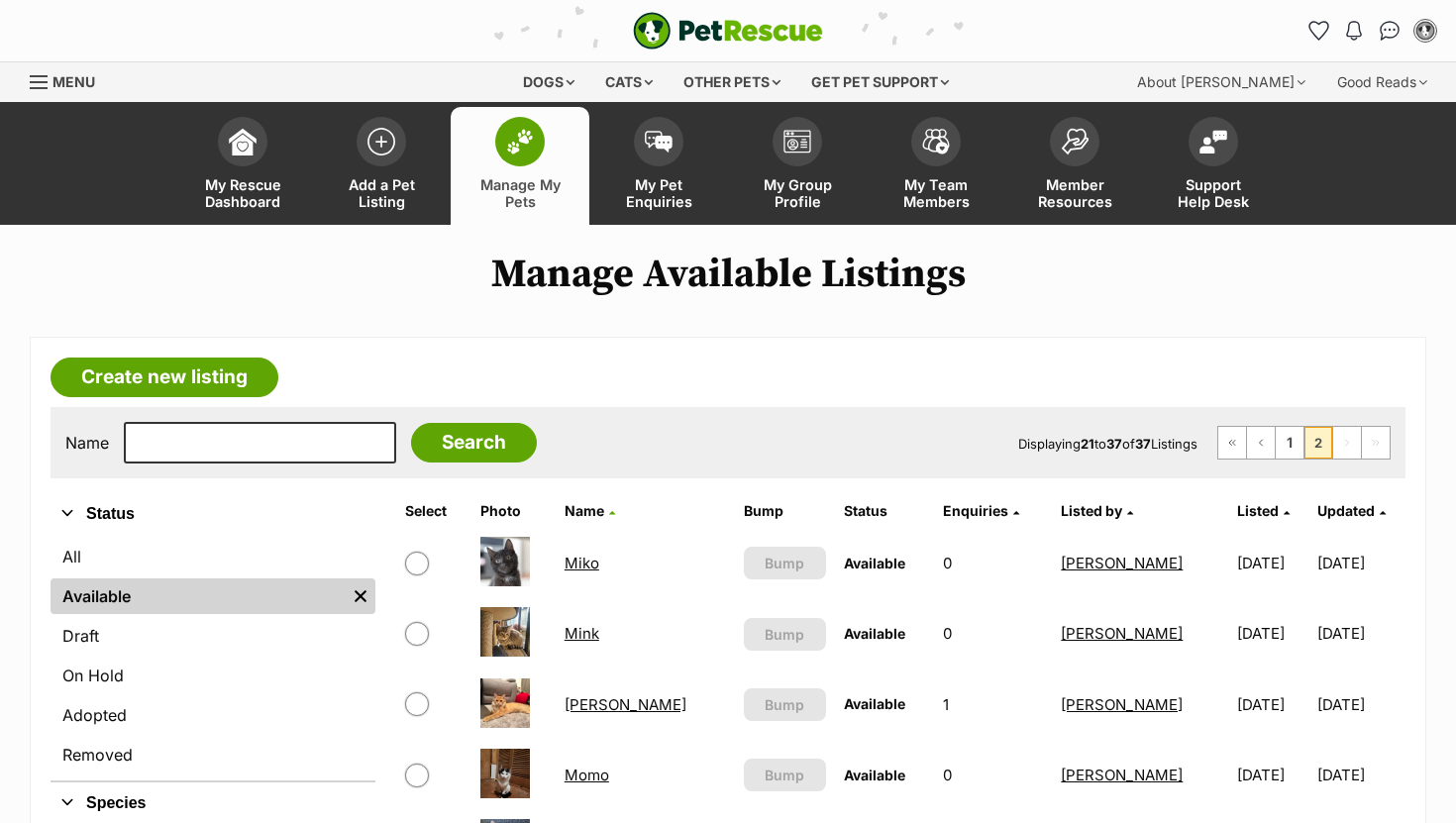 scroll, scrollTop: 129, scrollLeft: 0, axis: vertical 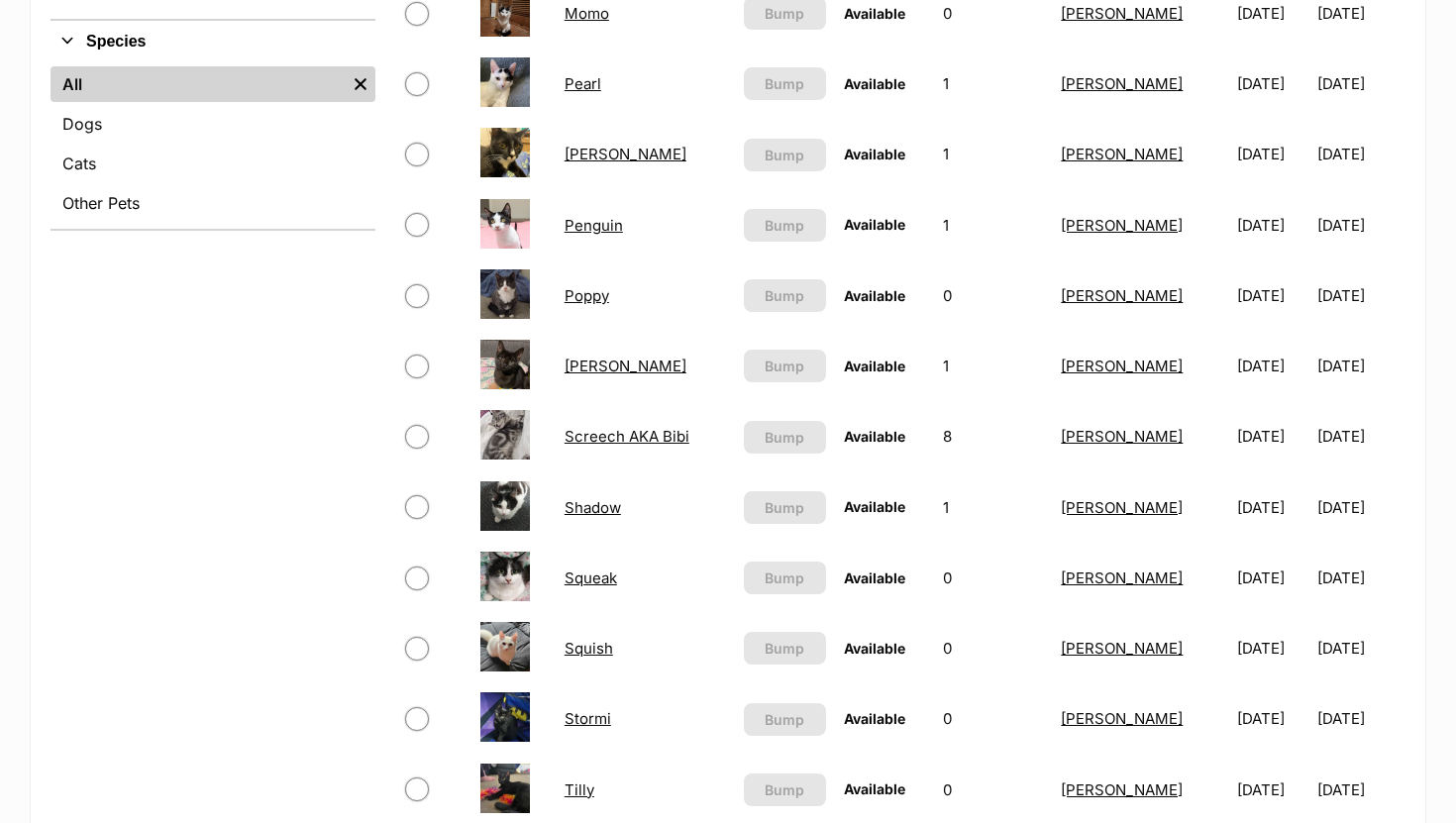 click on "Shadow" at bounding box center (592, 507) 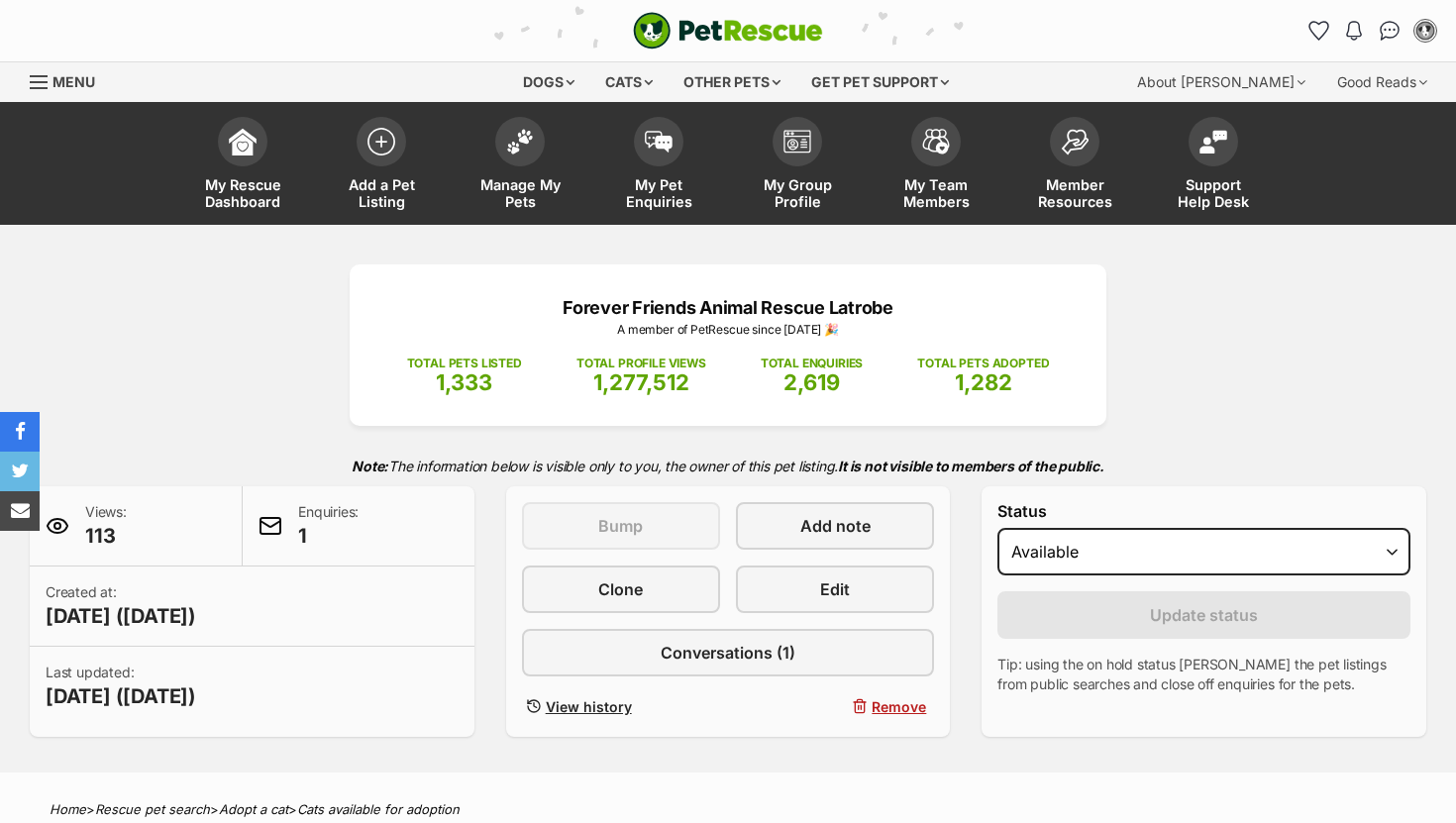 scroll, scrollTop: 0, scrollLeft: 0, axis: both 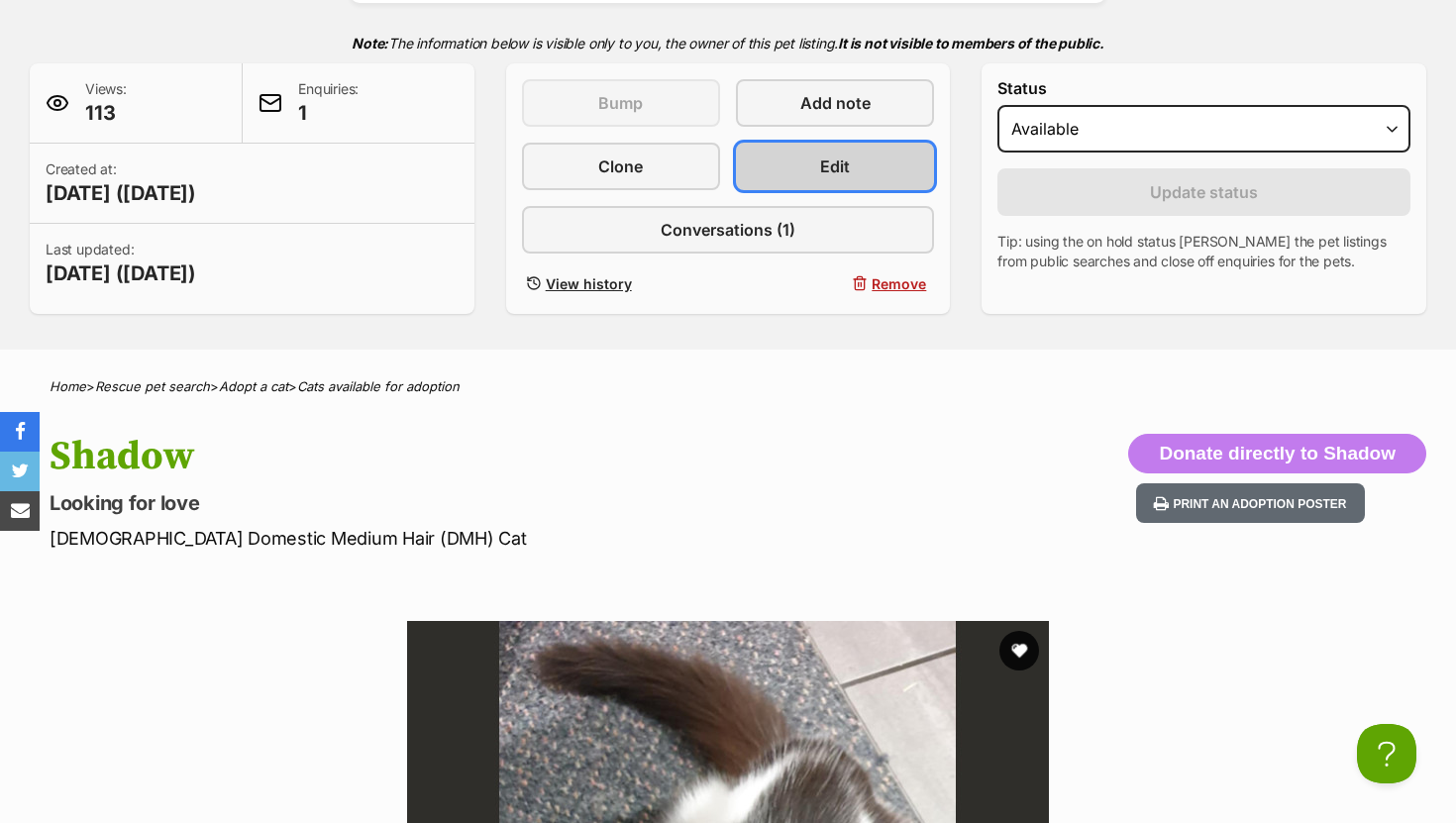 click on "Edit" at bounding box center (835, 166) 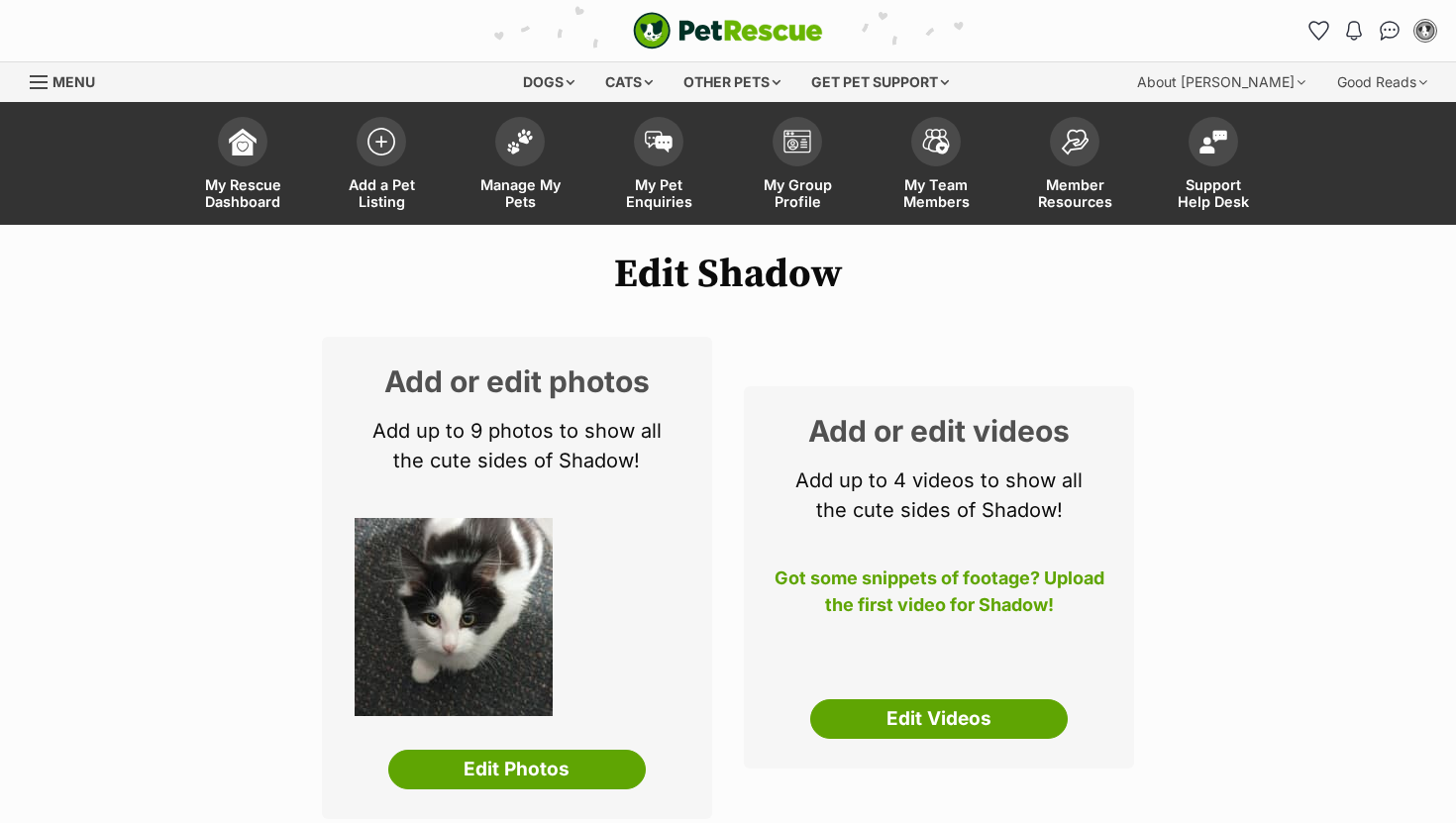 scroll, scrollTop: 0, scrollLeft: 0, axis: both 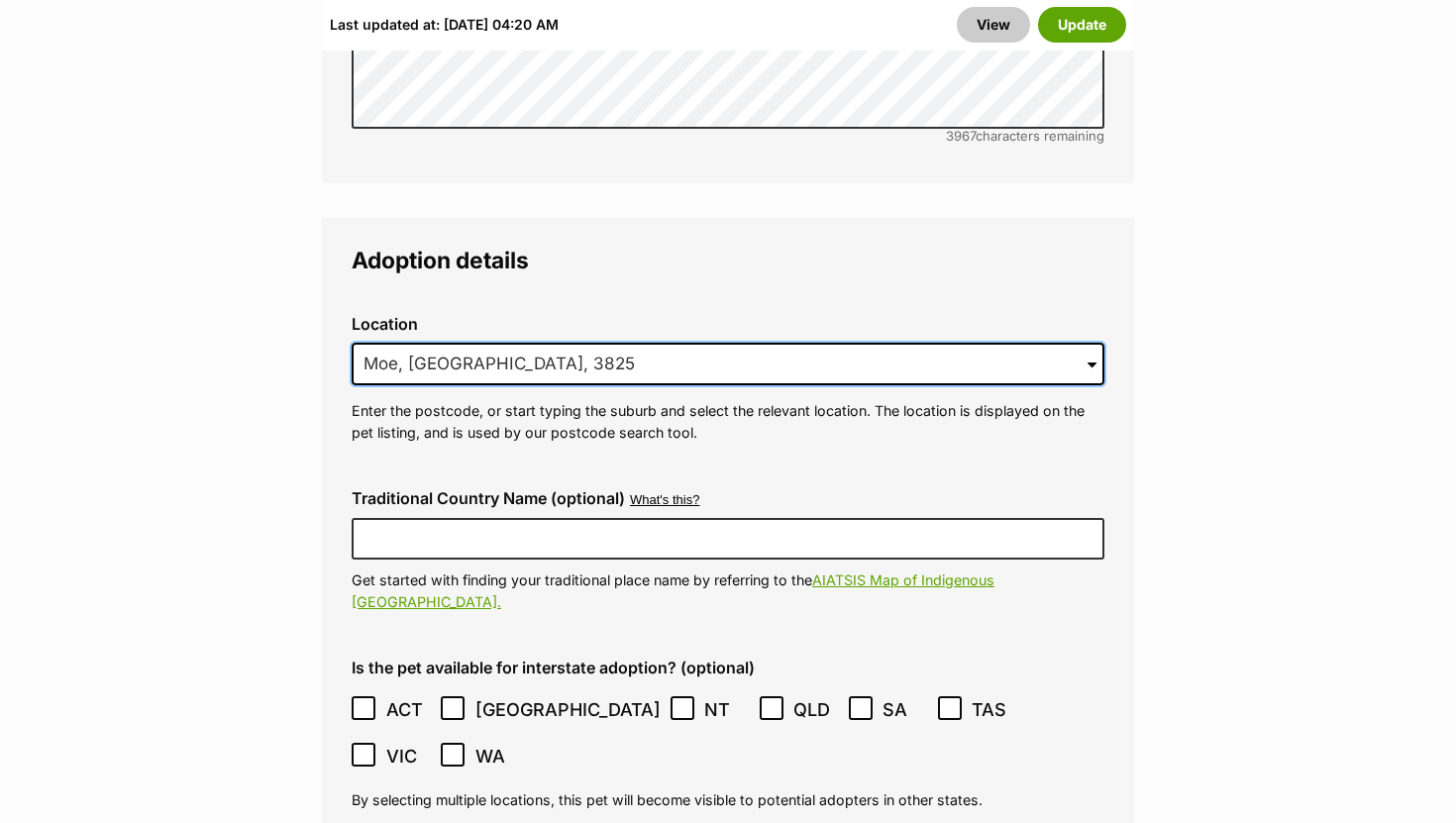 click on "Moe, VIC, 3825" at bounding box center [728, 364] 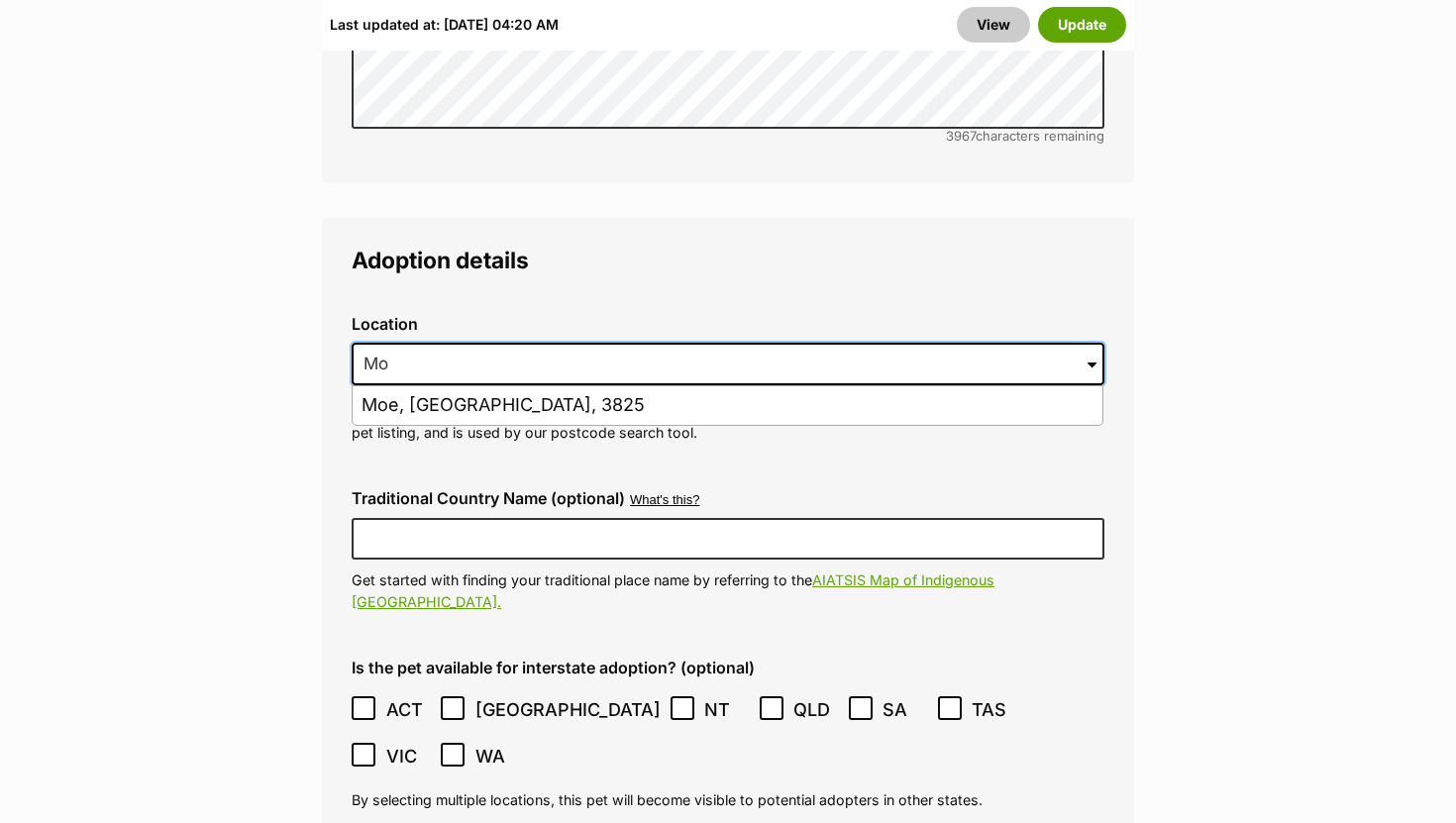 type on "M" 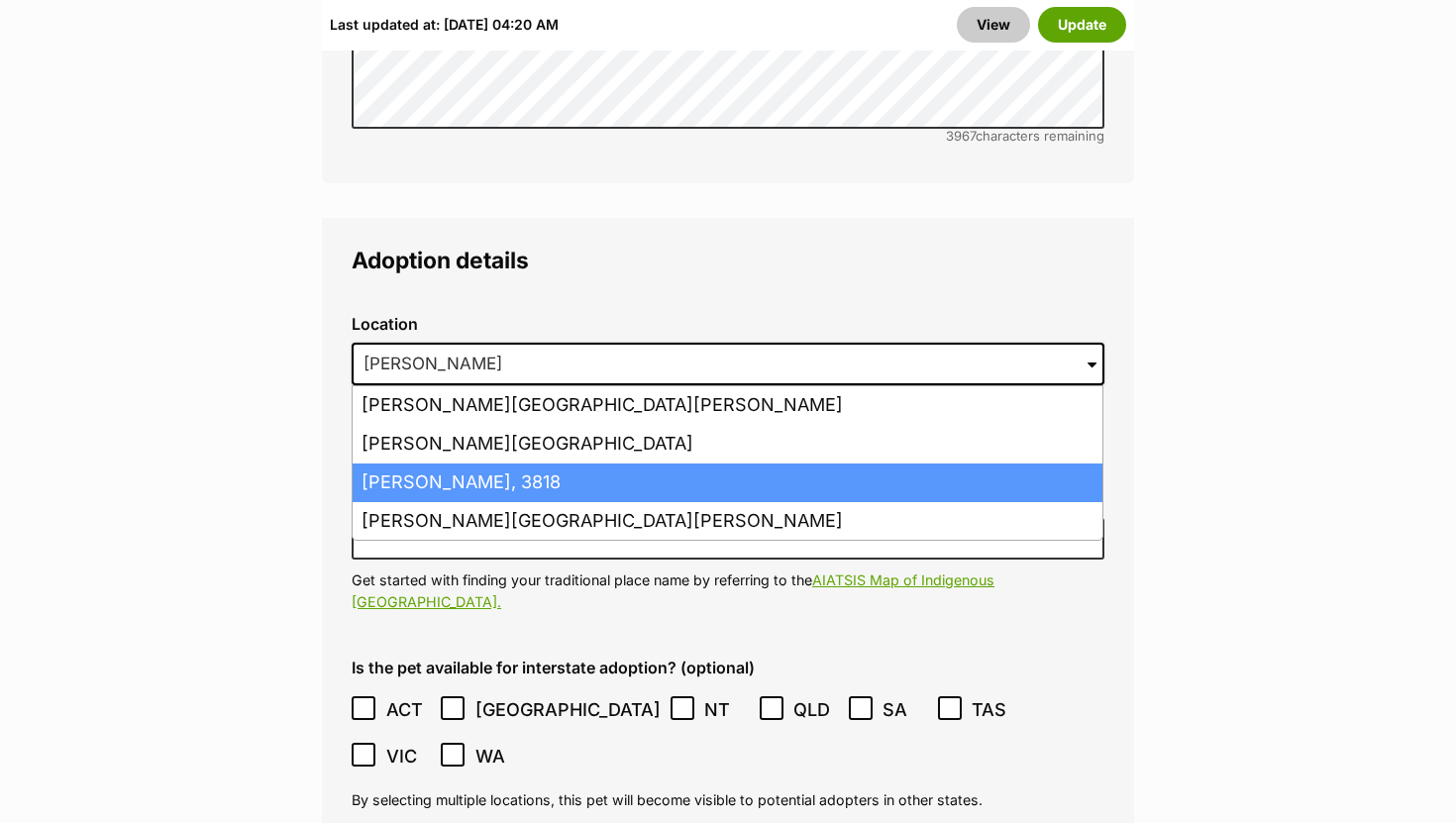 click on "Drouin, Victoria, 3818" at bounding box center [727, 482] 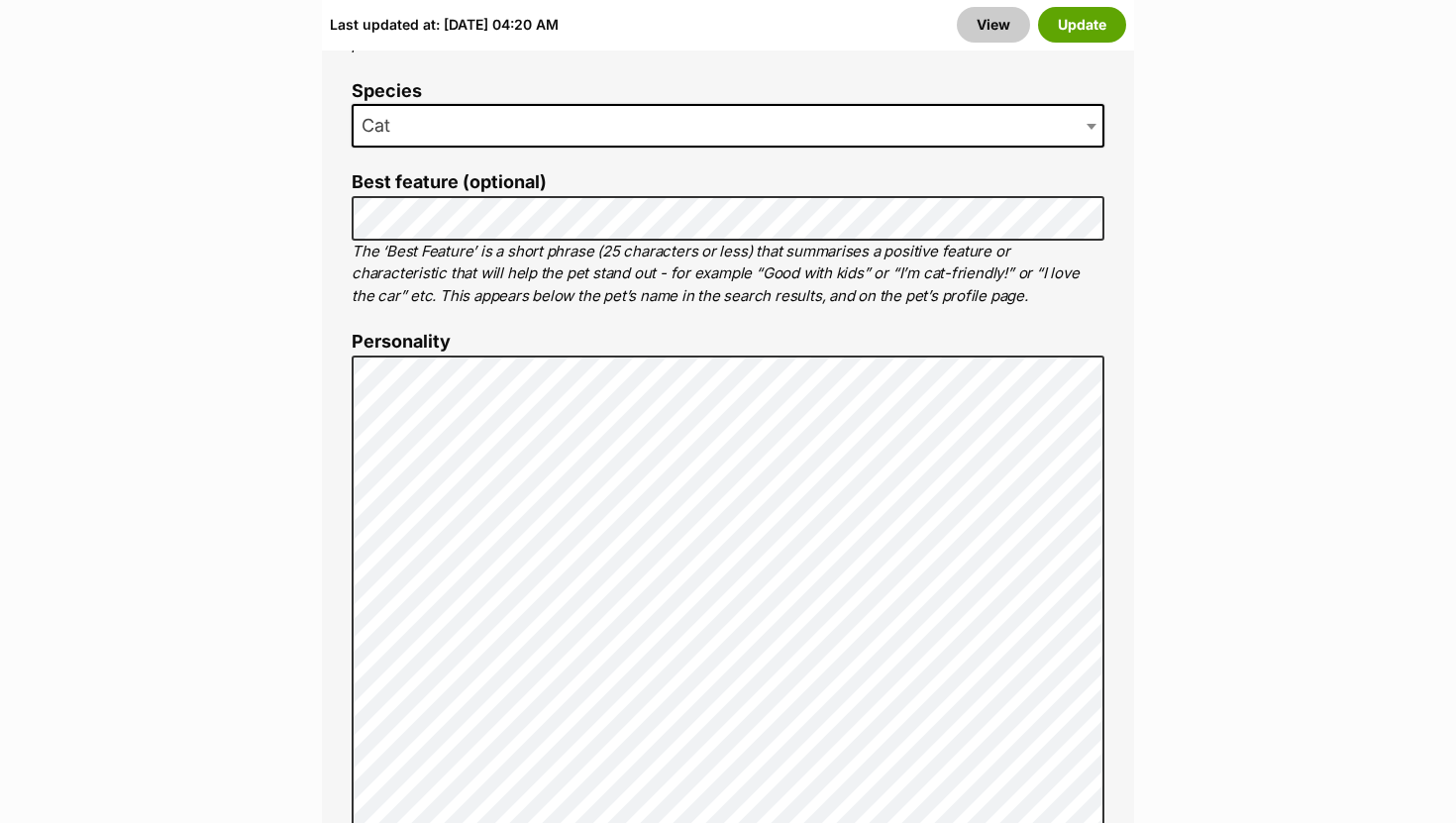 scroll, scrollTop: 1435, scrollLeft: 0, axis: vertical 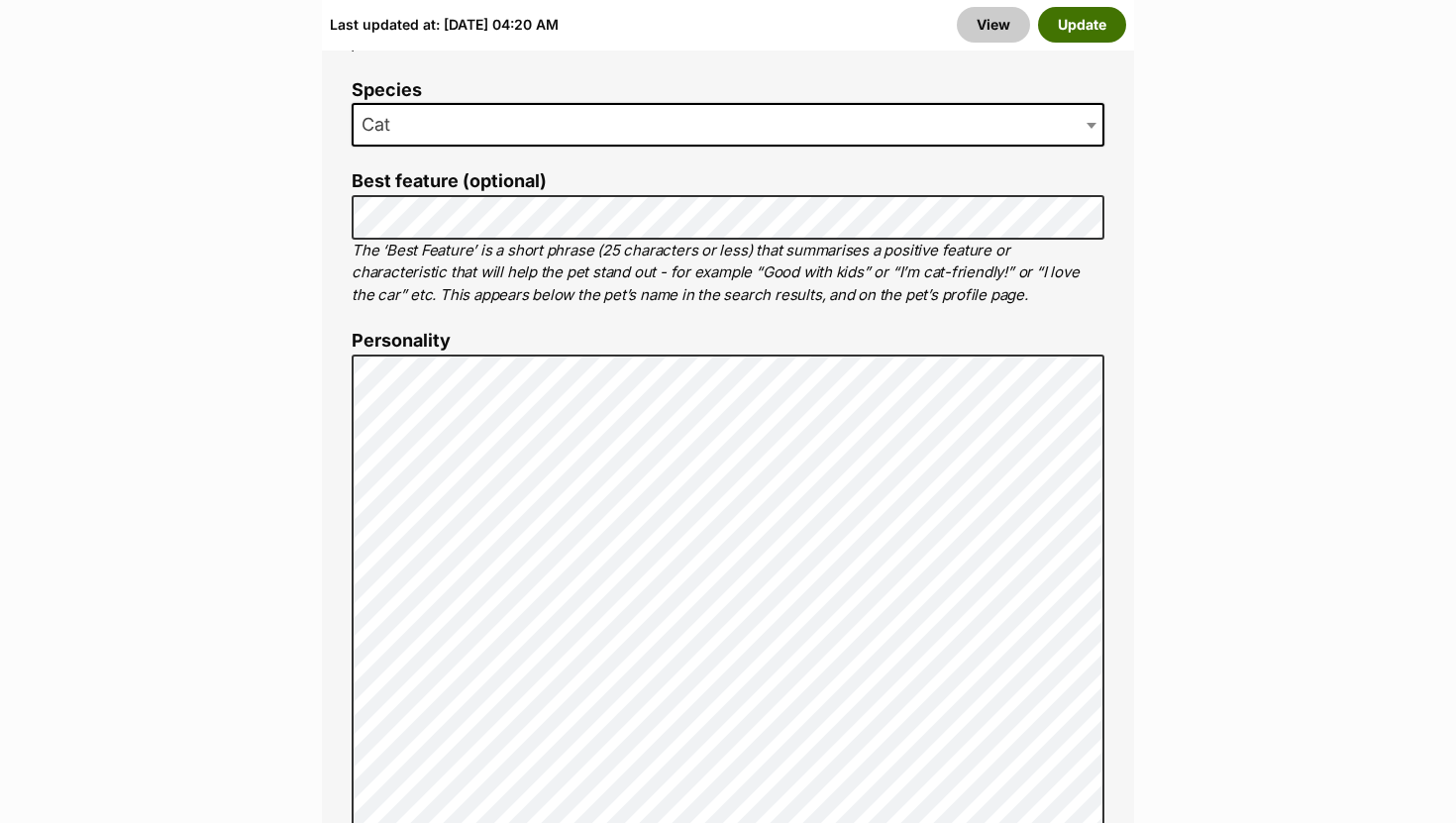 click on "Update" at bounding box center (1082, 25) 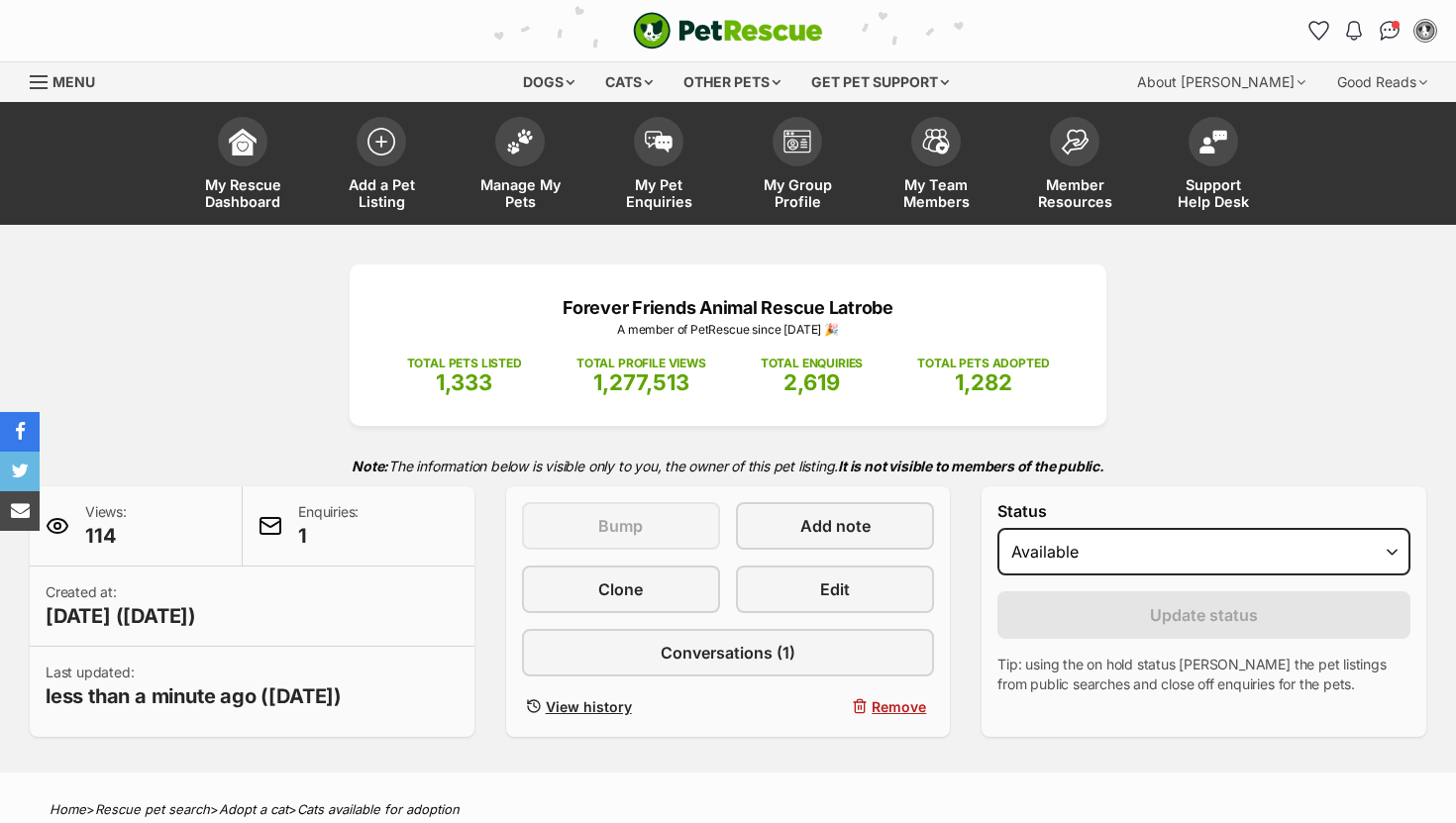 scroll, scrollTop: 424, scrollLeft: 0, axis: vertical 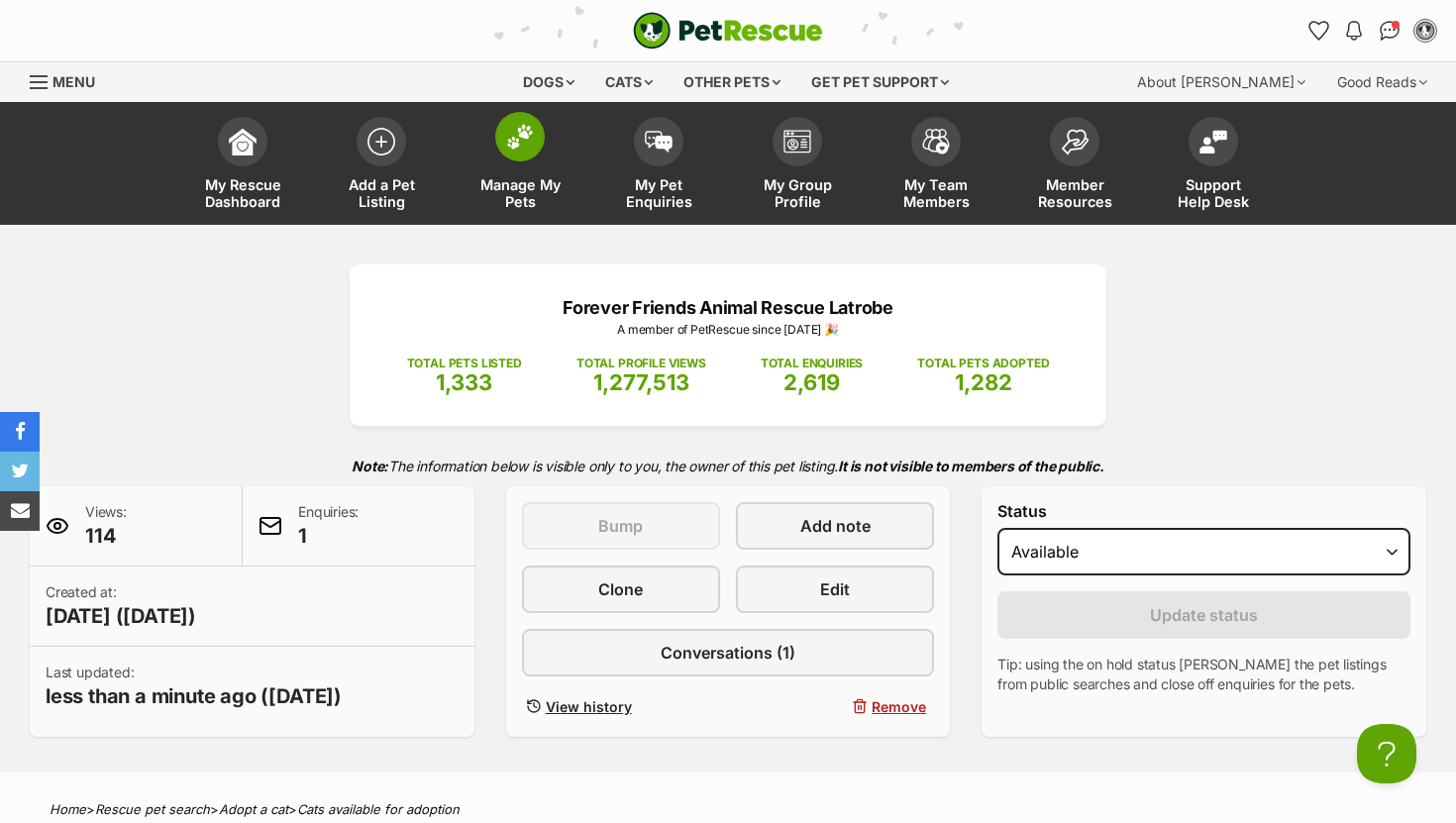 click at bounding box center (520, 137) 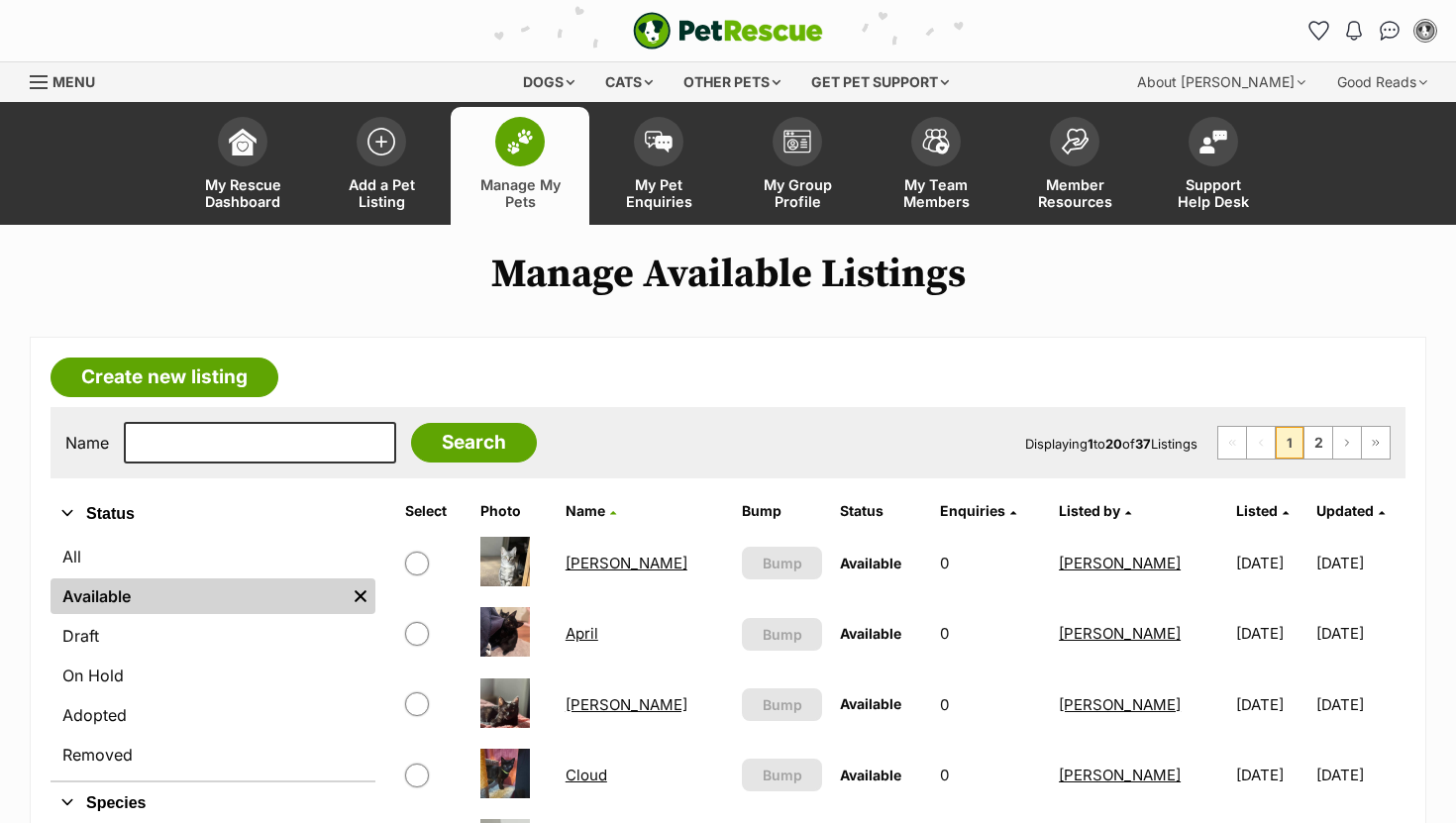 scroll, scrollTop: 0, scrollLeft: 0, axis: both 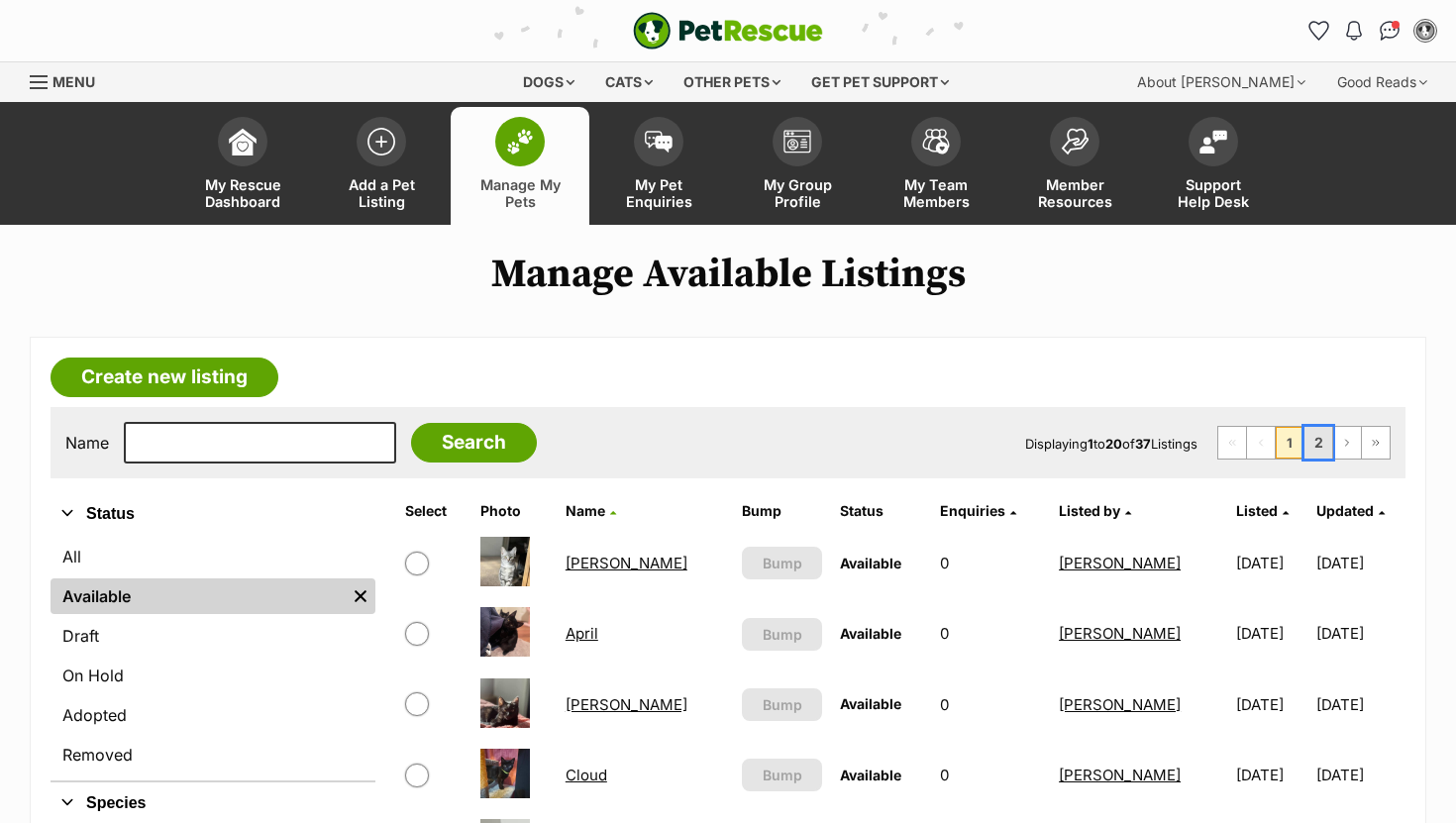 click on "2" at bounding box center (1318, 443) 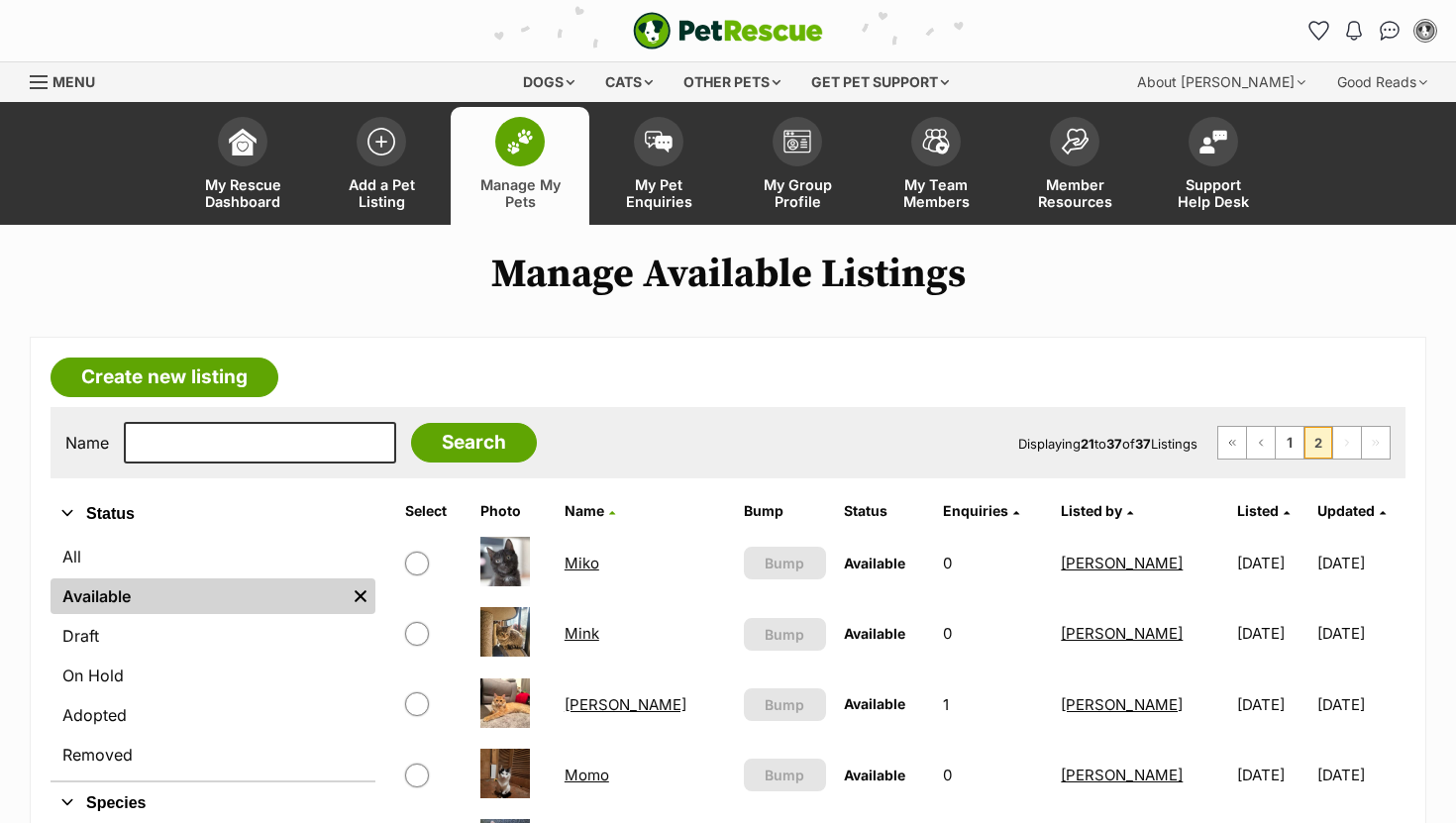 scroll, scrollTop: 0, scrollLeft: 0, axis: both 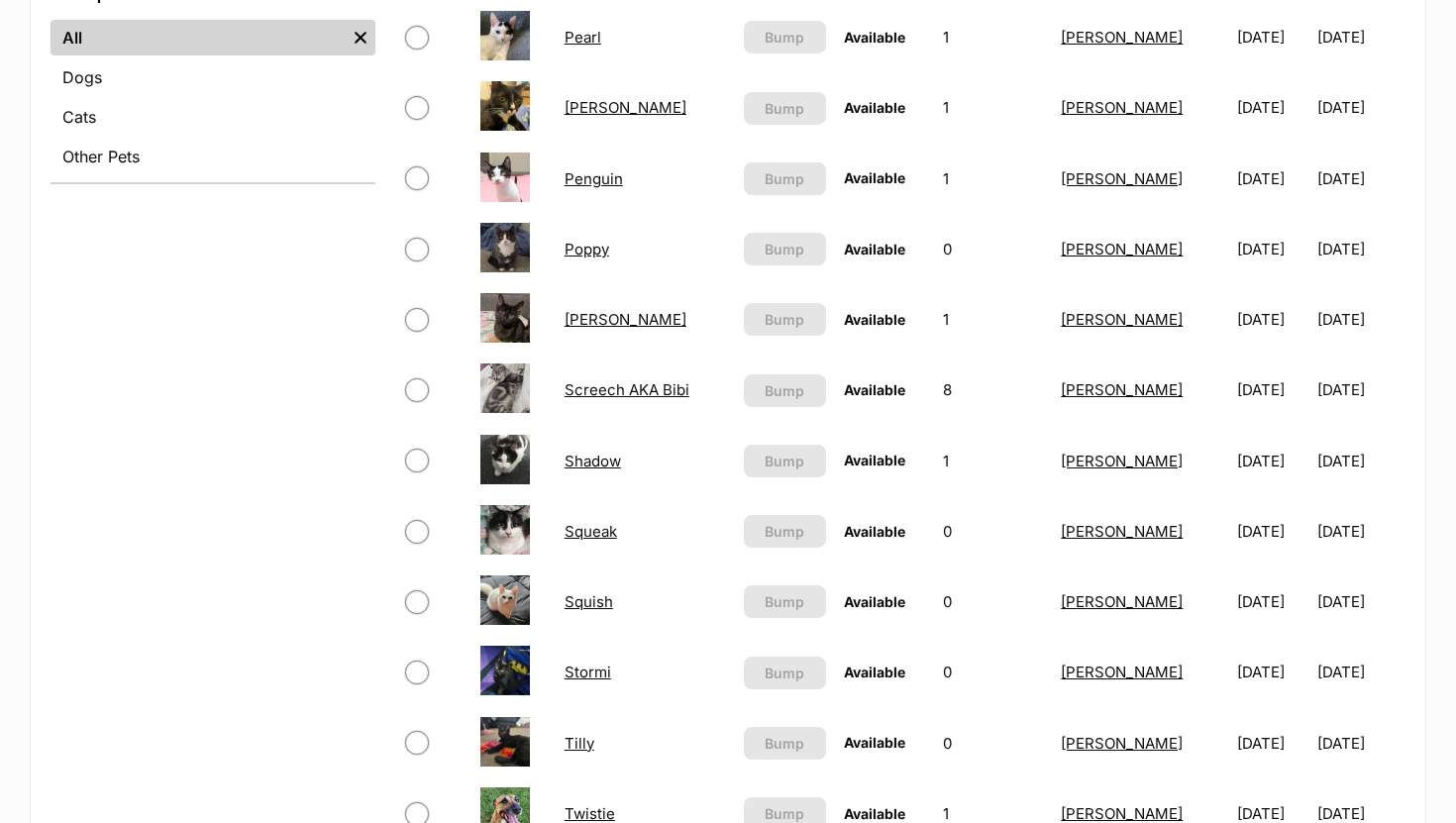 click on "Squeak" at bounding box center [590, 531] 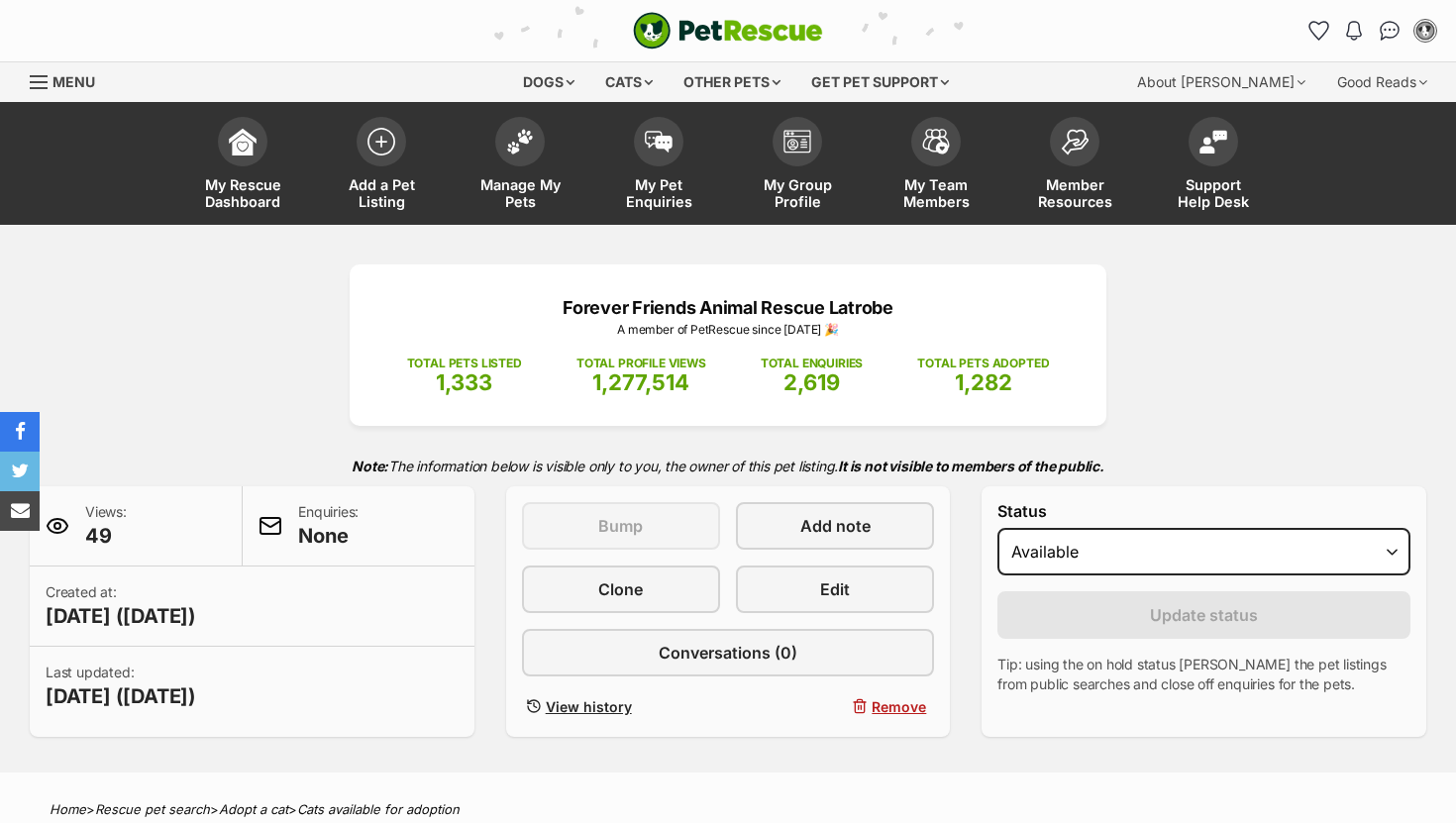 scroll, scrollTop: 0, scrollLeft: 0, axis: both 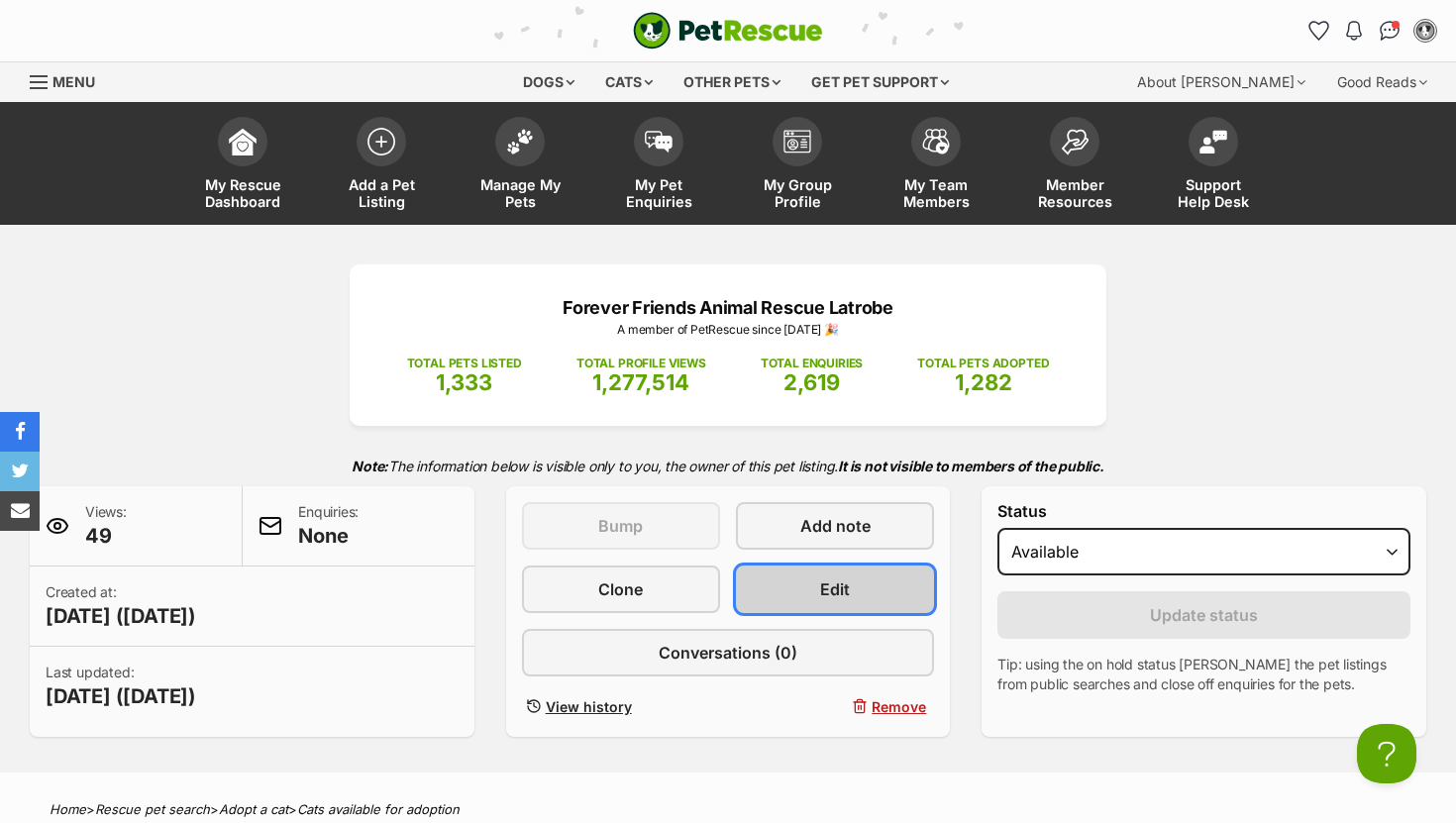 click on "Edit" at bounding box center (835, 589) 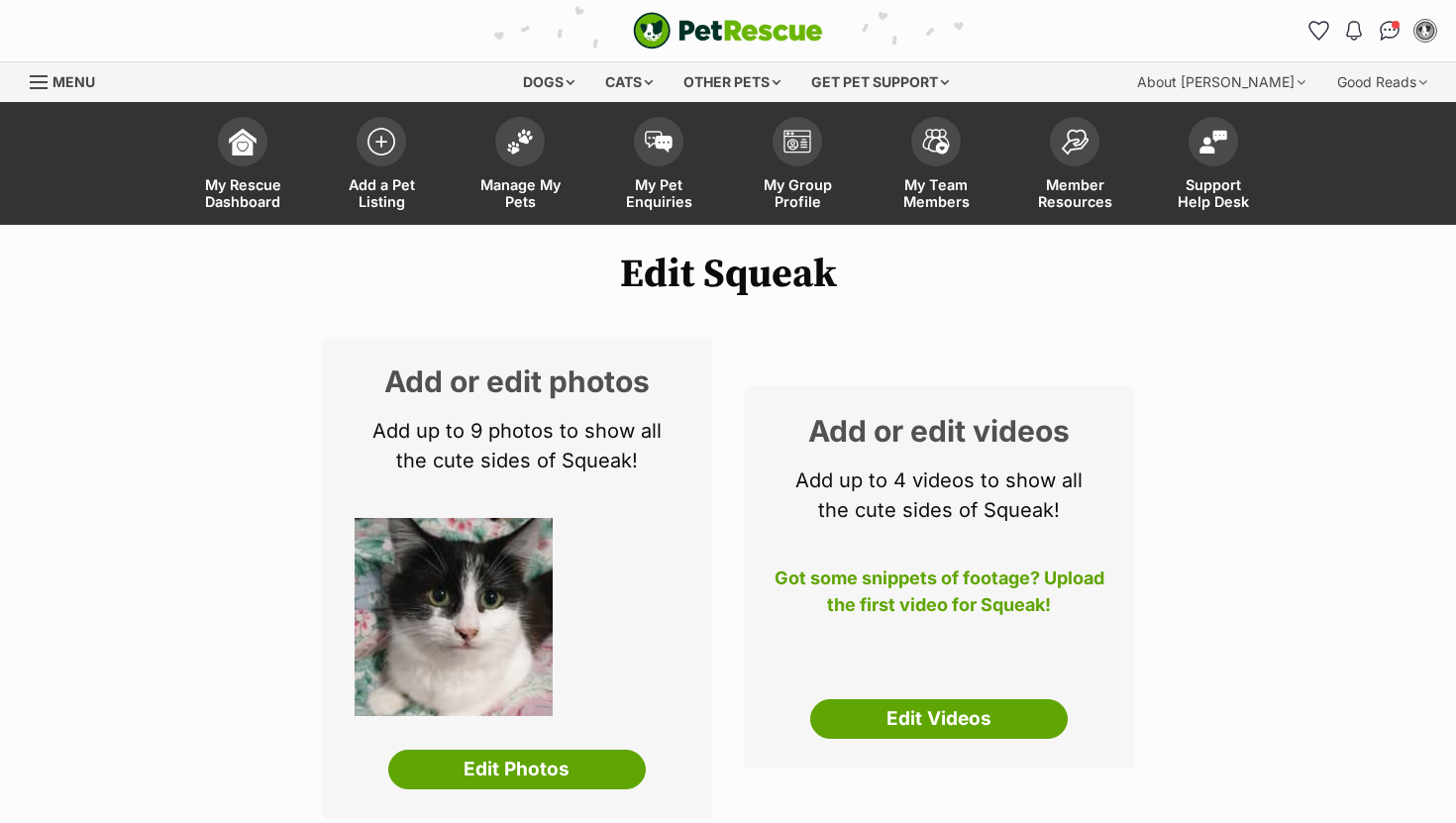 scroll, scrollTop: 0, scrollLeft: 0, axis: both 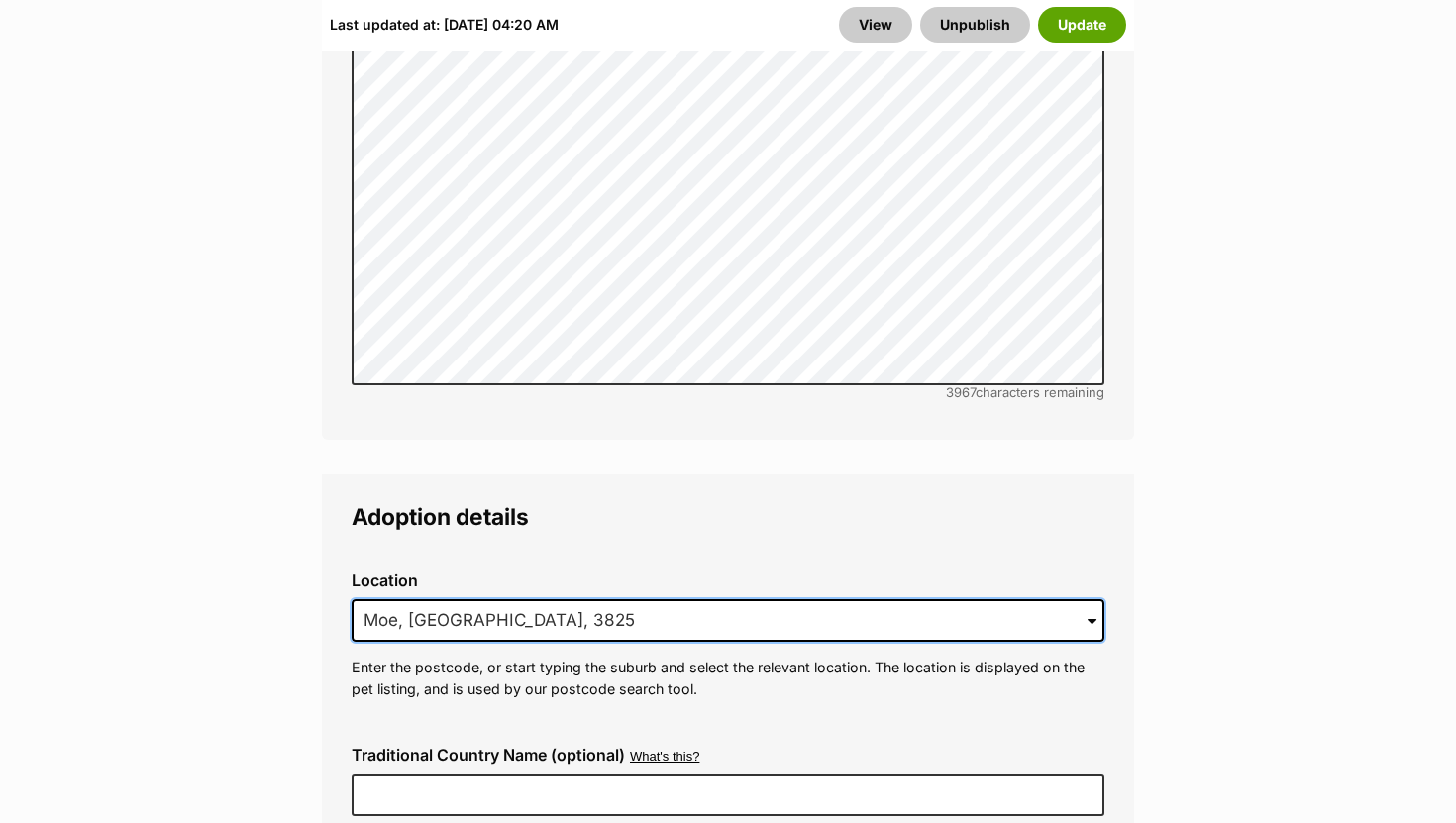 click on "Moe, VIC, 3825" at bounding box center (728, 621) 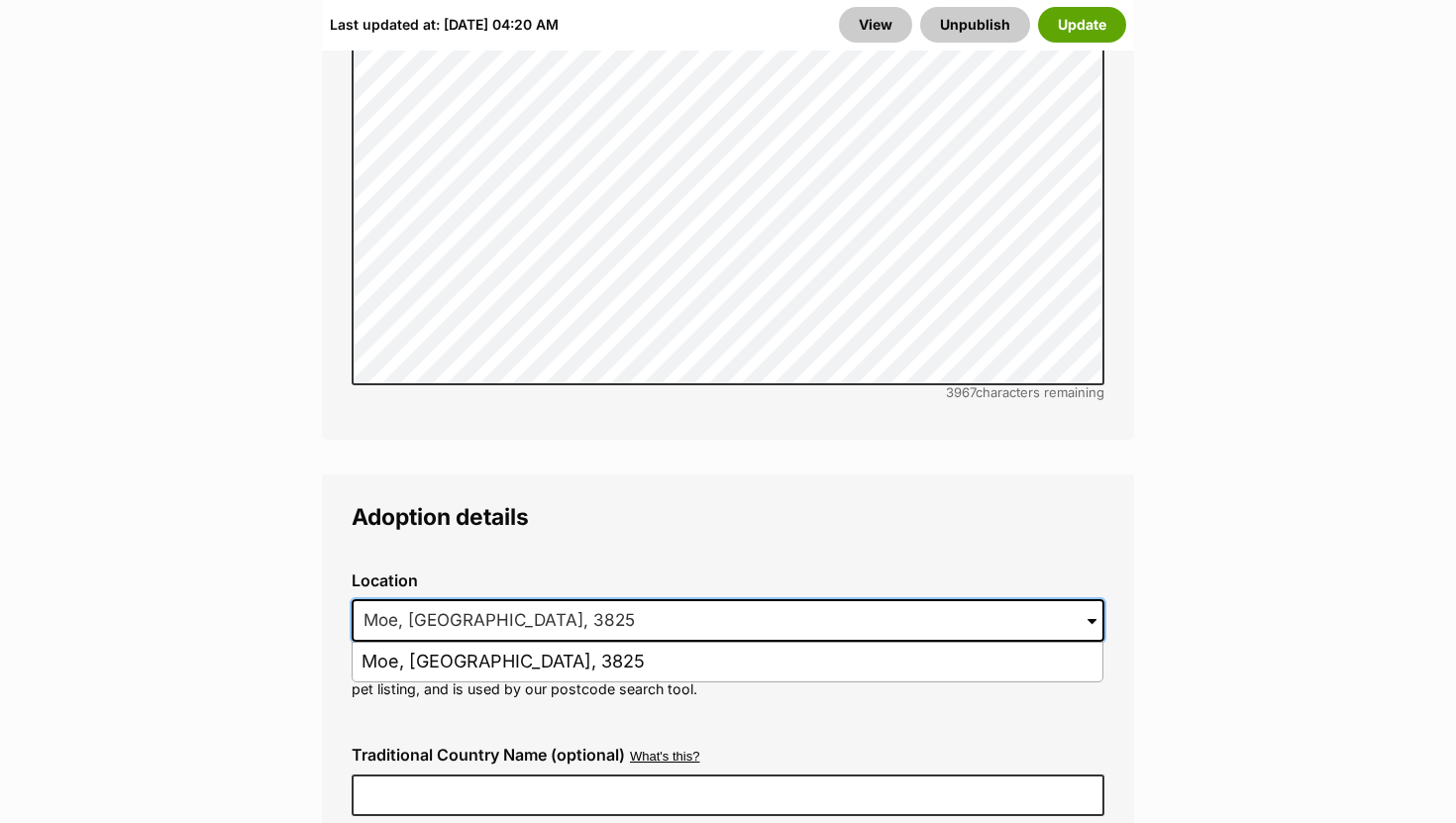 scroll, scrollTop: 0, scrollLeft: 0, axis: both 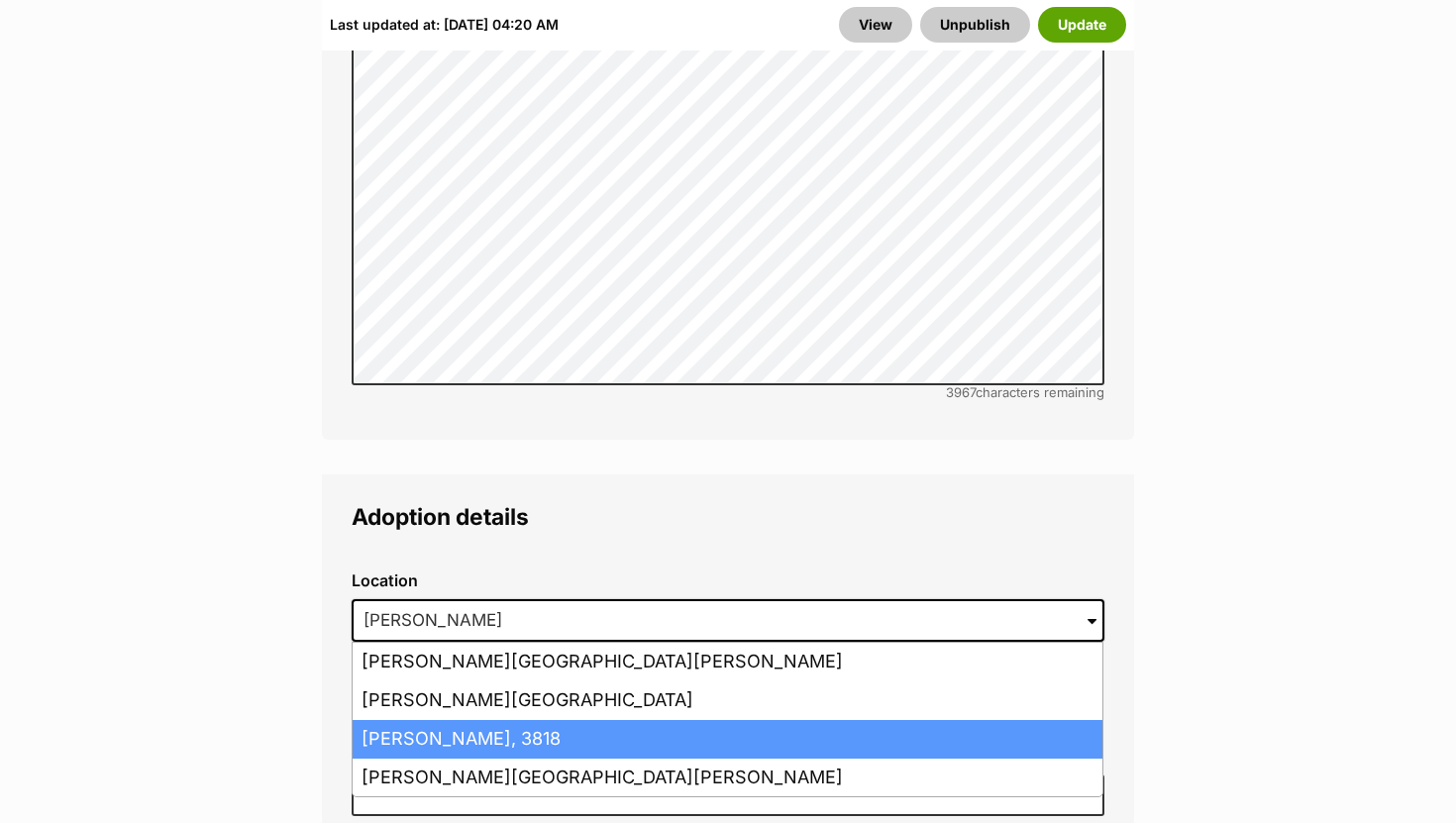 click on "Drouin, Victoria, 3818" at bounding box center (727, 739) 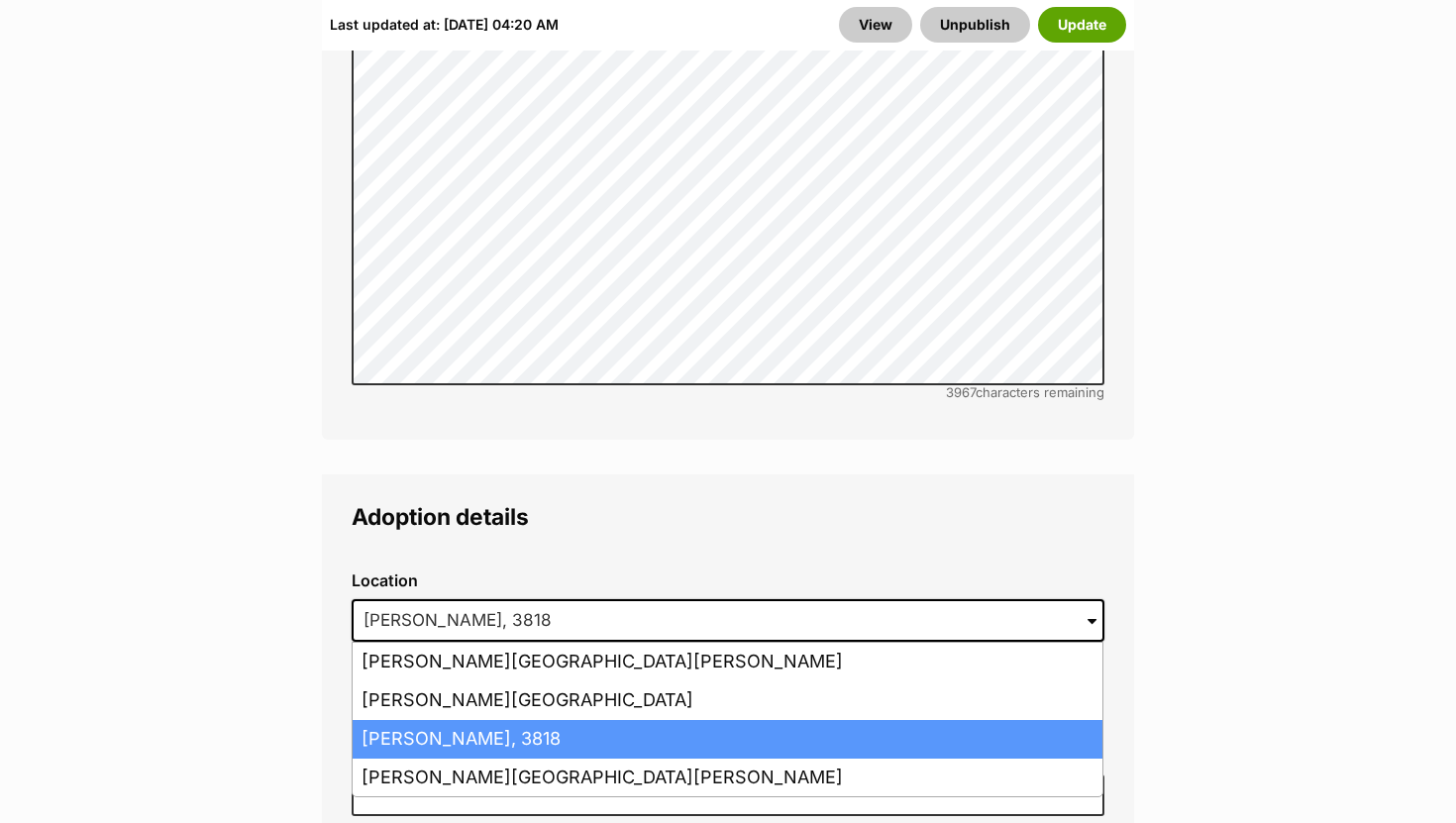scroll, scrollTop: 0, scrollLeft: 0, axis: both 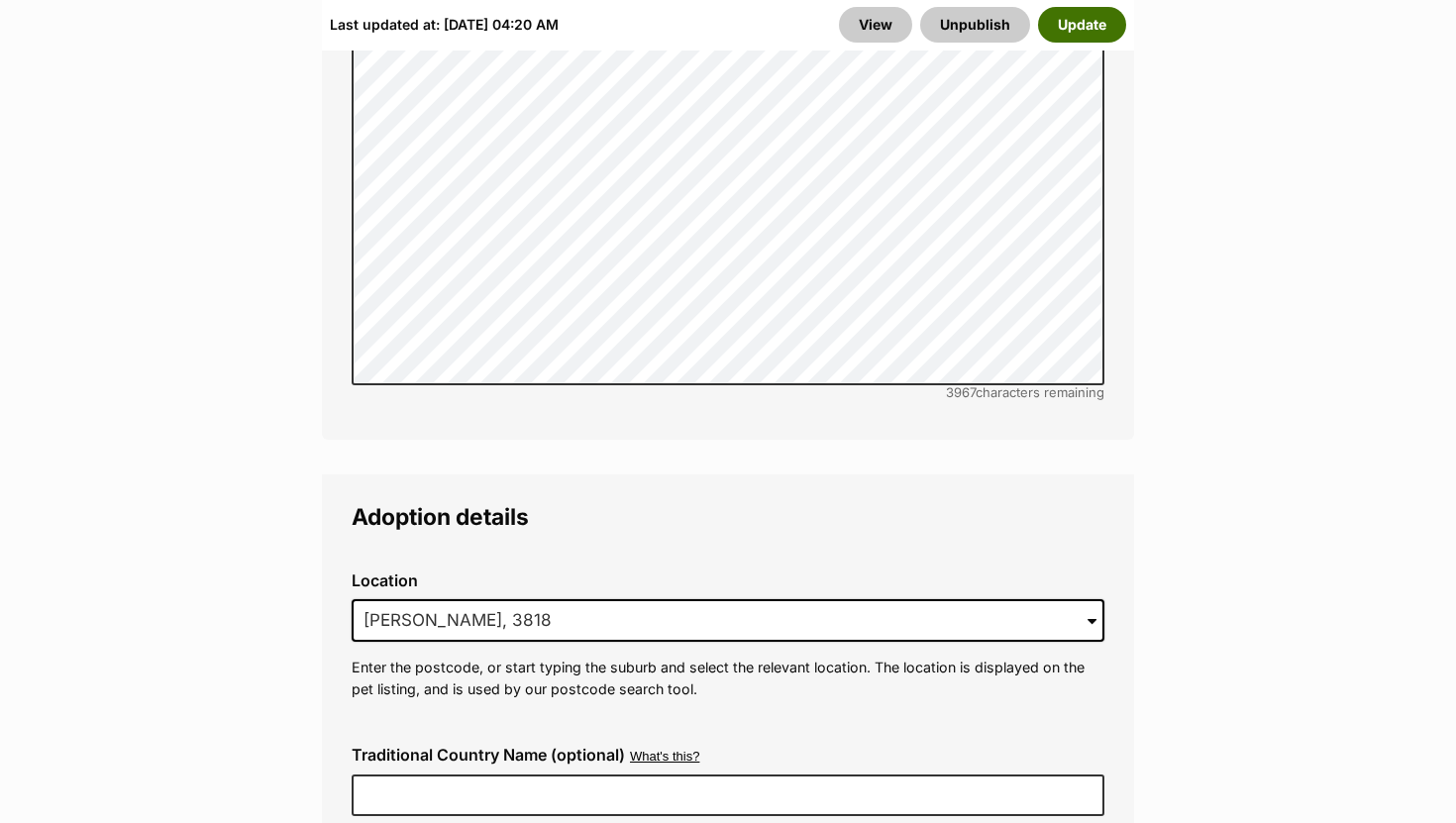 click on "Update" at bounding box center (1082, 25) 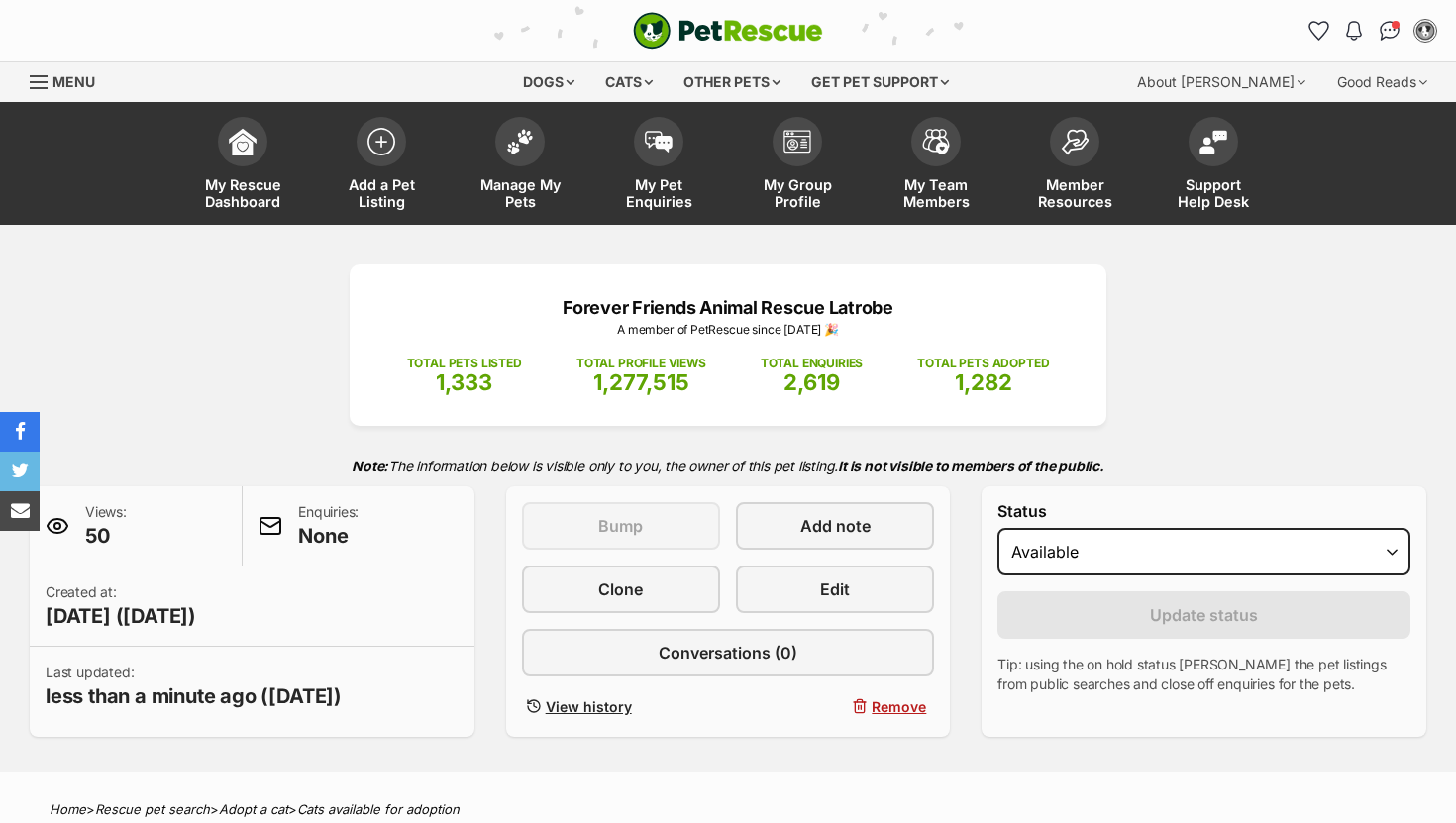 scroll, scrollTop: 0, scrollLeft: 0, axis: both 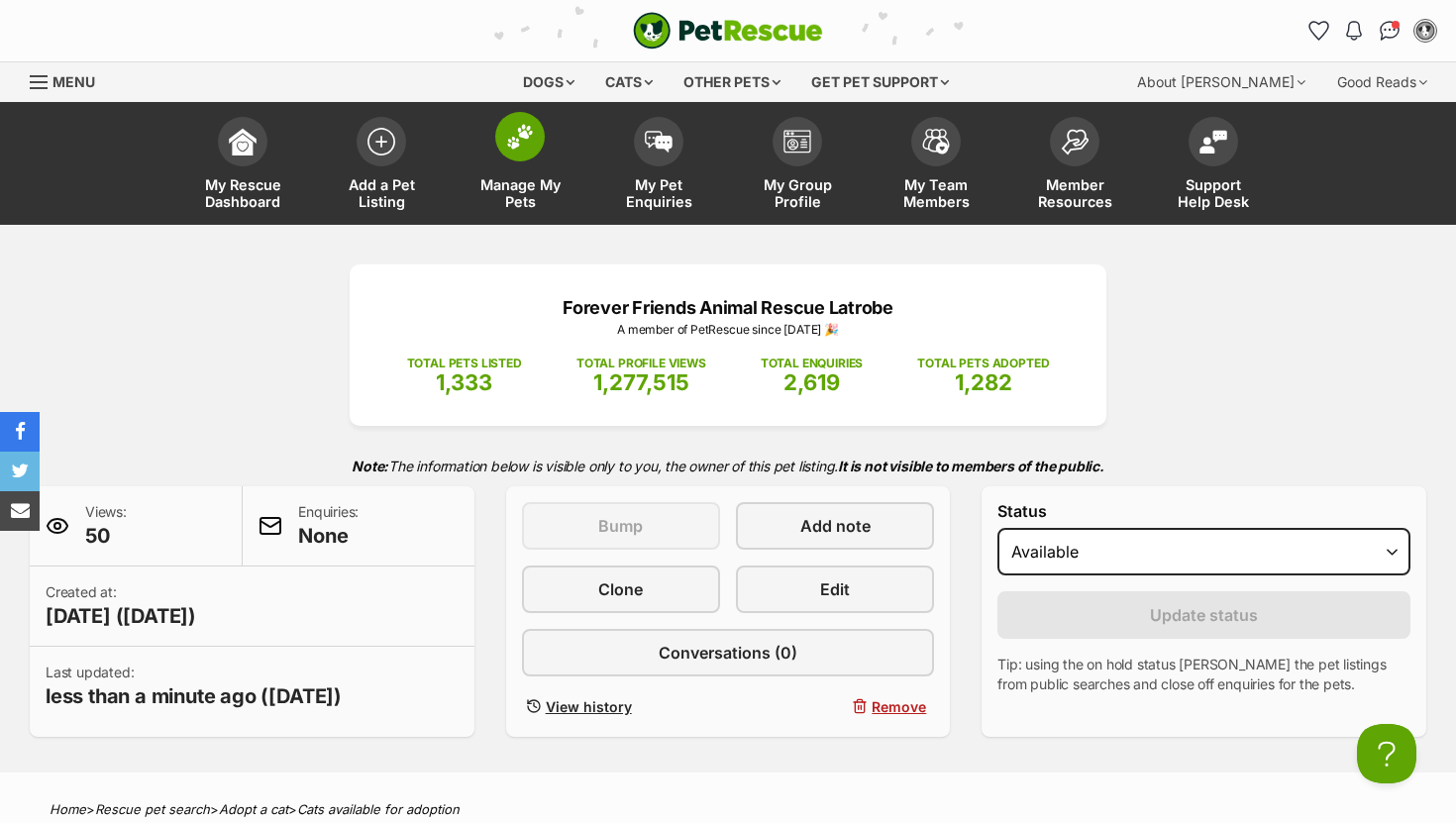 click at bounding box center (520, 137) 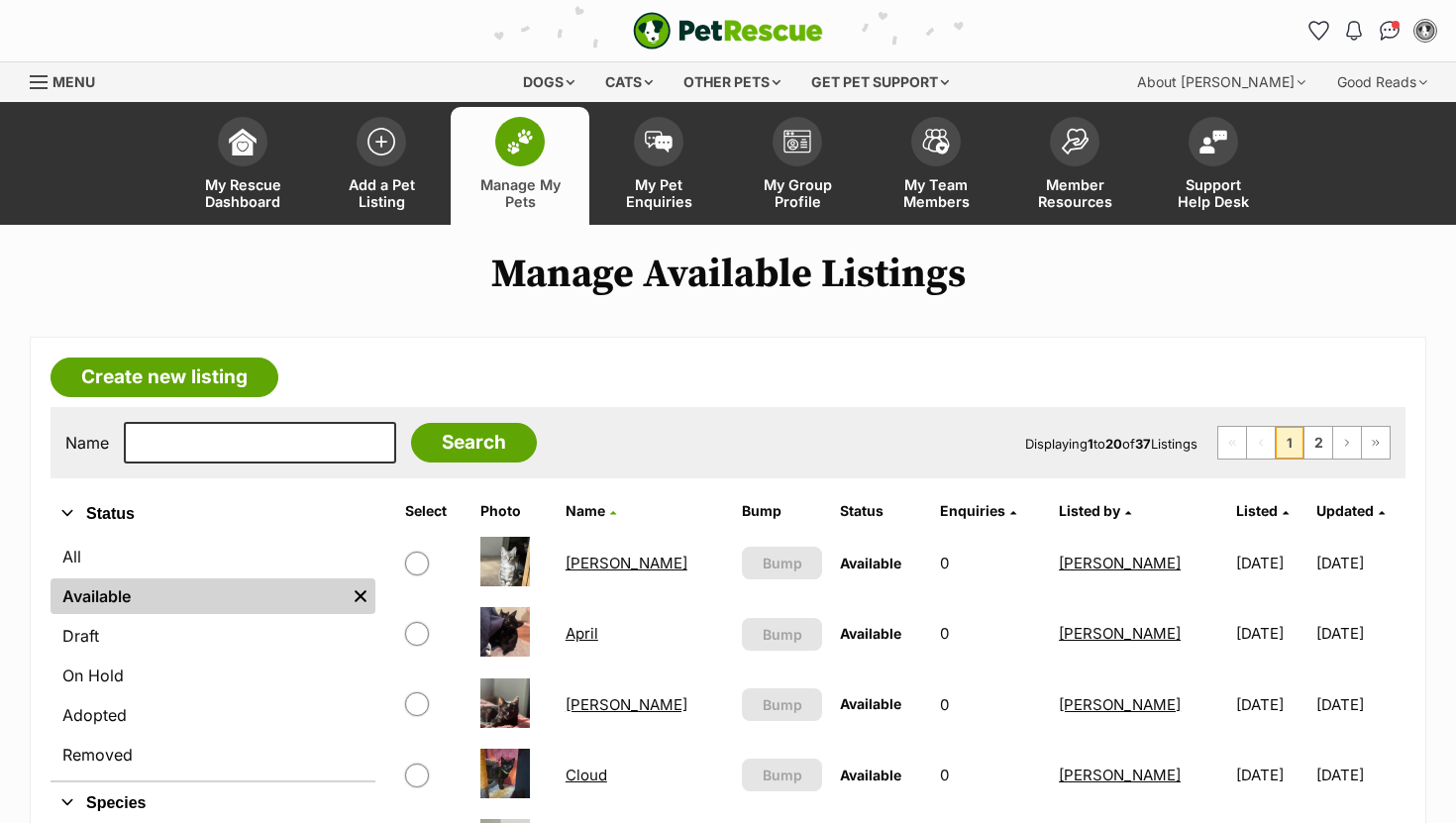 scroll, scrollTop: 0, scrollLeft: 0, axis: both 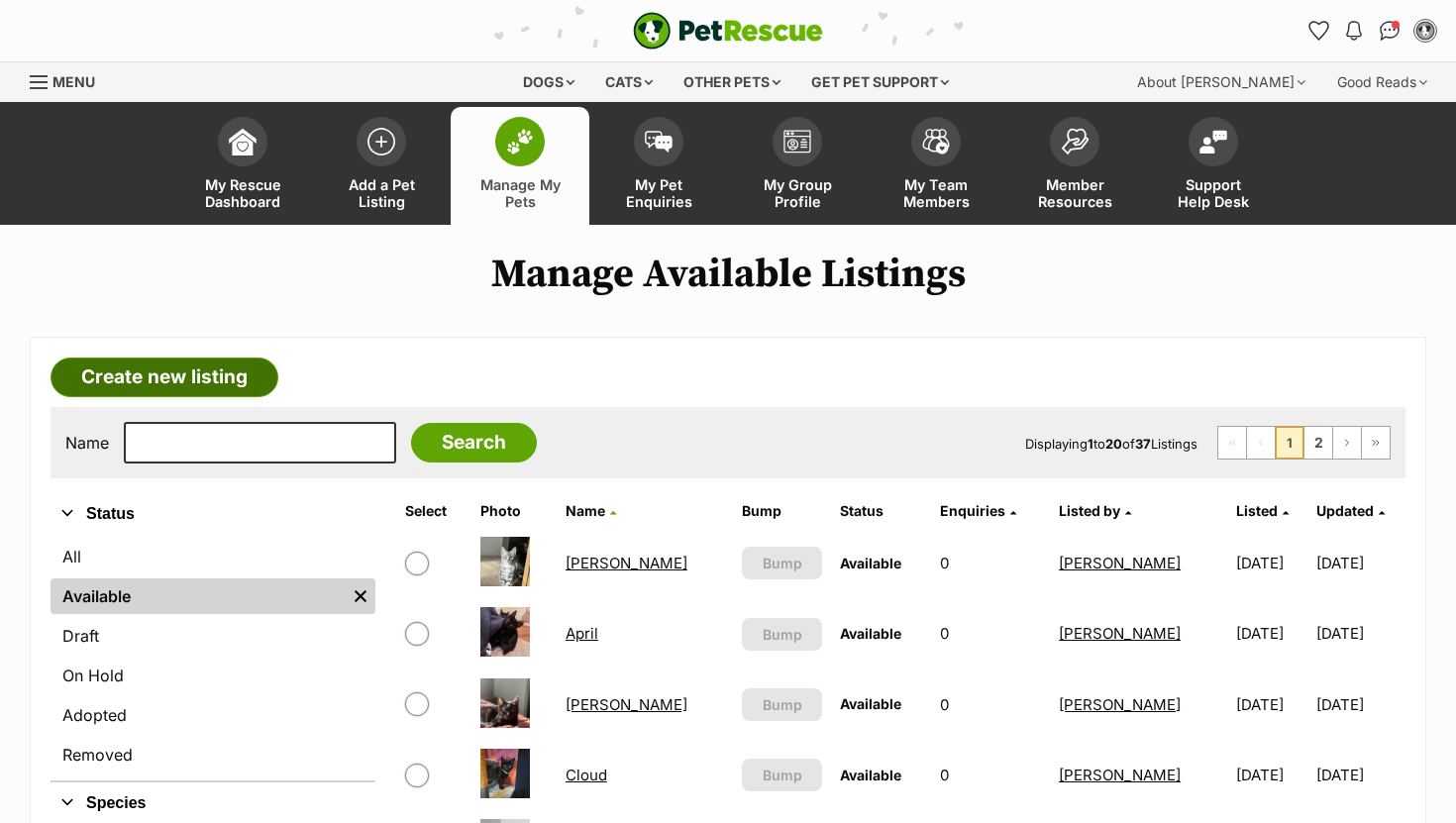click on "Create new listing" at bounding box center (164, 377) 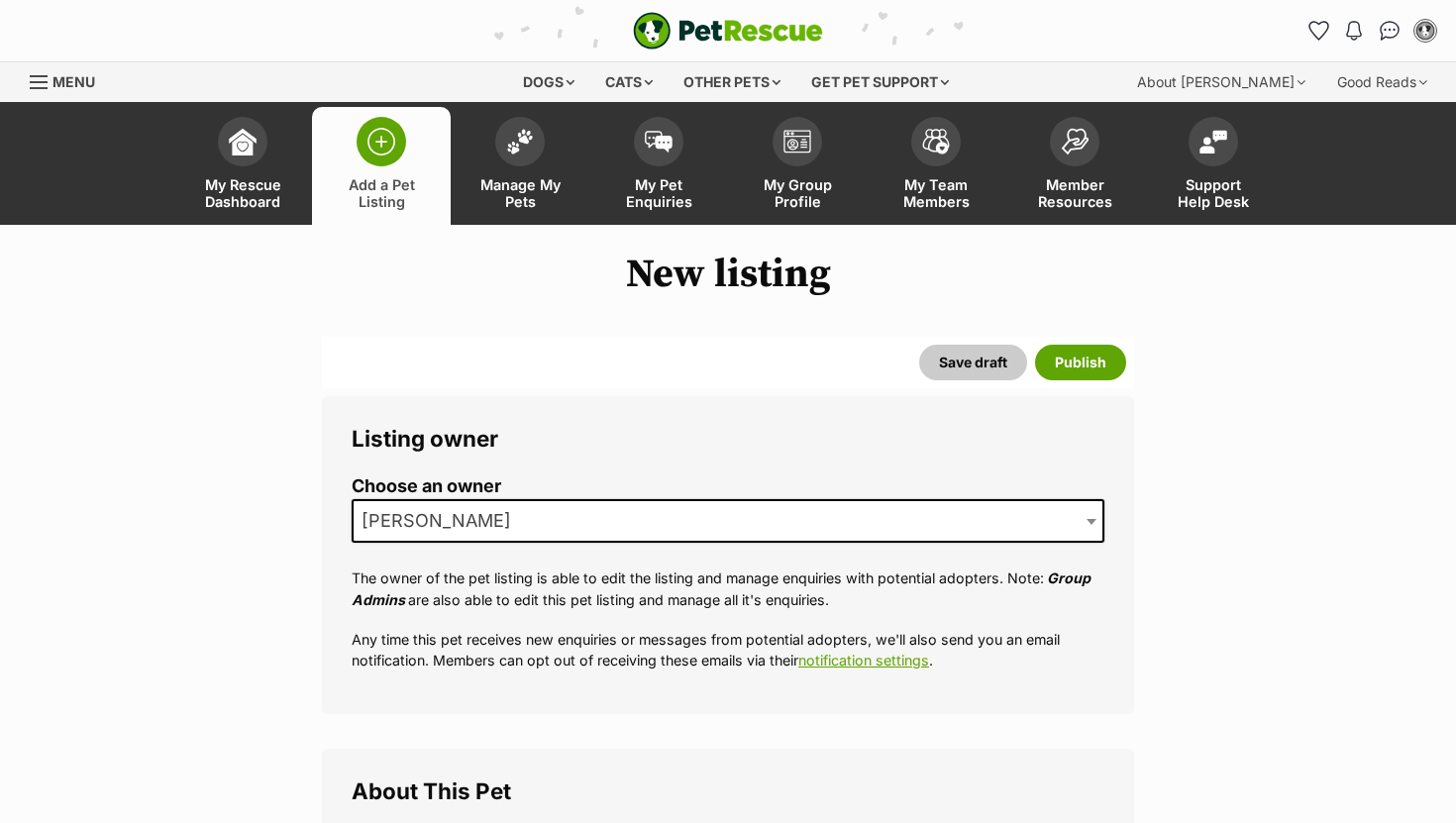 scroll, scrollTop: 0, scrollLeft: 0, axis: both 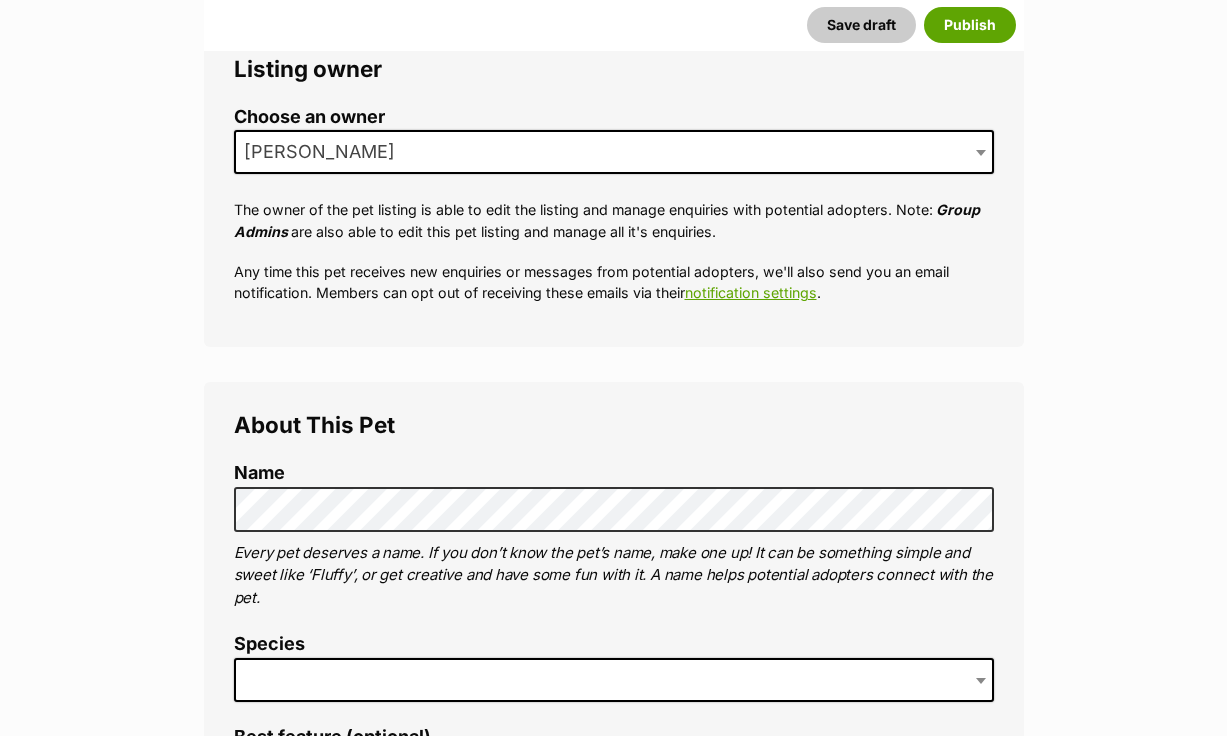 click at bounding box center (614, 680) 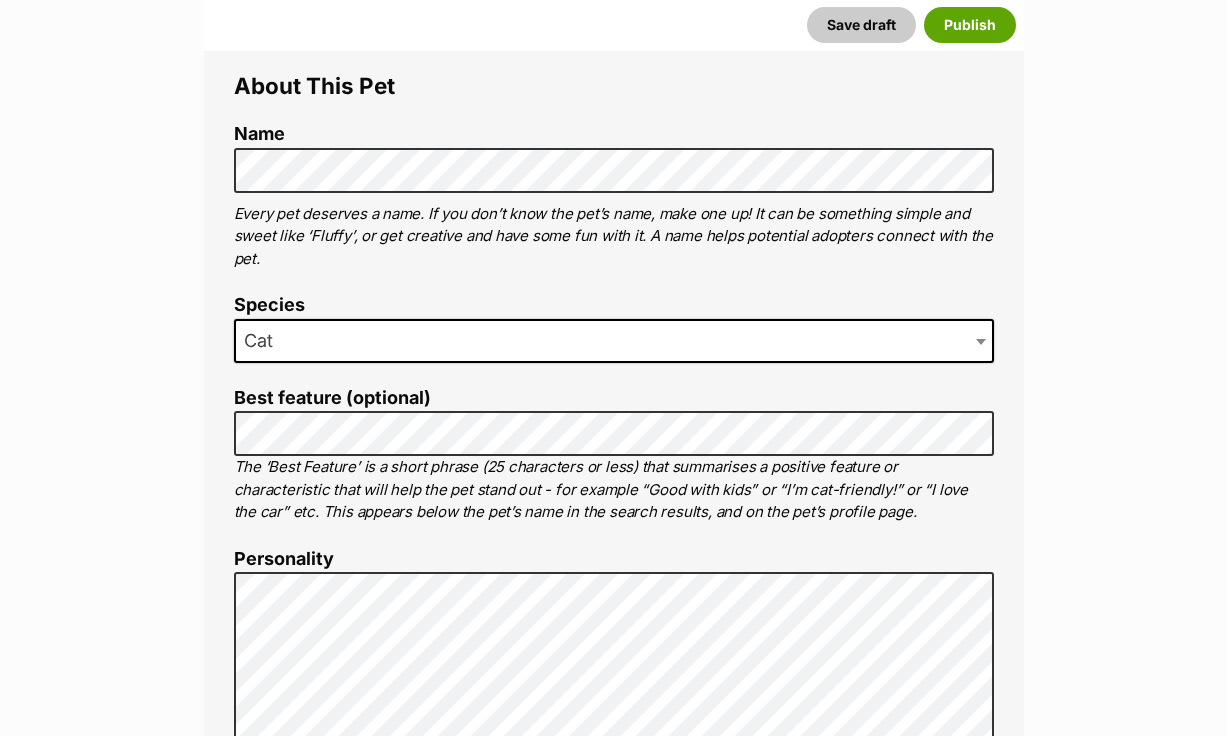 scroll, scrollTop: 760, scrollLeft: 0, axis: vertical 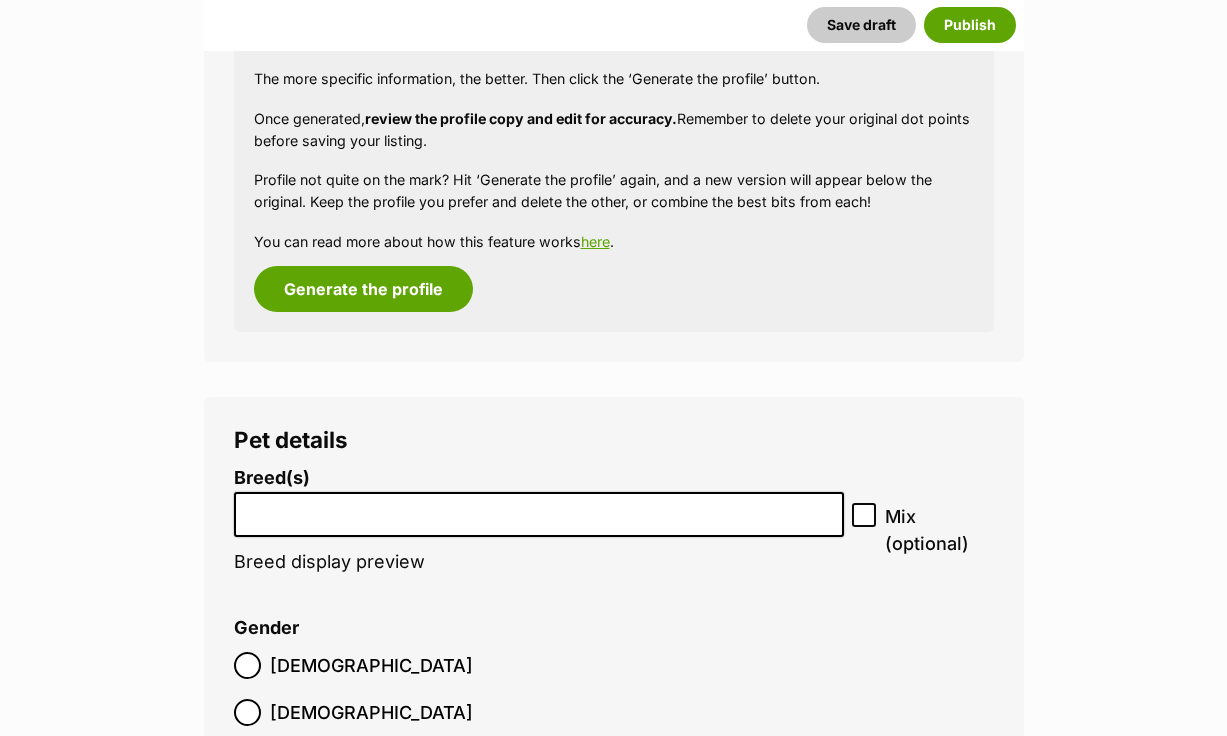 click at bounding box center [539, 509] 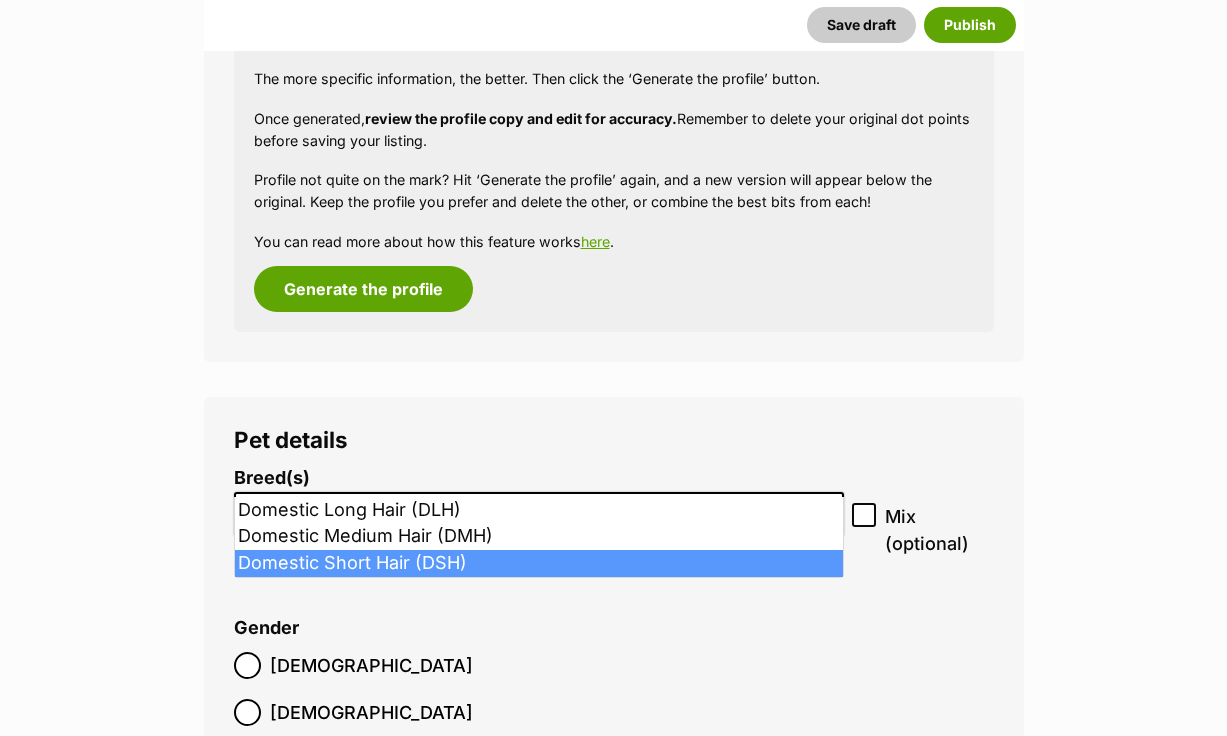 type on "dom" 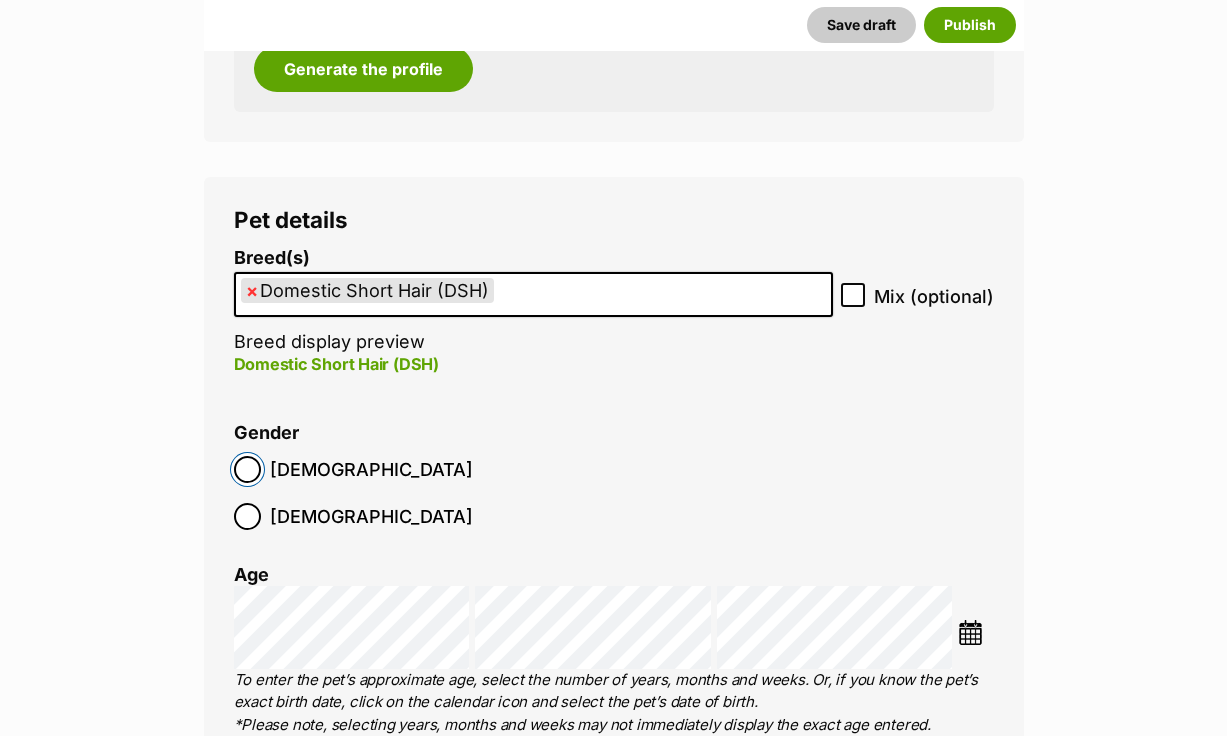 scroll, scrollTop: 2578, scrollLeft: 0, axis: vertical 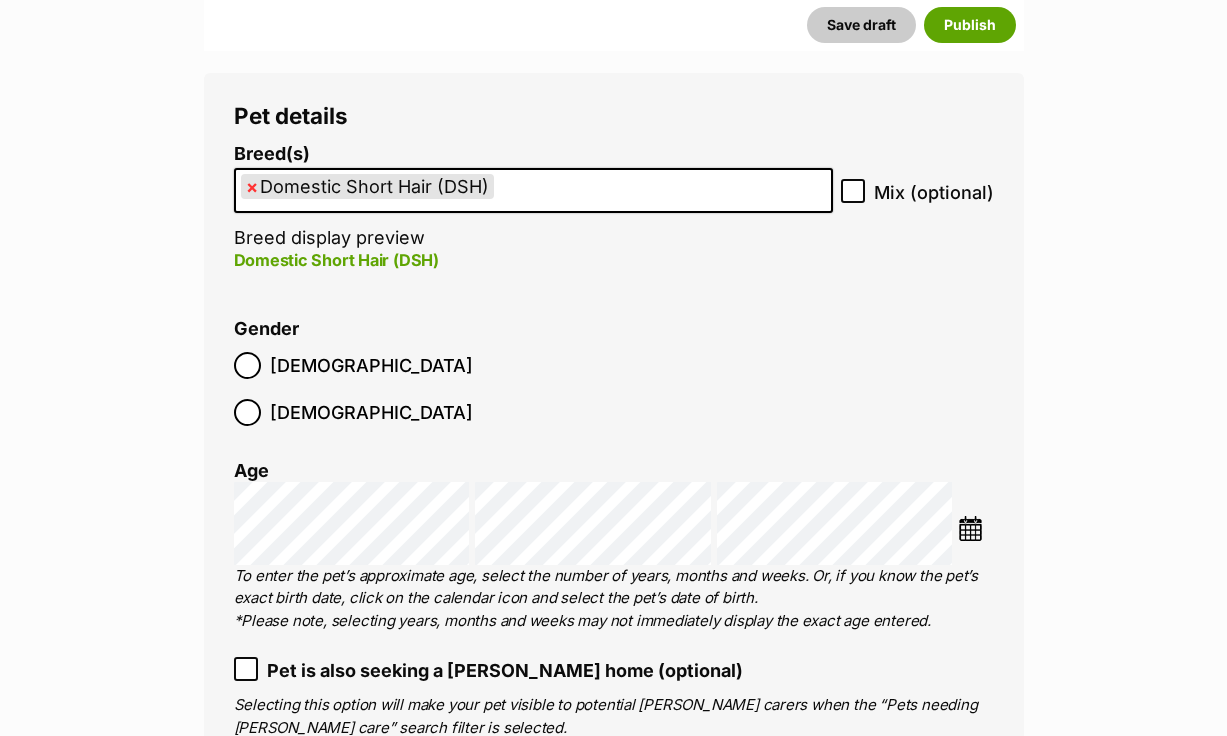 click at bounding box center [970, 528] 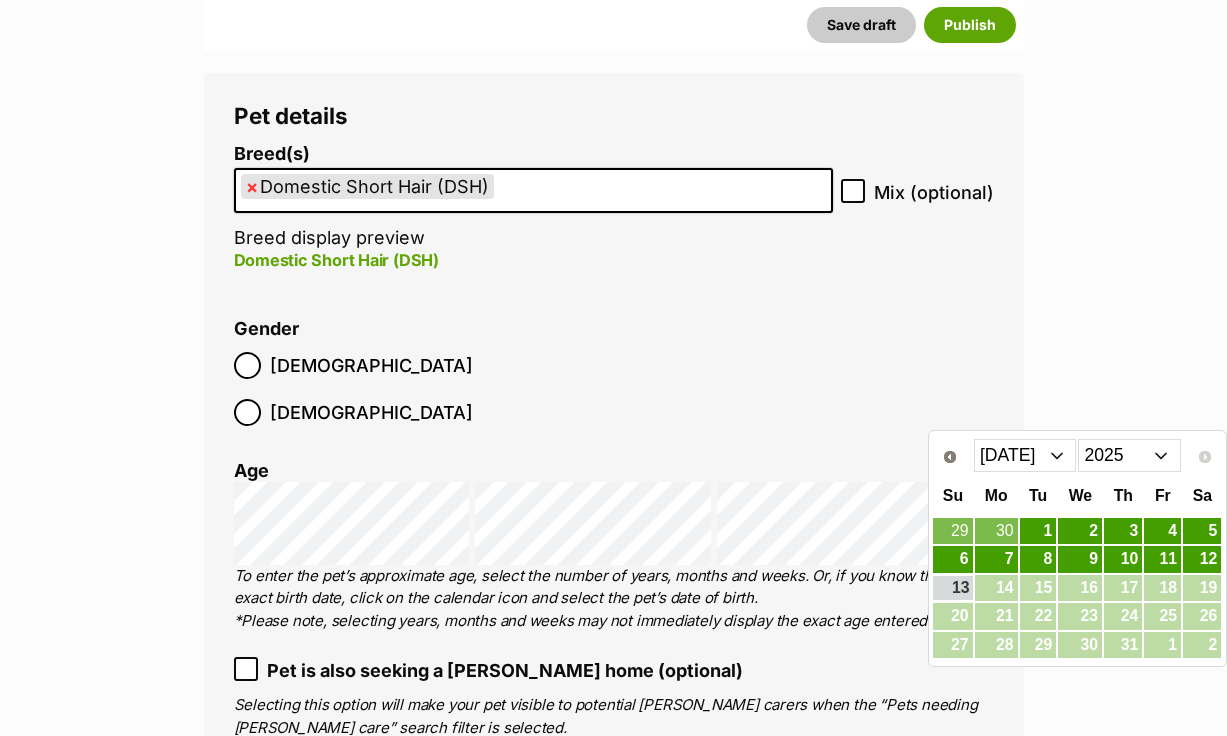 click on "2015 2016 2017 2018 2019 2020 2021 2022 2023 2024 2025" at bounding box center [1129, 455] 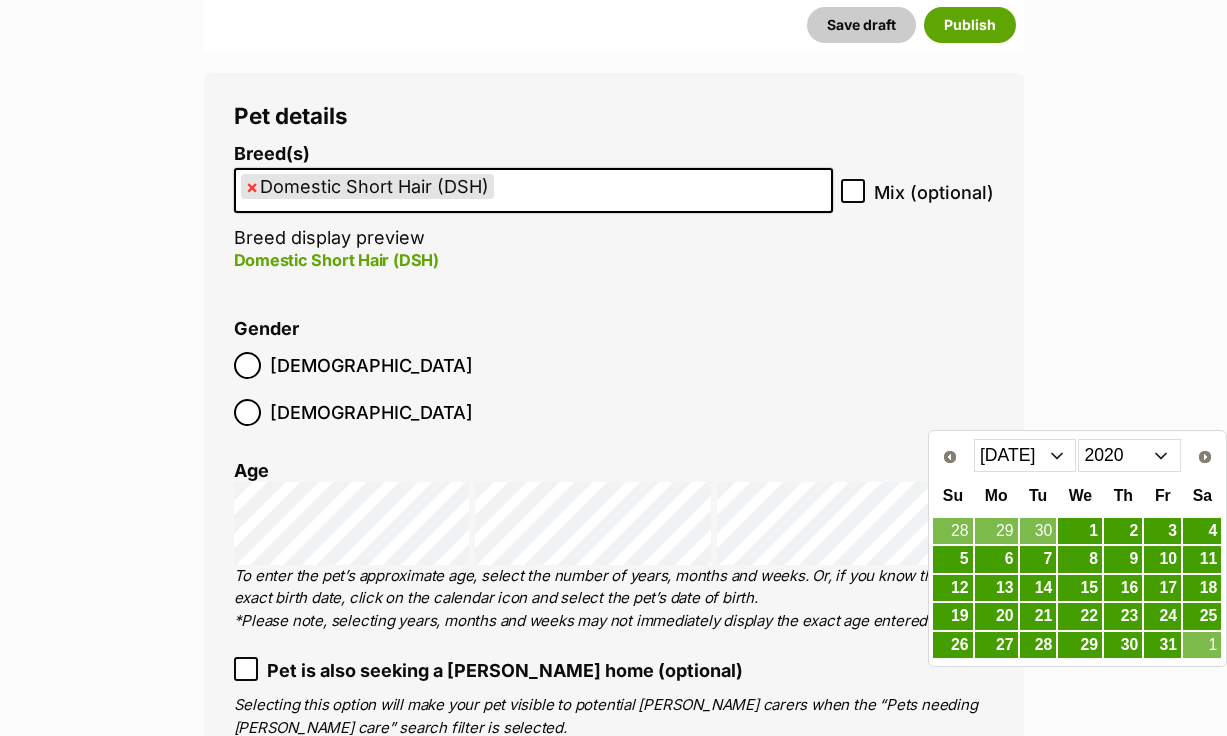 click on "Jan Feb Mar Apr May Jun Jul Aug Sep Oct Nov Dec" at bounding box center (1025, 455) 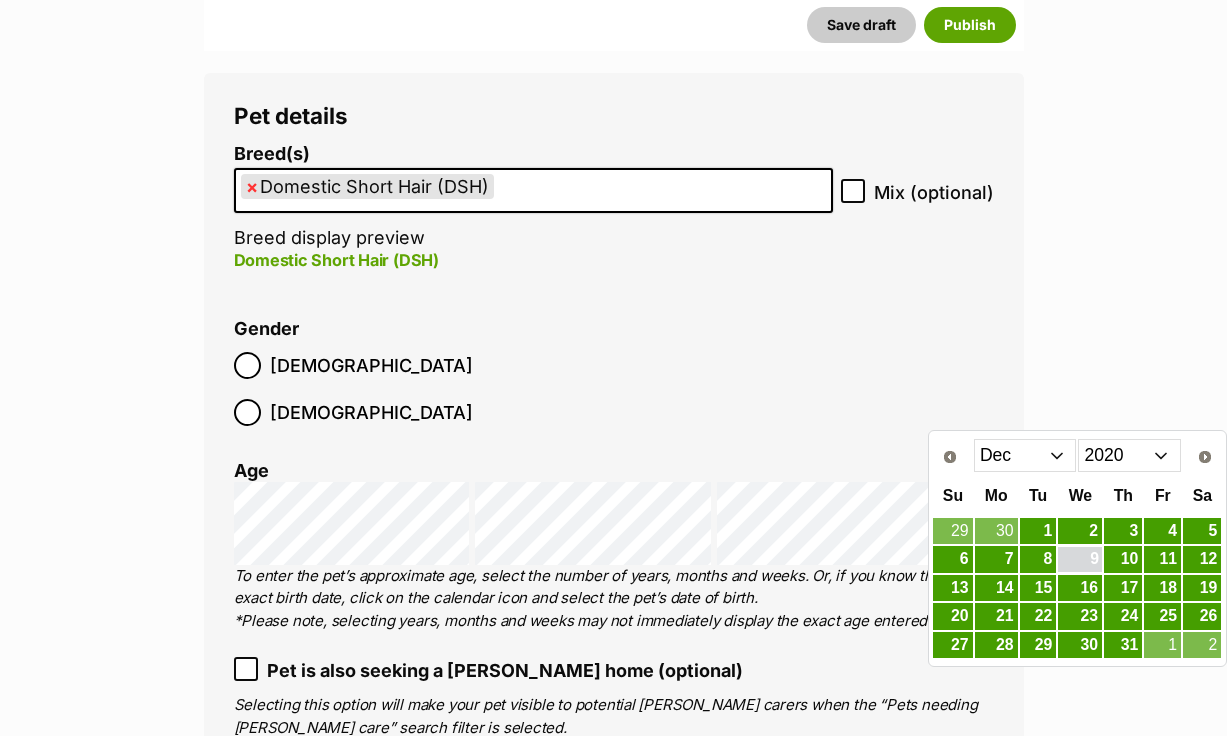 click on "9" at bounding box center (1080, 559) 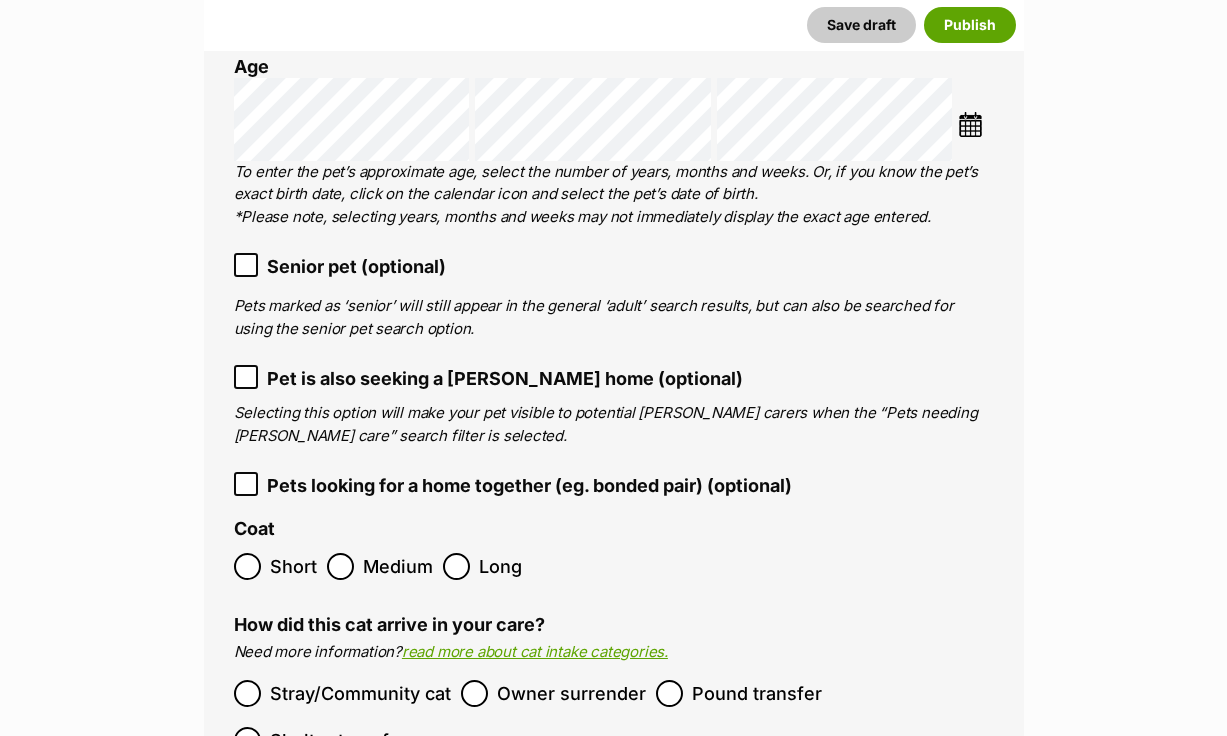 scroll, scrollTop: 2994, scrollLeft: 0, axis: vertical 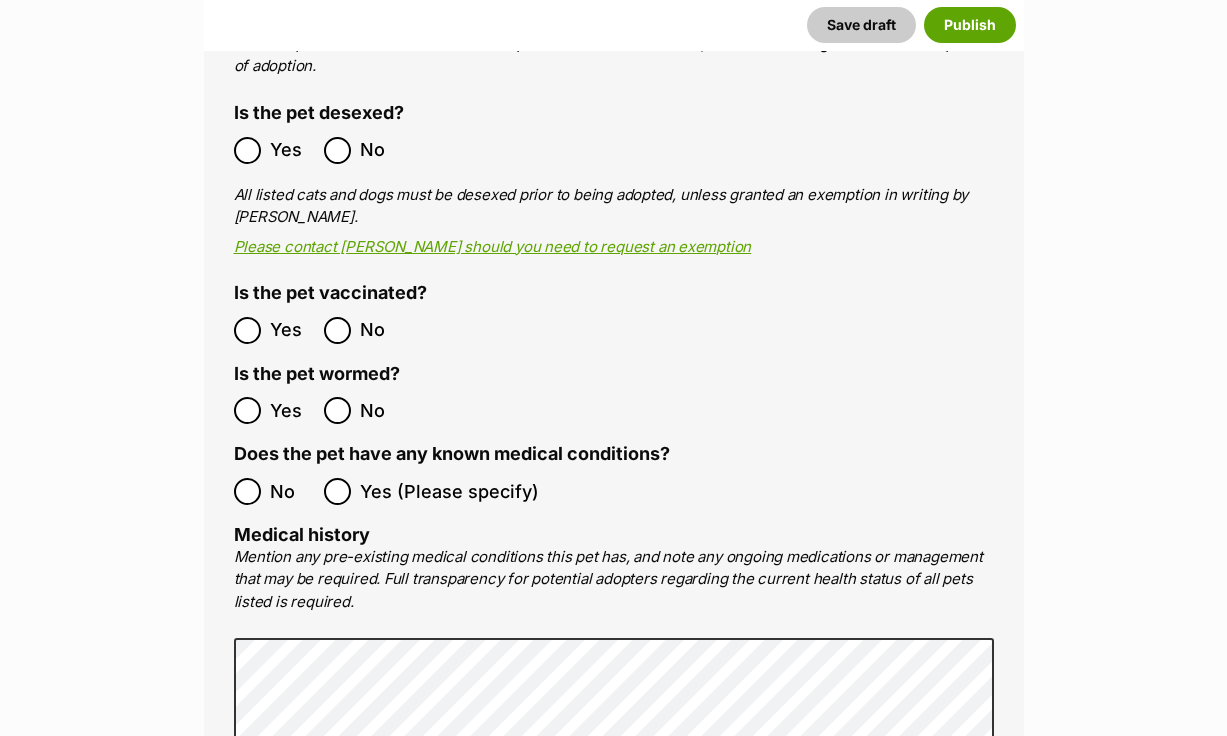 click on "Yes
No" at bounding box center (424, 330) 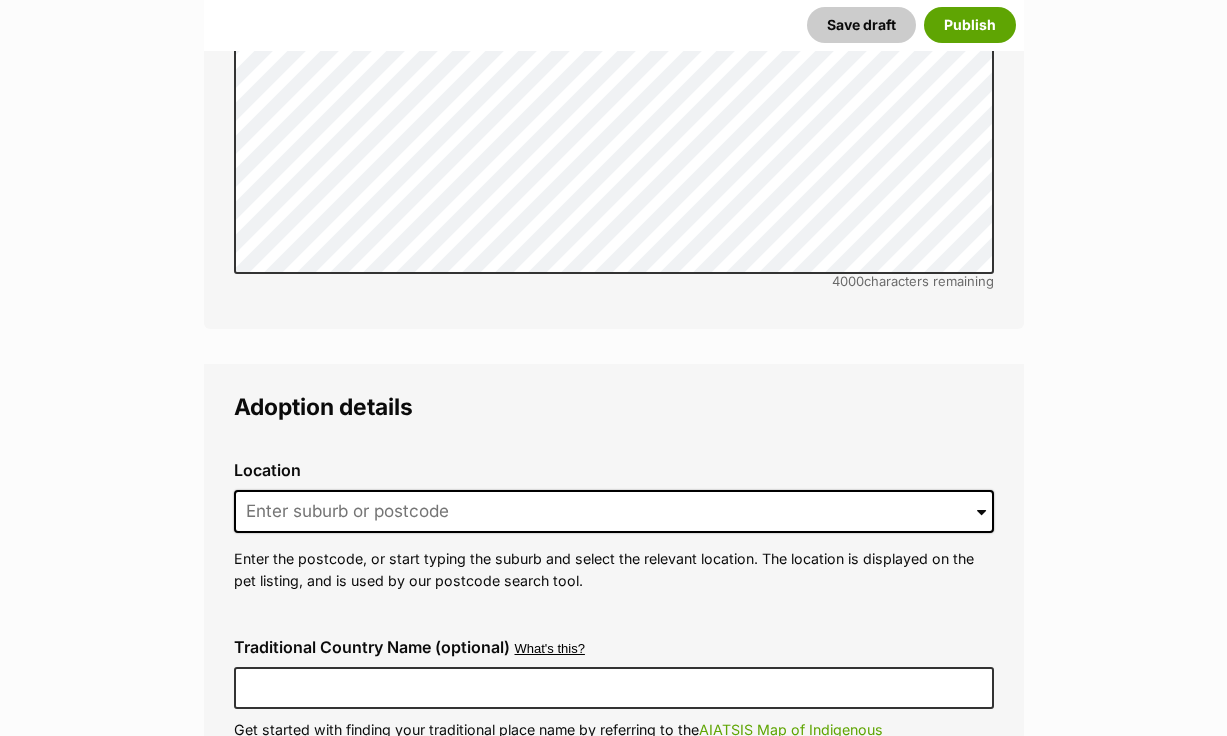 scroll, scrollTop: 4838, scrollLeft: 0, axis: vertical 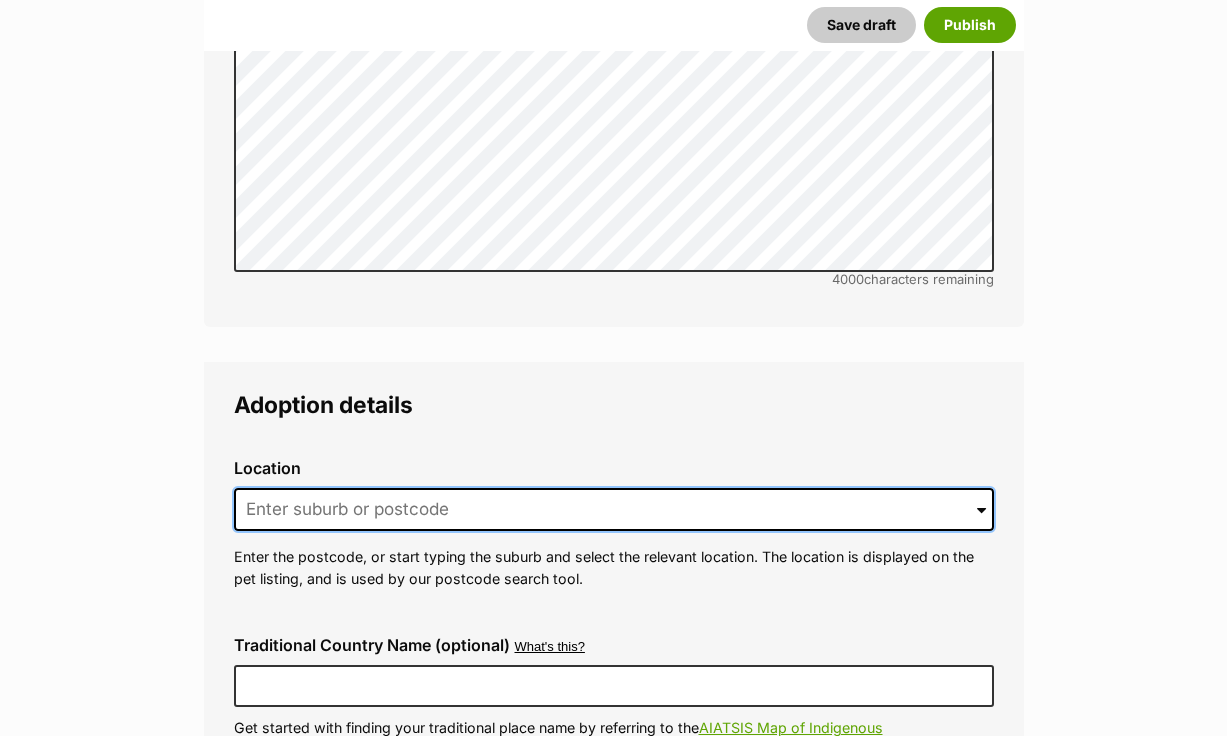 click at bounding box center (614, 510) 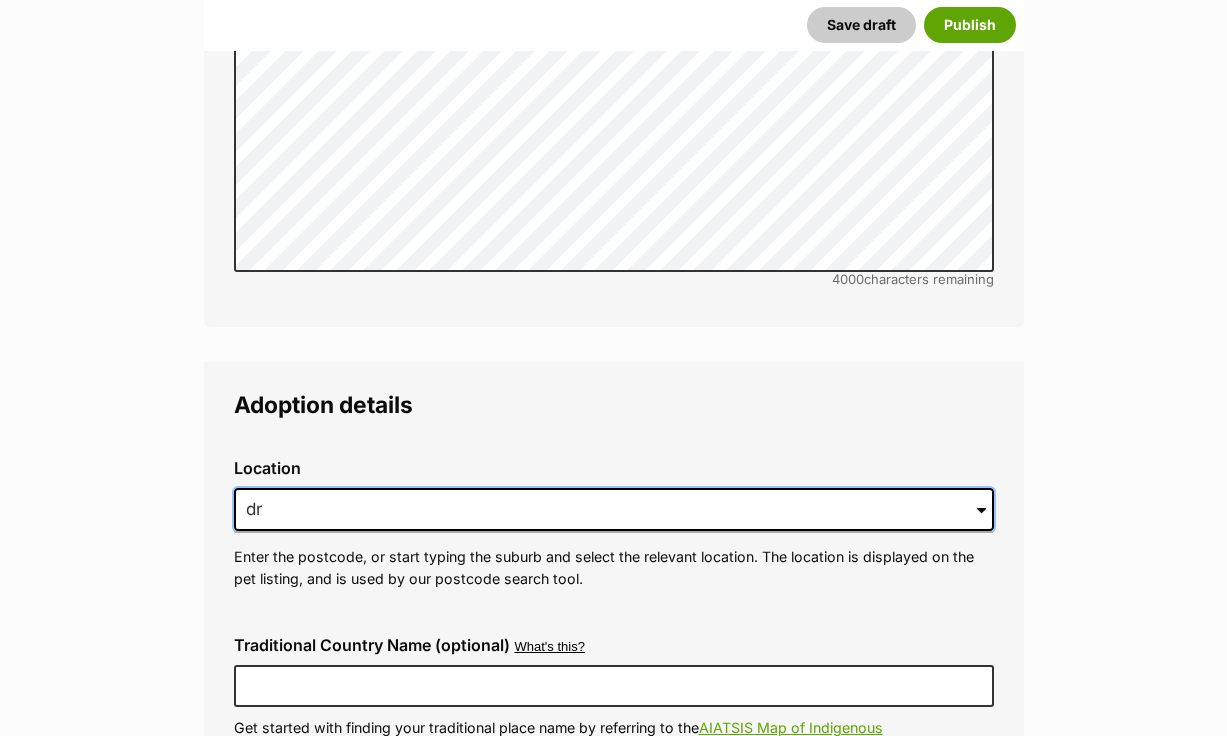 type on "d" 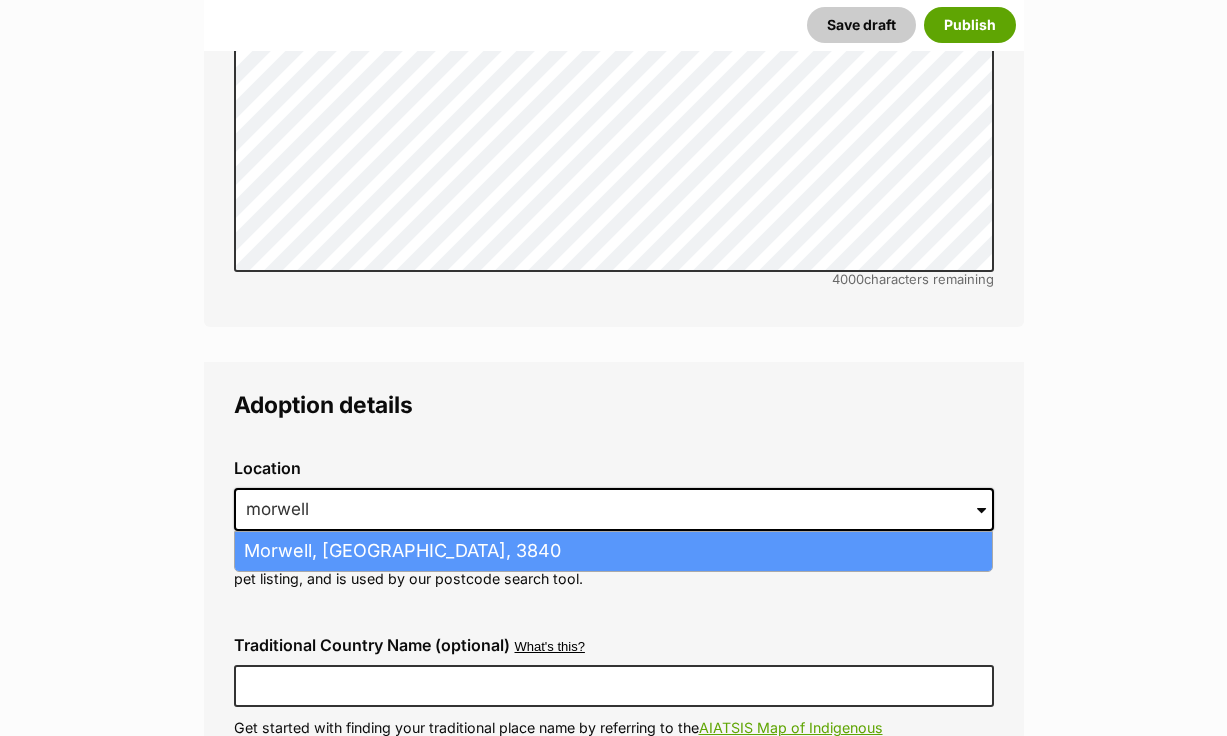 click on "Morwell, Victoria, 3840" at bounding box center (613, 551) 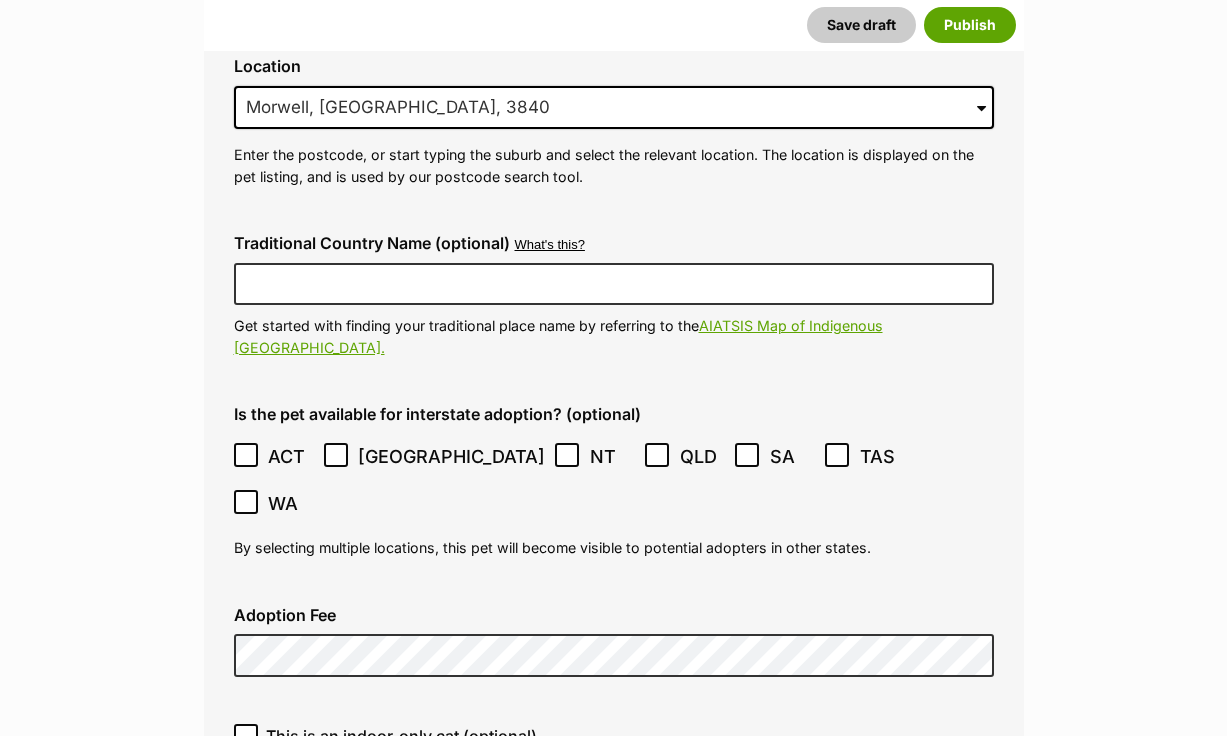 scroll, scrollTop: 5242, scrollLeft: 0, axis: vertical 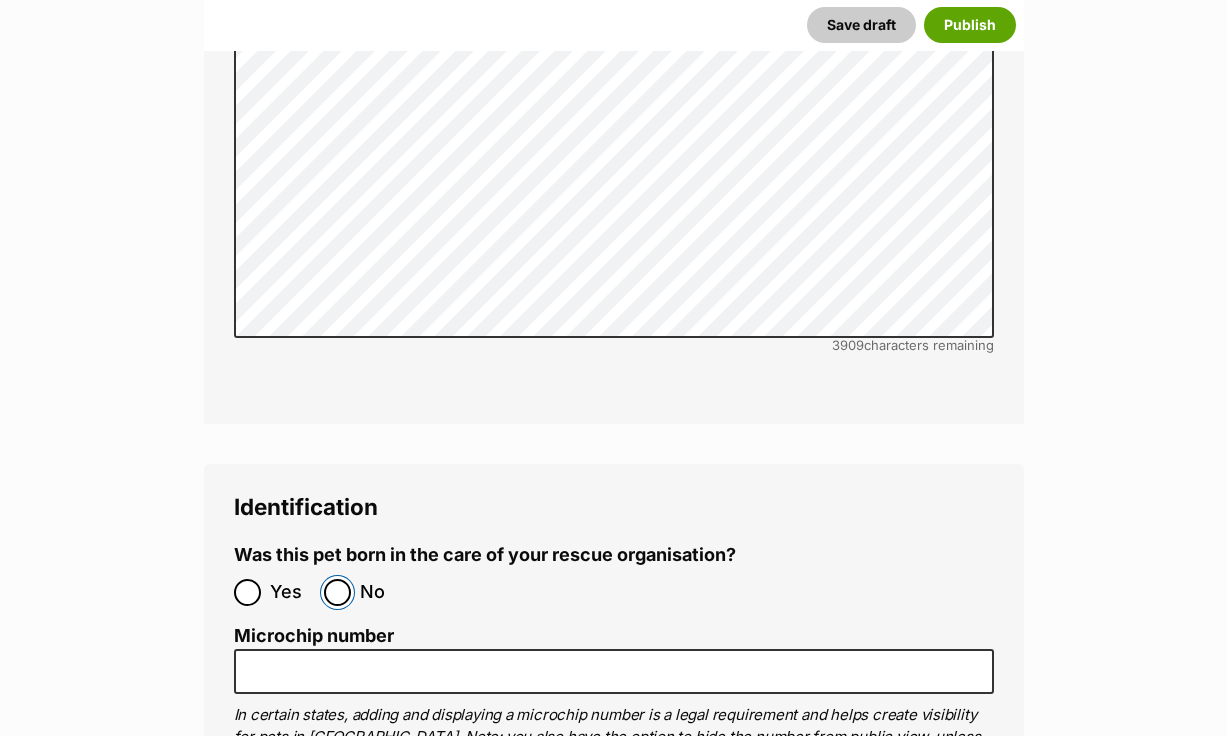 click on "No" at bounding box center (337, 592) 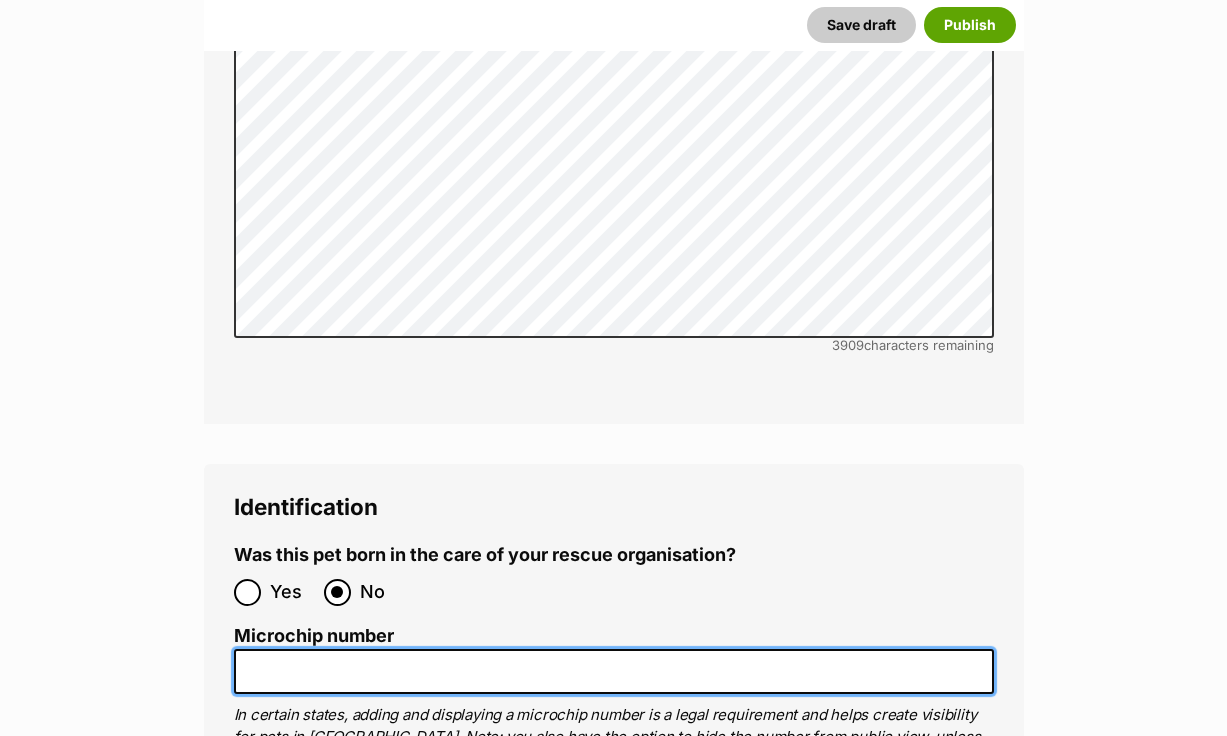 click on "Microchip number" at bounding box center (614, 671) 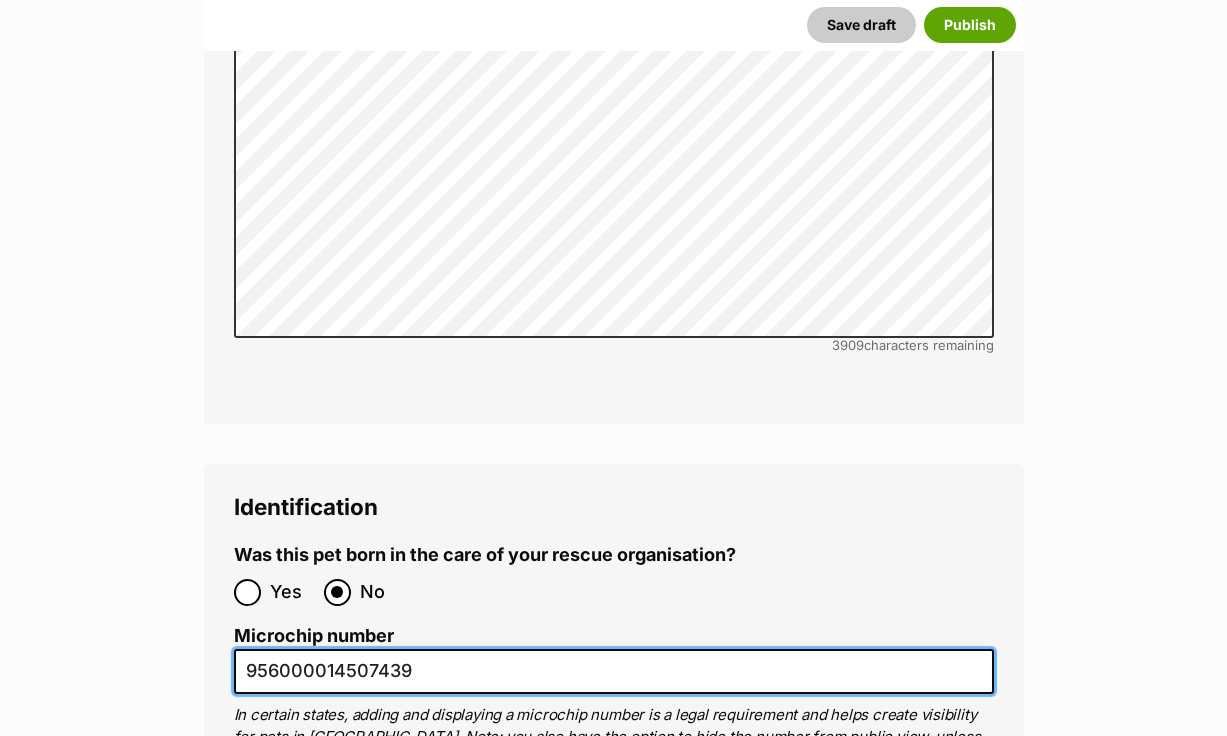 scroll, scrollTop: 0, scrollLeft: 0, axis: both 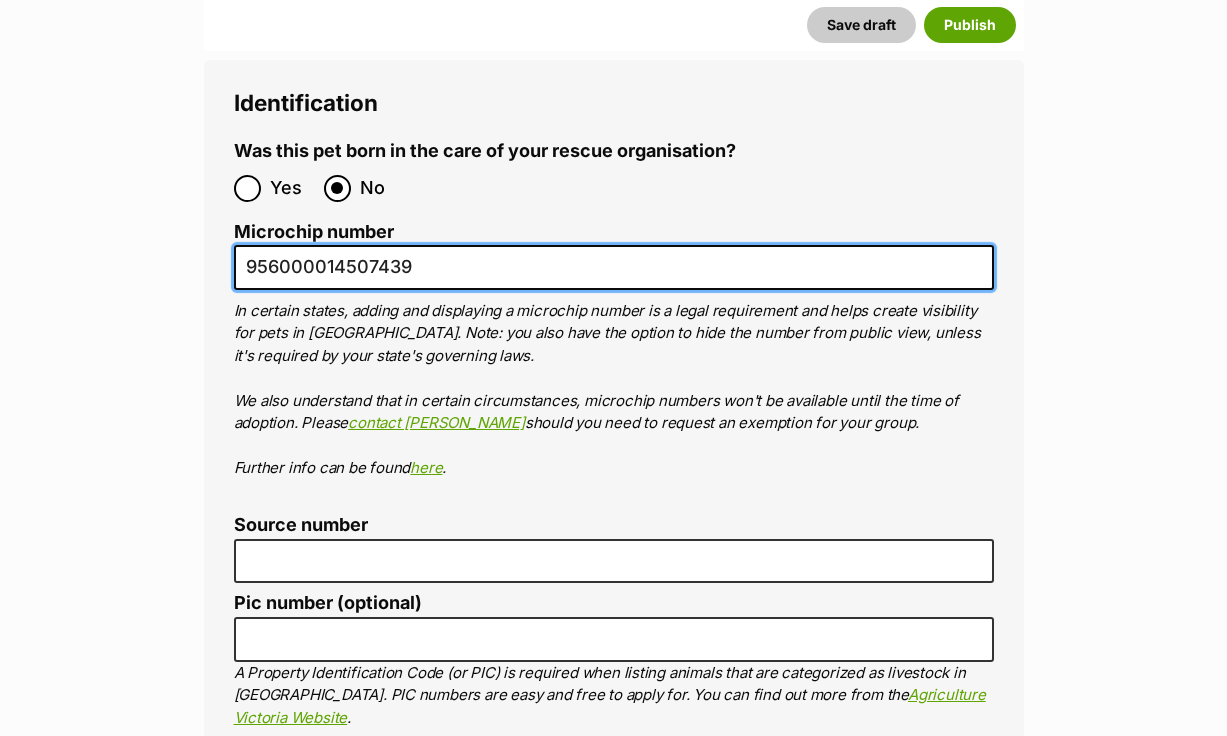 type on "956000014507439" 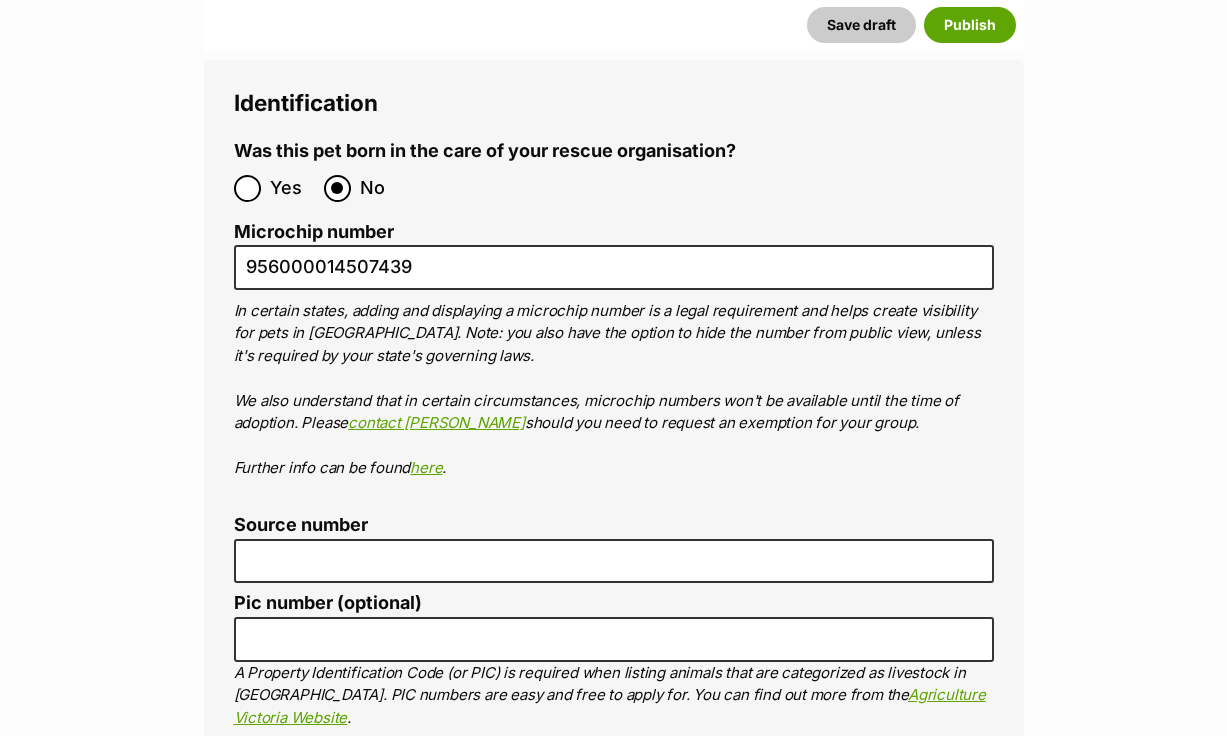 click on "Was this pet born in the care of your rescue organisation?
Yes
No
Microchip number
956000014507439
In certain states, adding and displaying a microchip number is a legal requirement and helps create visibility for pets in Australia. Note: you also have the option to hide the number from public view, unless it's required by your state's governing laws. We also understand that in certain circumstances, microchip numbers won't be available until the time of adoption. Please  contact PetRescue  should you need to request an exemption for your group. Further info can be found  here .
Rehoming organisation
Breeder identification number
Source number
Pic number (optional)
A Property Identification Code (or PIC) is required when listing animals that are categorized as livestock in VIC. PIC numbers are easy and free to apply for. You can find out more from the  Agriculture Victoria Website ." at bounding box center [614, 447] 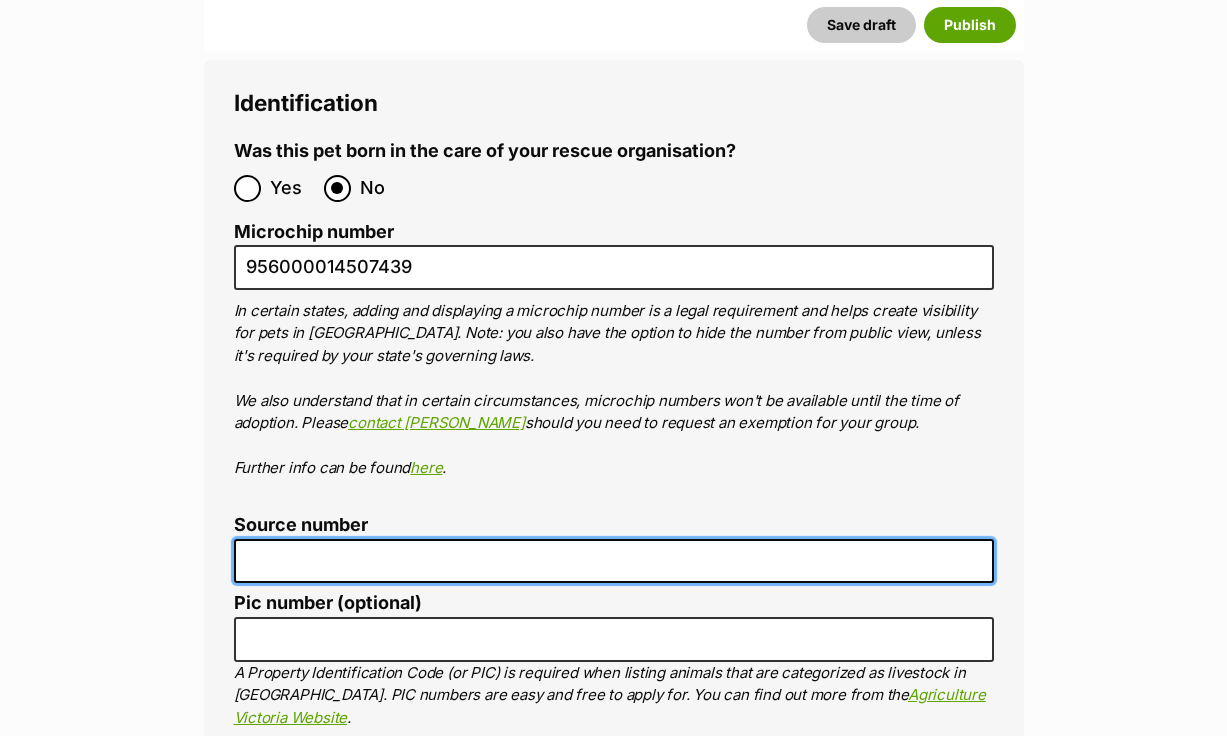 click on "Source number" at bounding box center [614, 561] 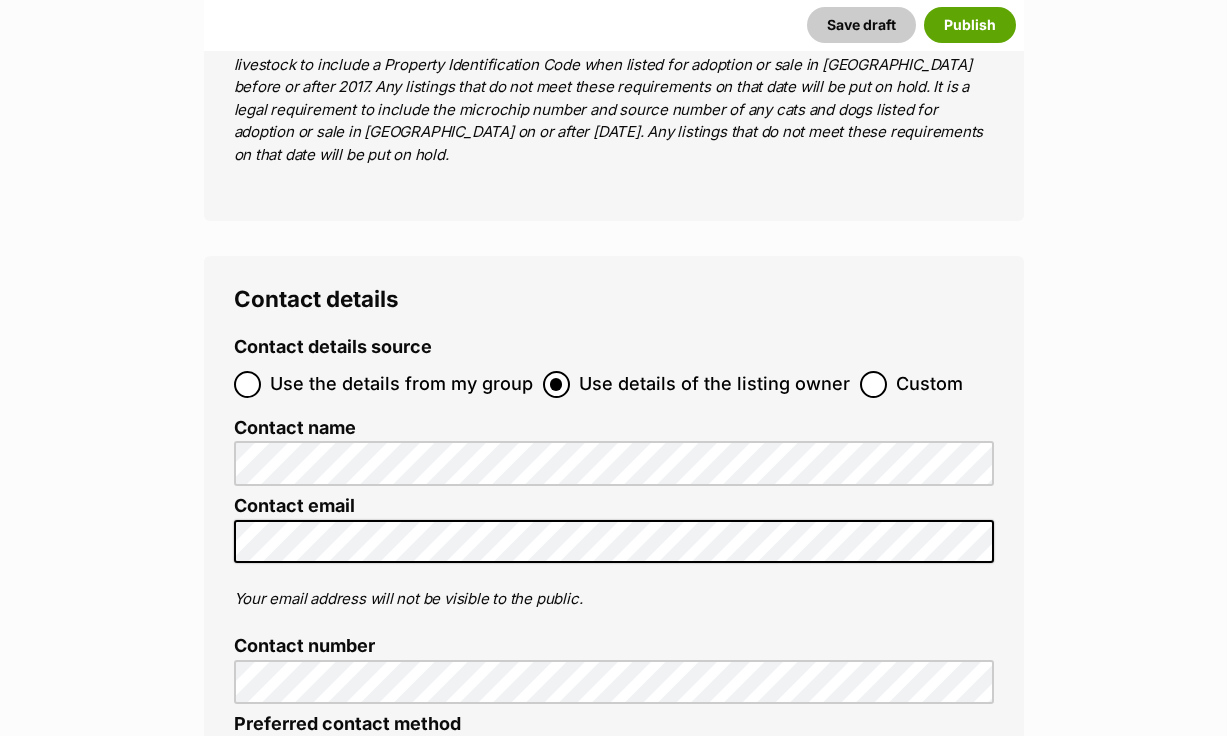 scroll, scrollTop: 7920, scrollLeft: 0, axis: vertical 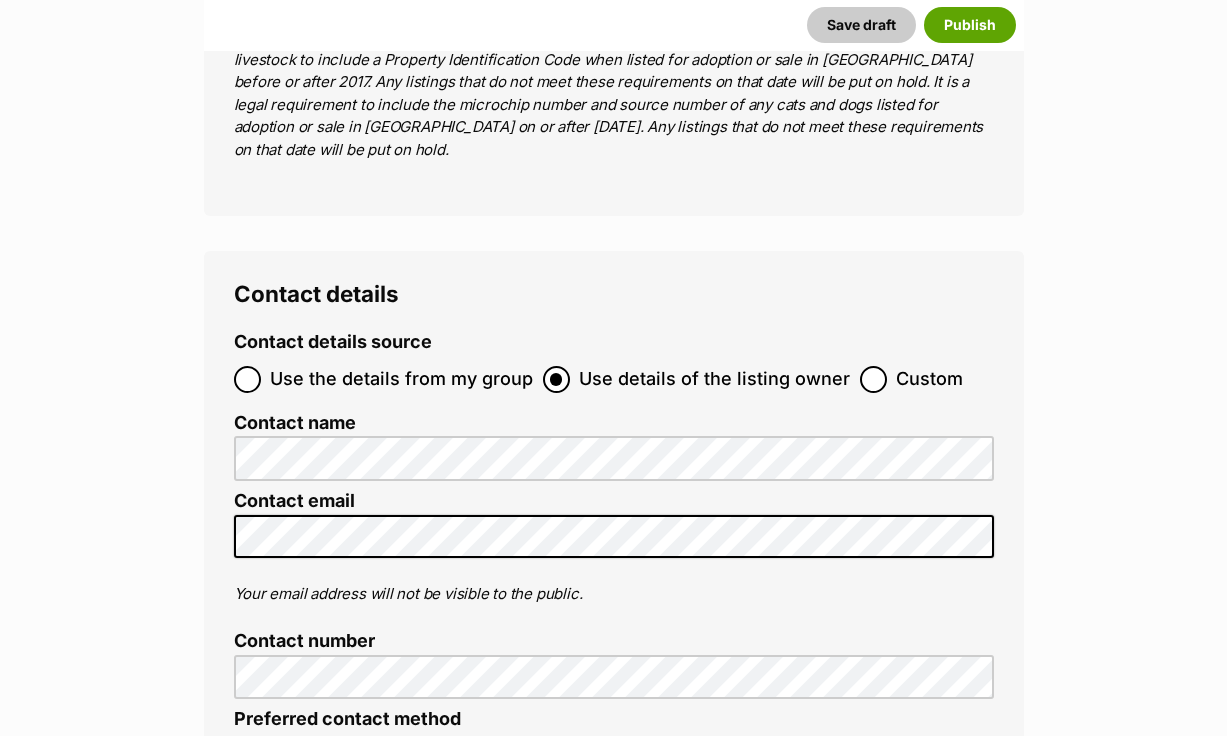 click on "Email" at bounding box center (247, 756) 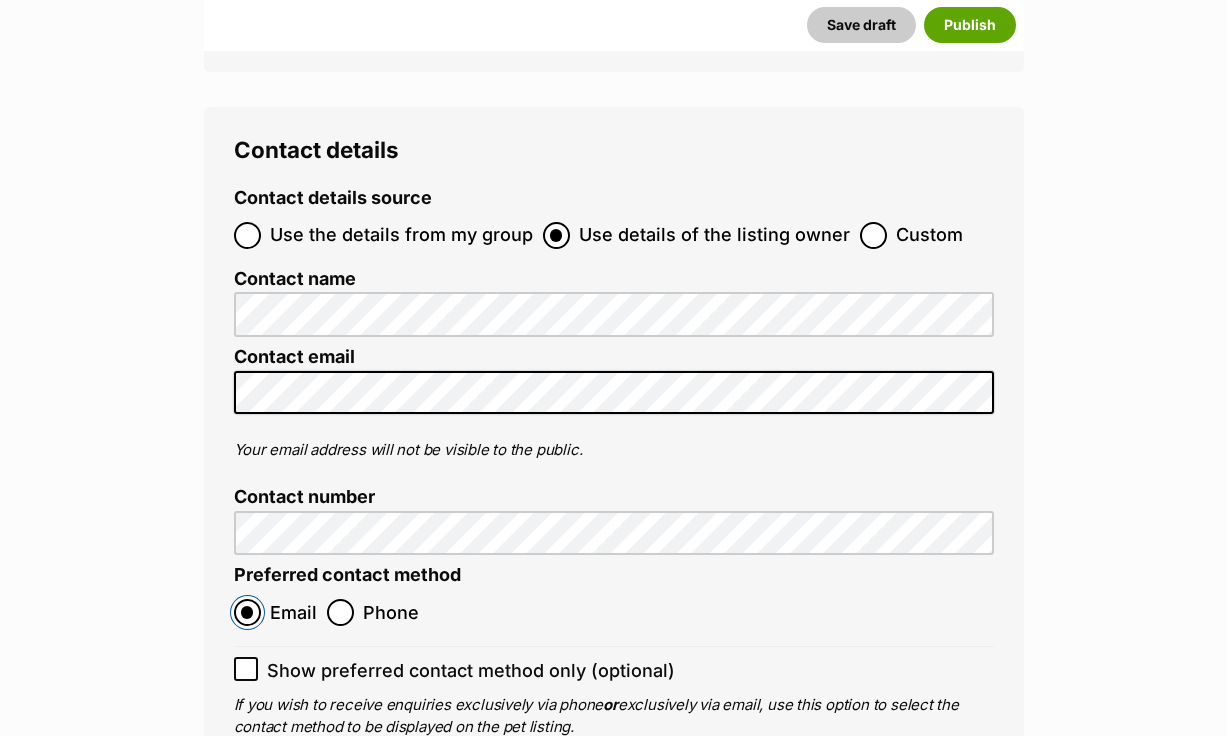 scroll, scrollTop: 8248, scrollLeft: 0, axis: vertical 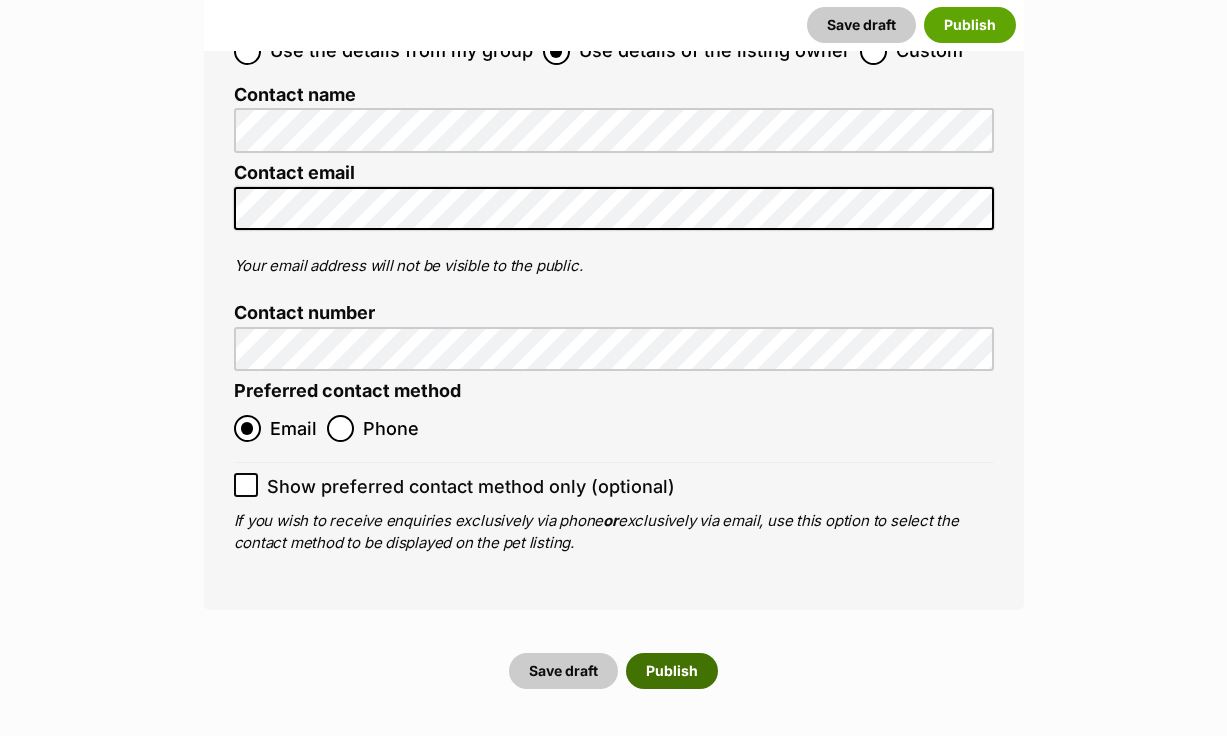 click on "Publish" at bounding box center (672, 671) 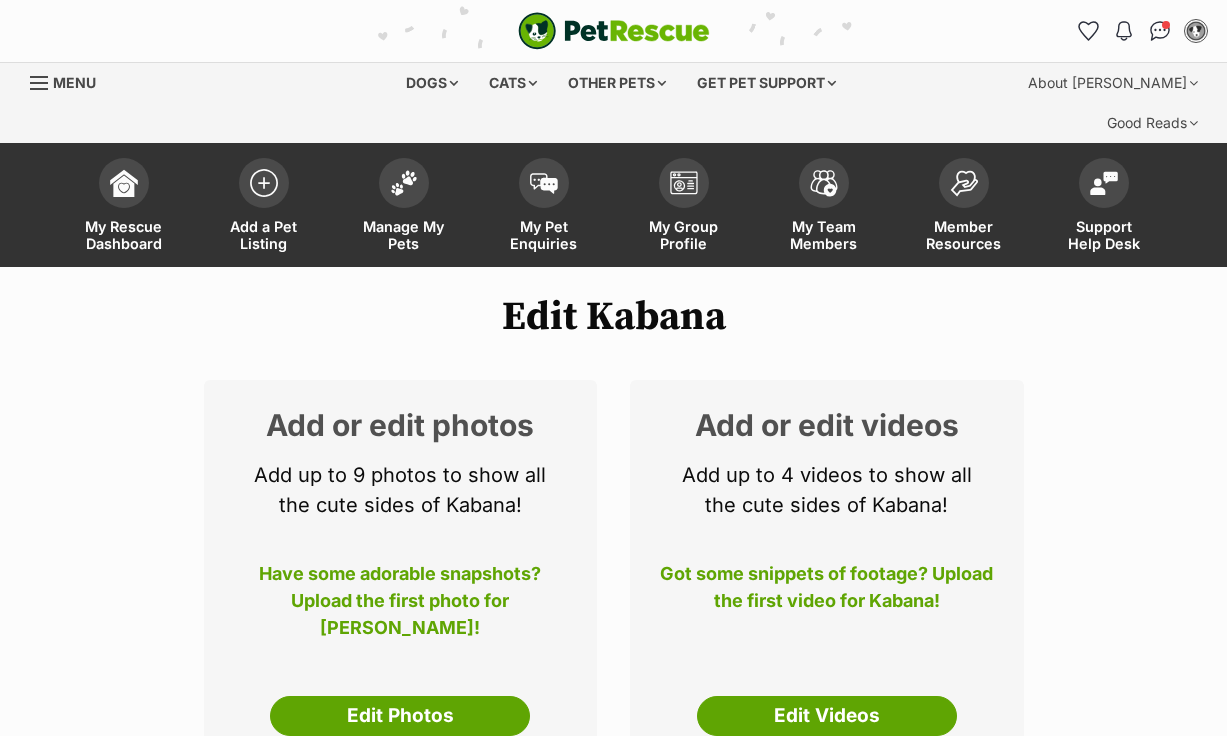 scroll, scrollTop: 0, scrollLeft: 0, axis: both 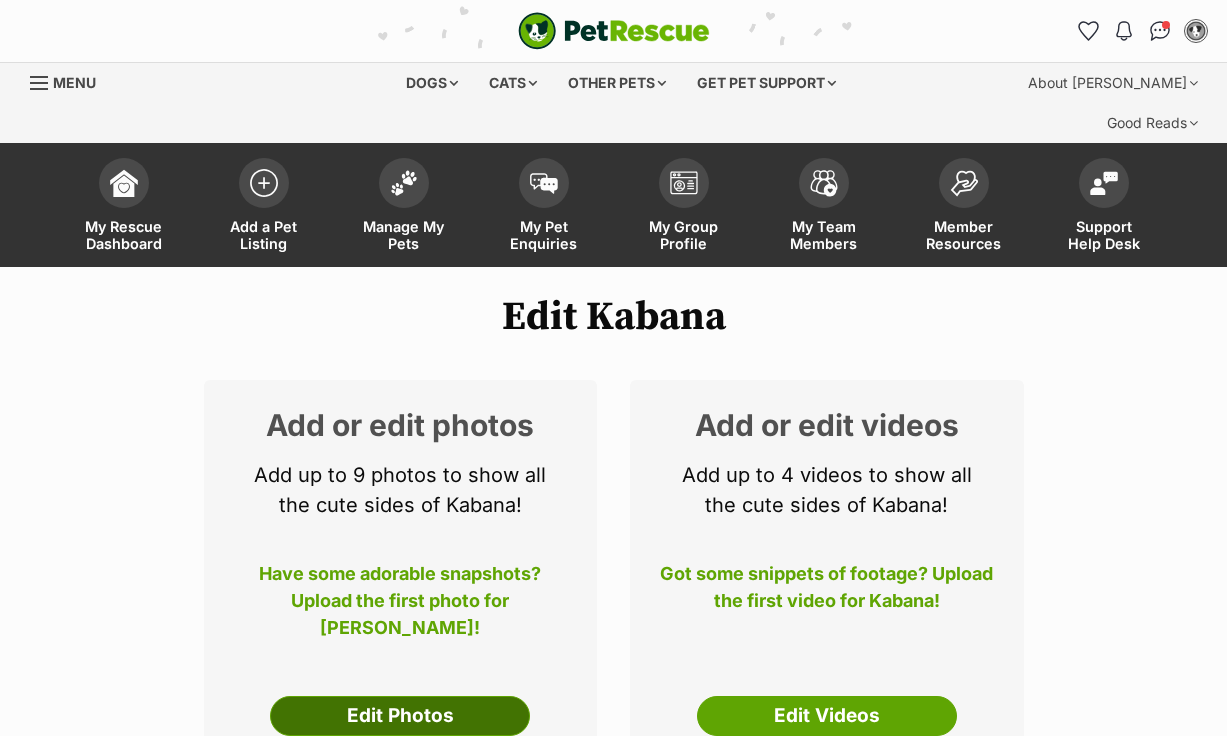 click on "Edit Photos" at bounding box center (400, 716) 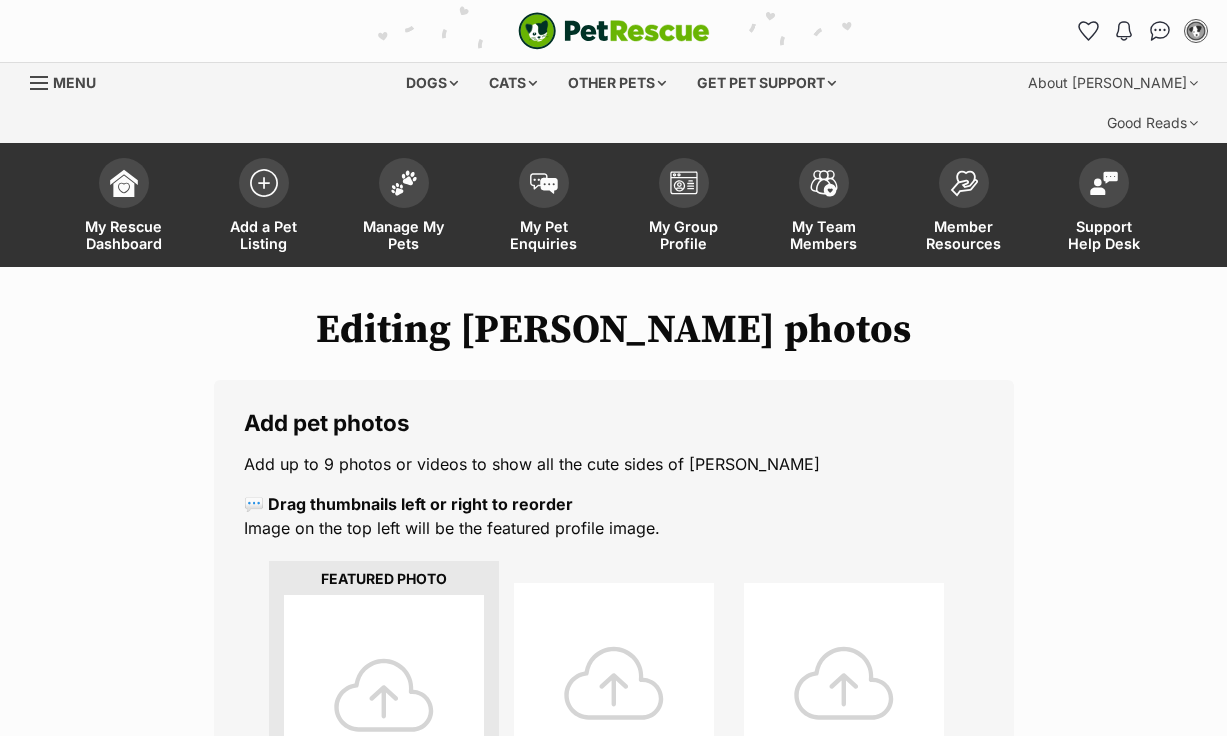 scroll, scrollTop: 0, scrollLeft: 0, axis: both 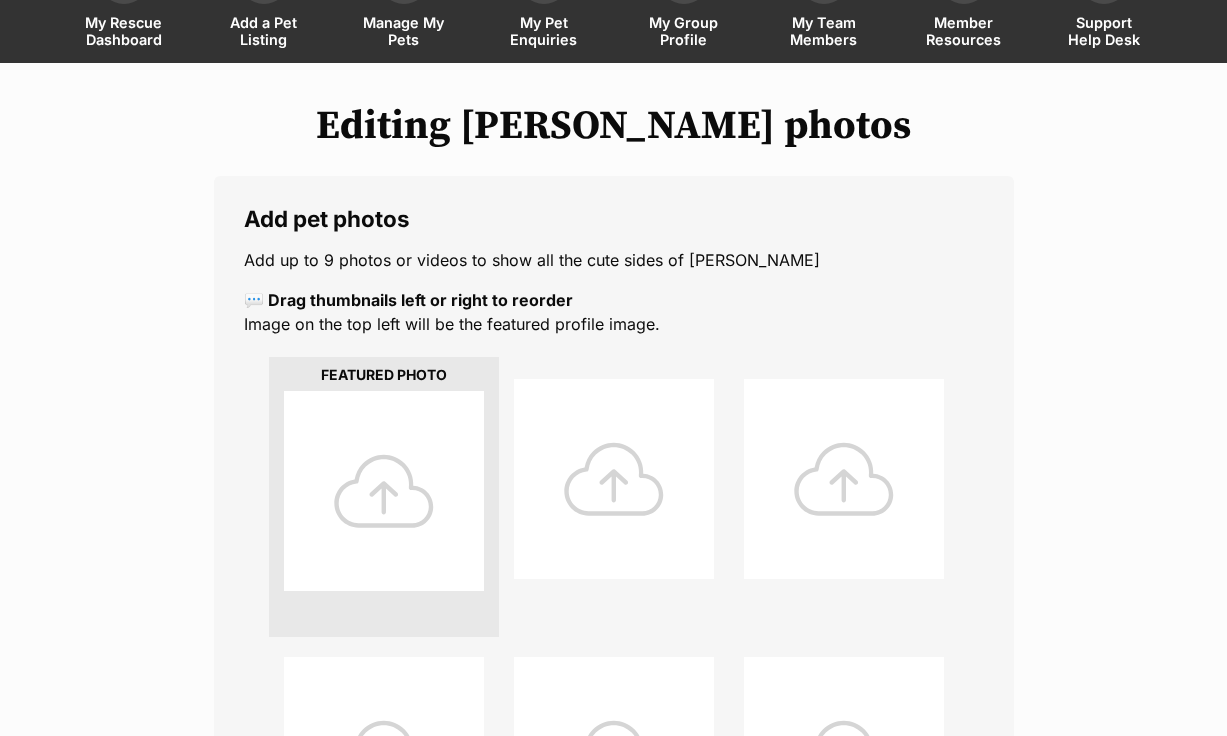 click at bounding box center (384, 491) 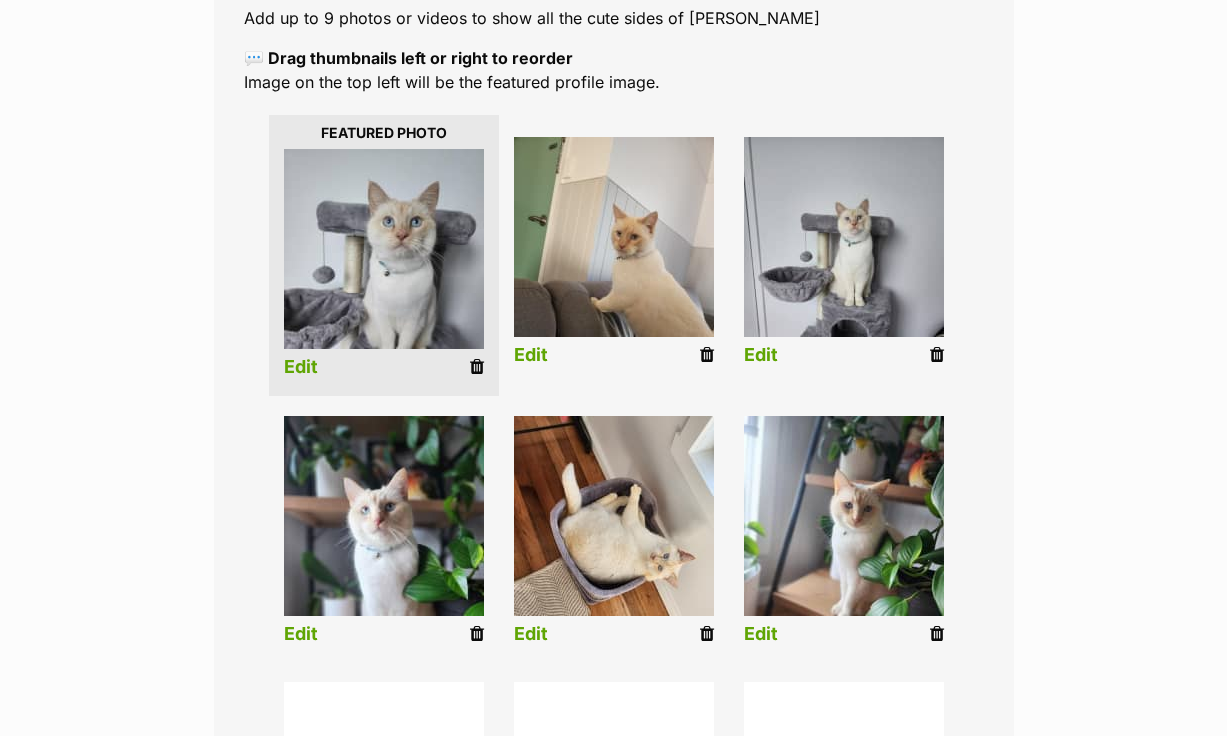 scroll, scrollTop: 500, scrollLeft: 0, axis: vertical 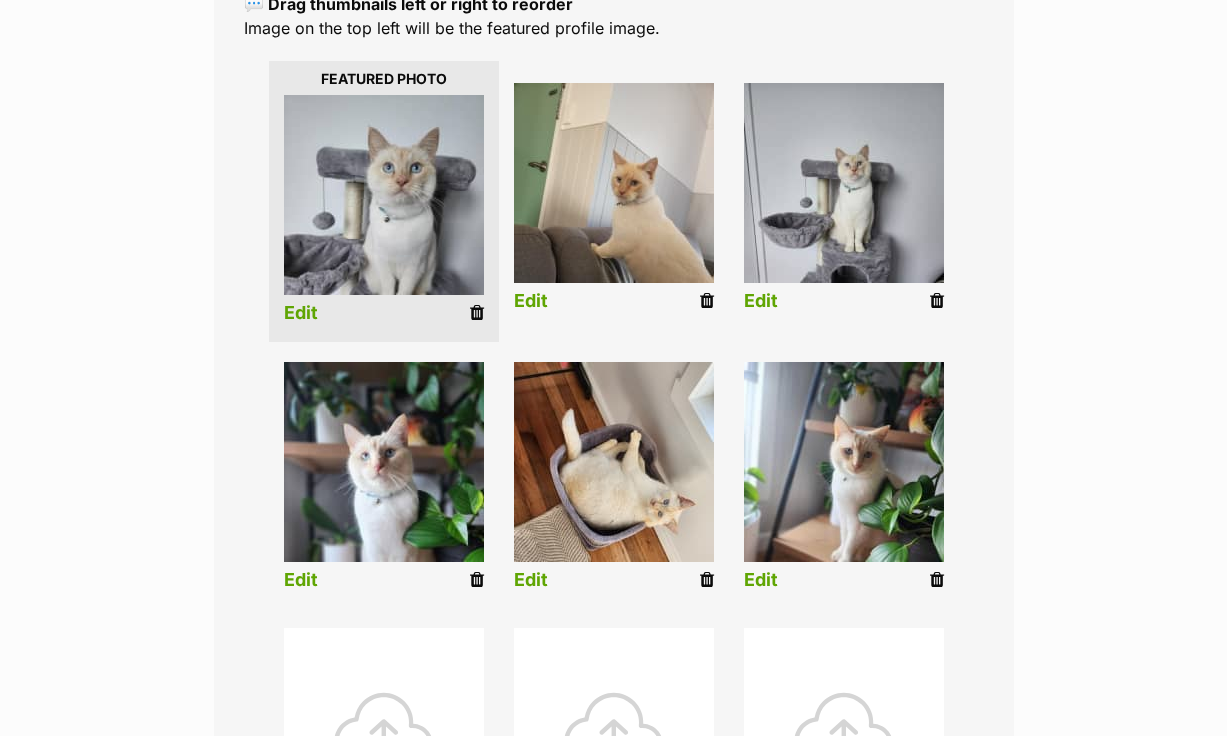 click on "Edit" at bounding box center [531, 580] 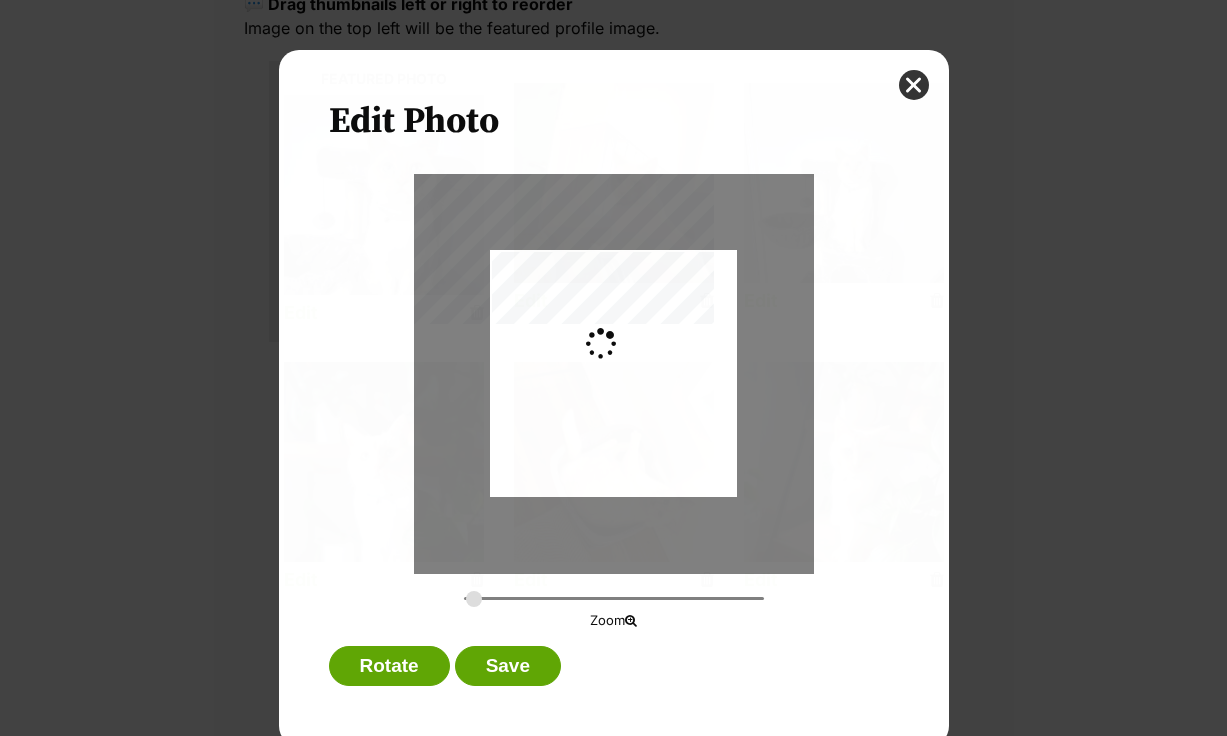 scroll, scrollTop: 0, scrollLeft: 0, axis: both 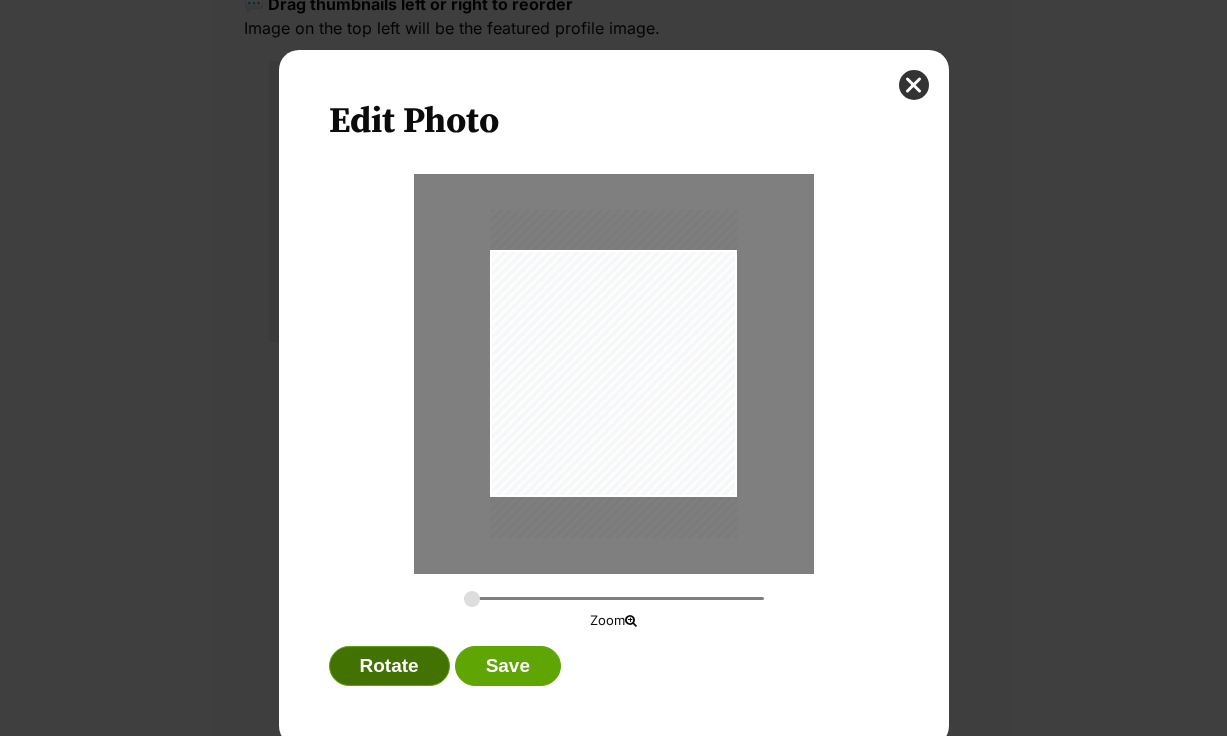 click on "Rotate" at bounding box center (389, 666) 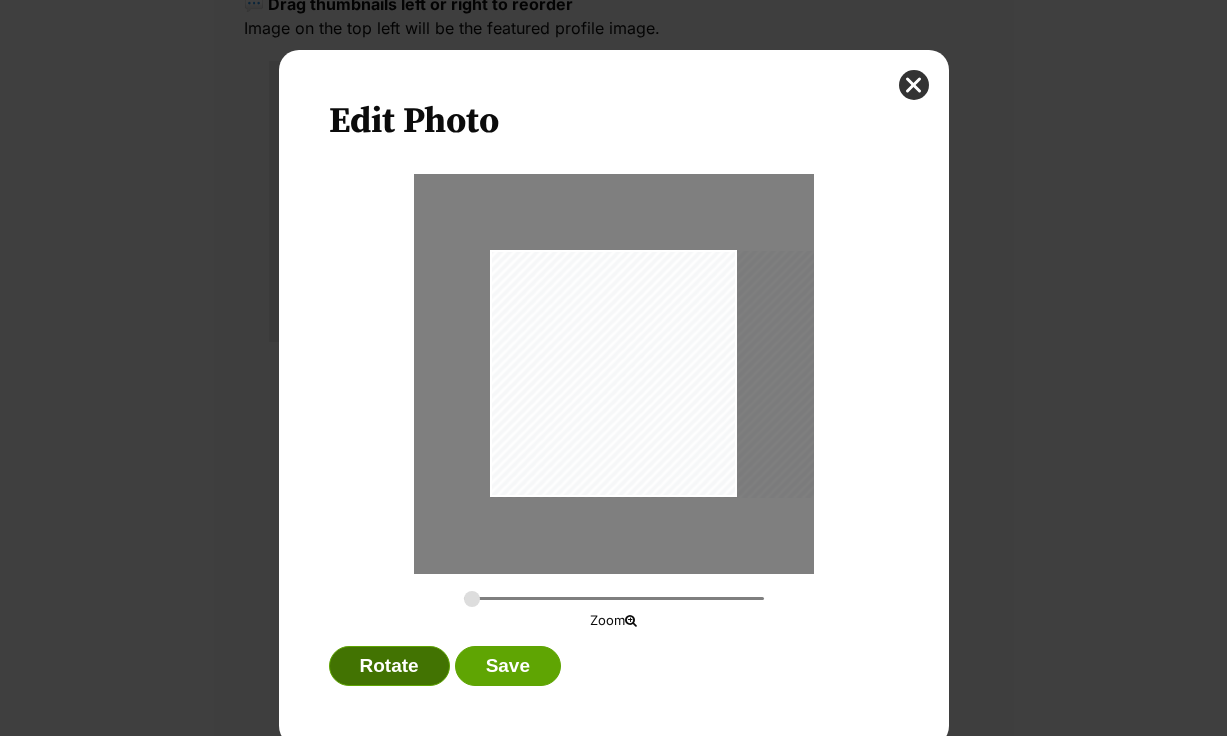 click on "Rotate" at bounding box center [389, 666] 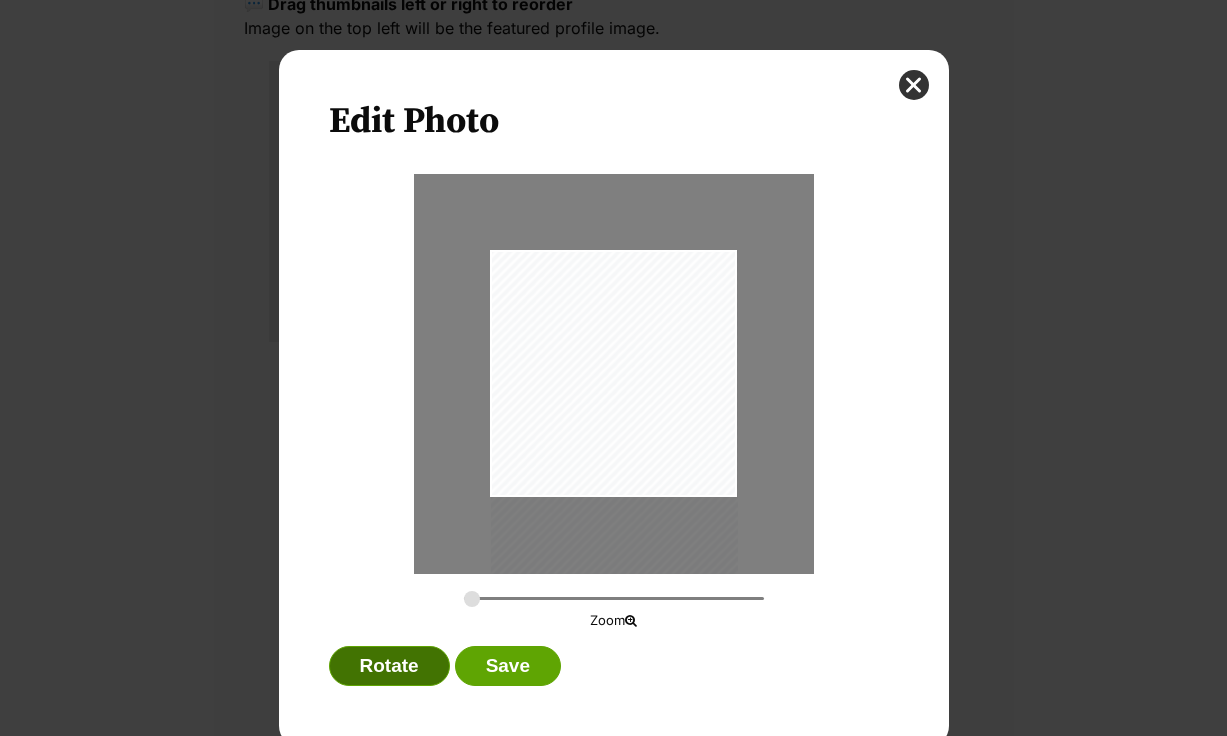 click on "Rotate" at bounding box center [389, 666] 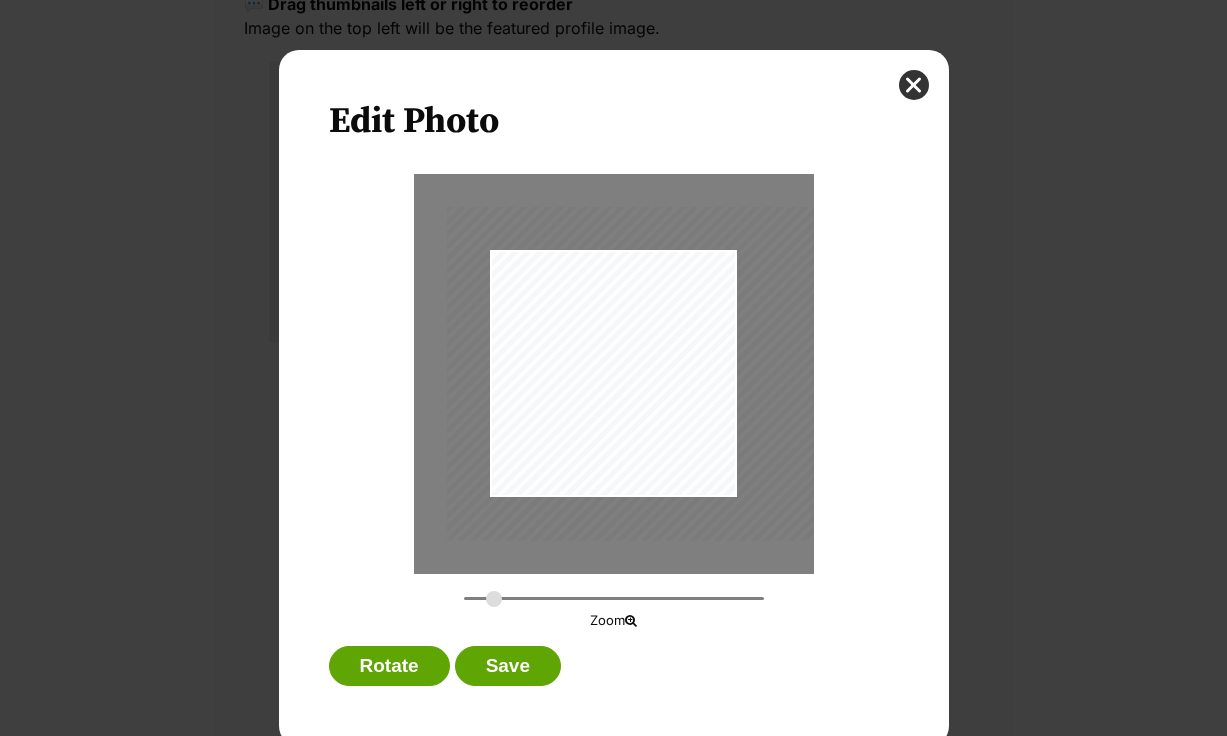 drag, startPoint x: 475, startPoint y: 597, endPoint x: 493, endPoint y: 597, distance: 18 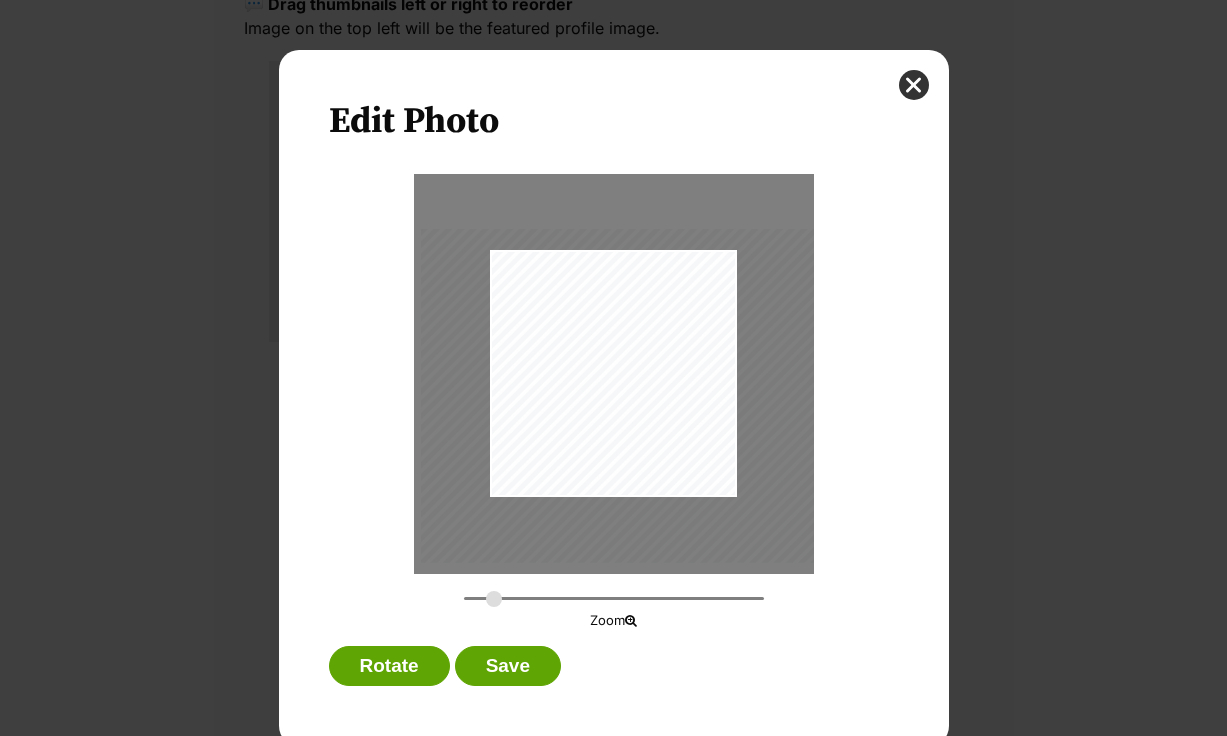 drag, startPoint x: 621, startPoint y: 439, endPoint x: 596, endPoint y: 461, distance: 33.30165 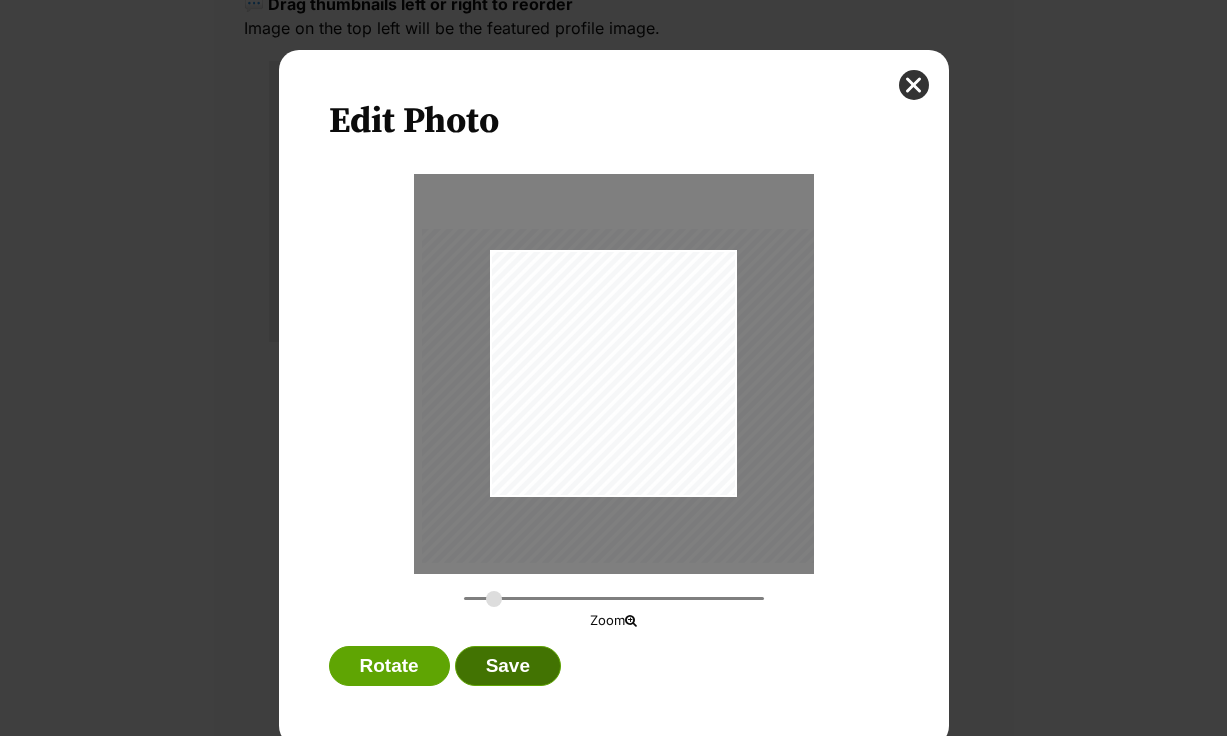click on "Save" at bounding box center (508, 666) 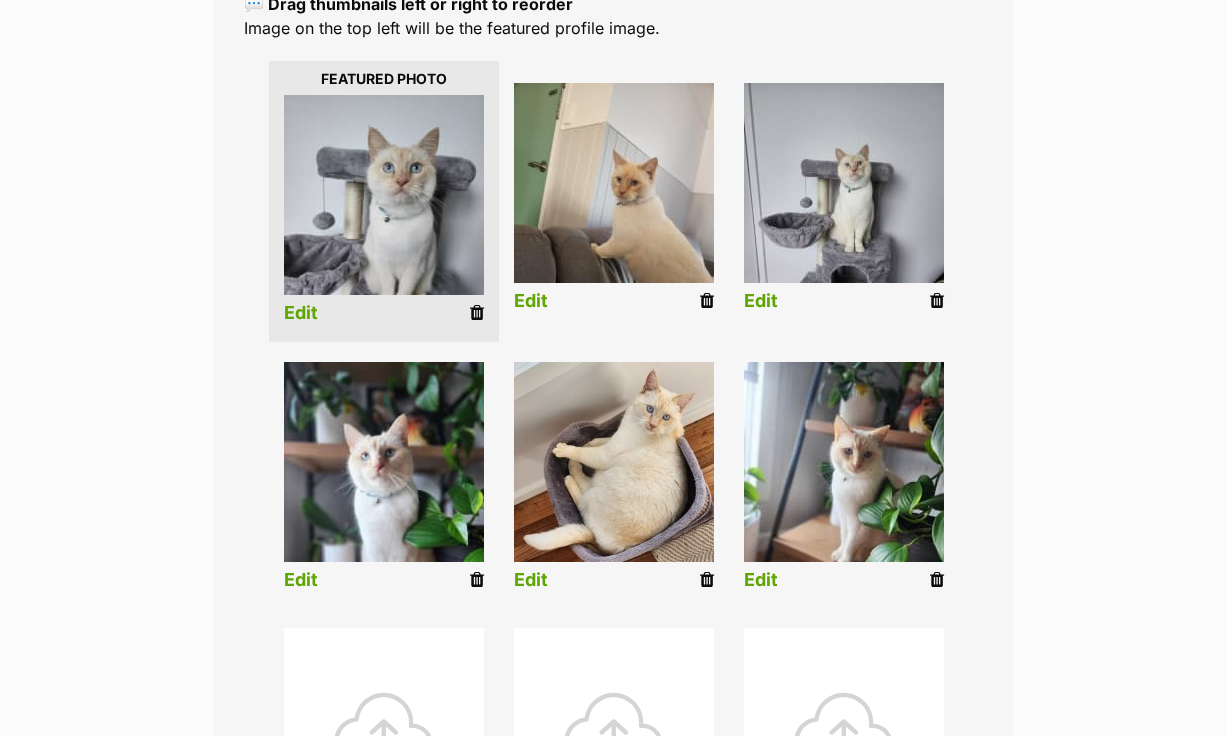 scroll, scrollTop: 478, scrollLeft: 0, axis: vertical 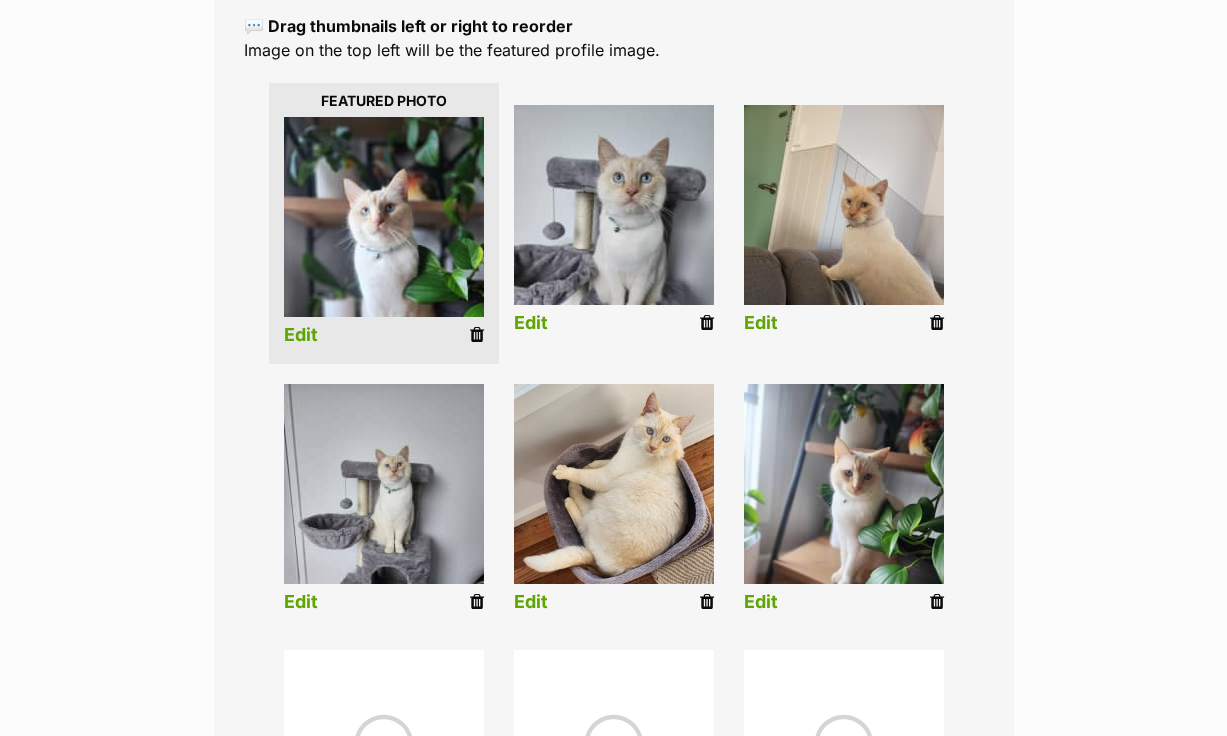 click on "Edit" at bounding box center [384, 502] 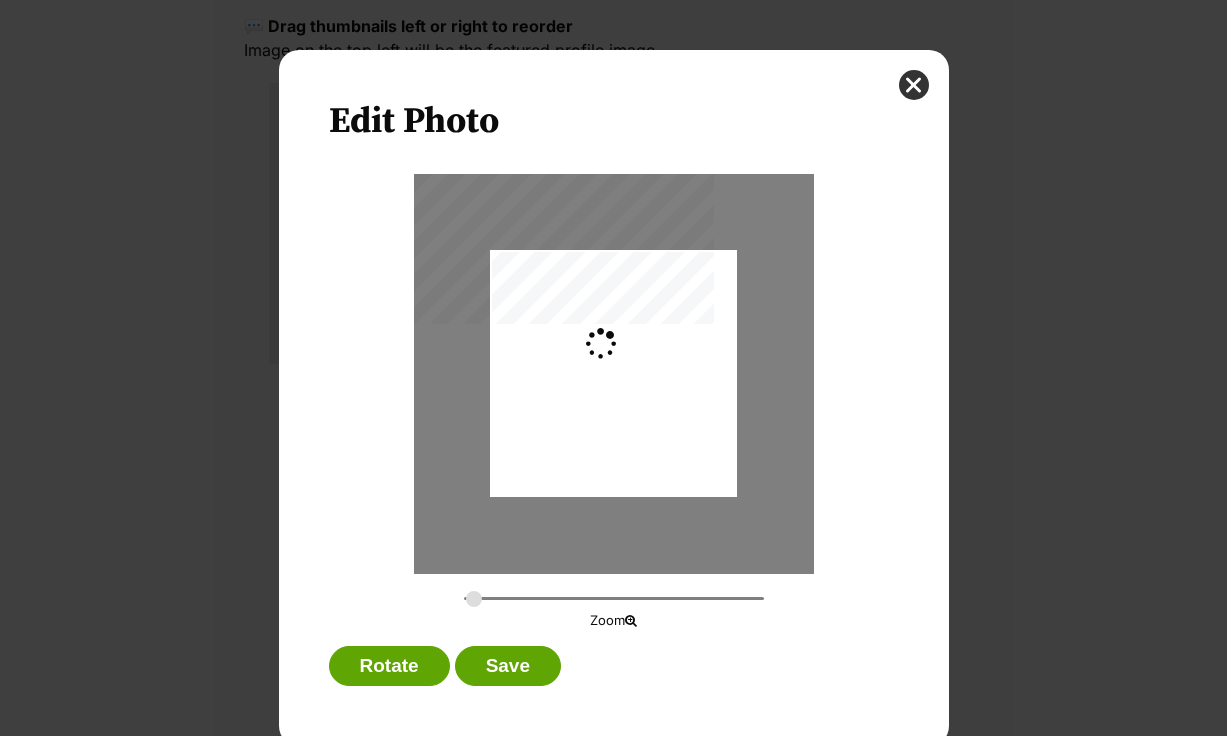 scroll, scrollTop: 0, scrollLeft: 0, axis: both 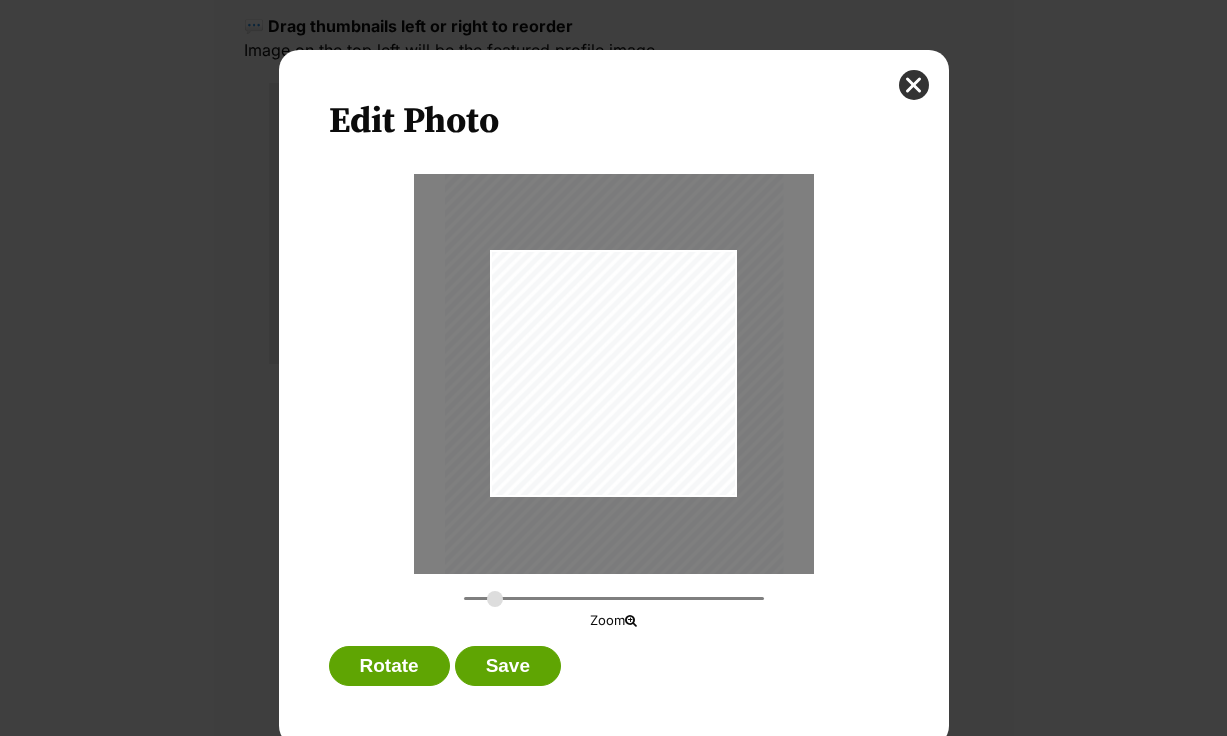 drag, startPoint x: 476, startPoint y: 597, endPoint x: 495, endPoint y: 597, distance: 19 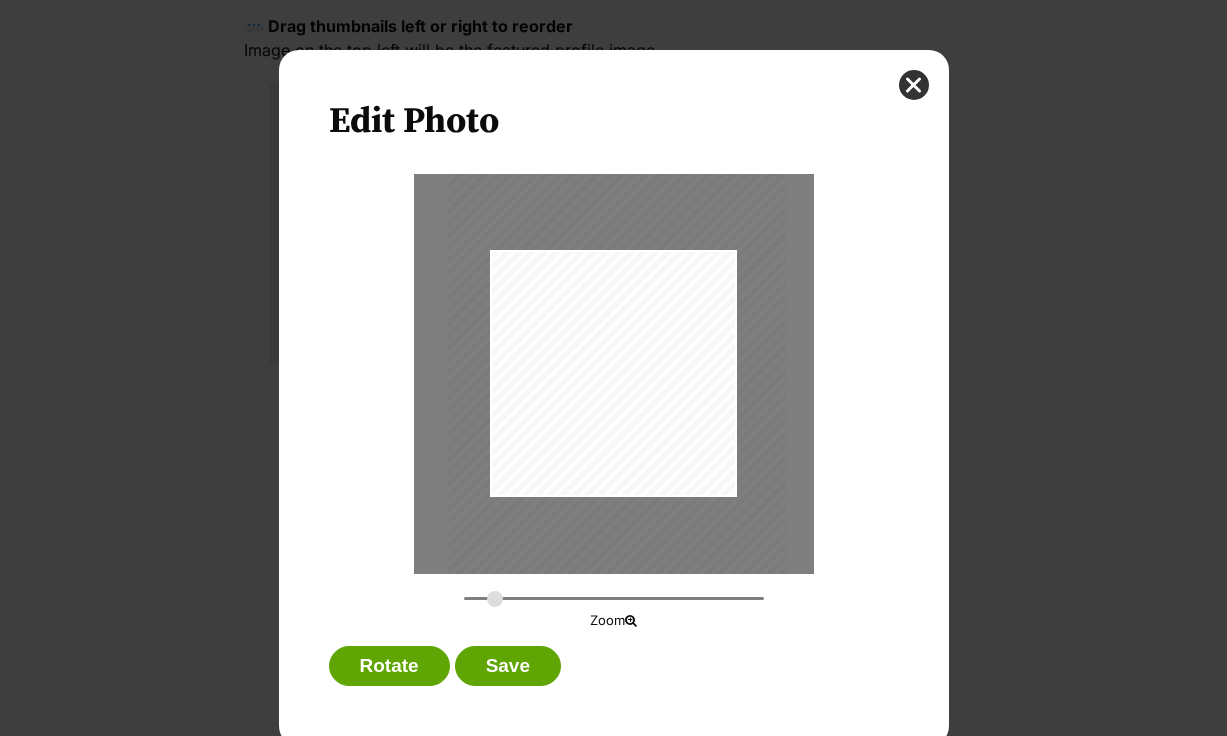 drag, startPoint x: 648, startPoint y: 423, endPoint x: 651, endPoint y: 448, distance: 25.179358 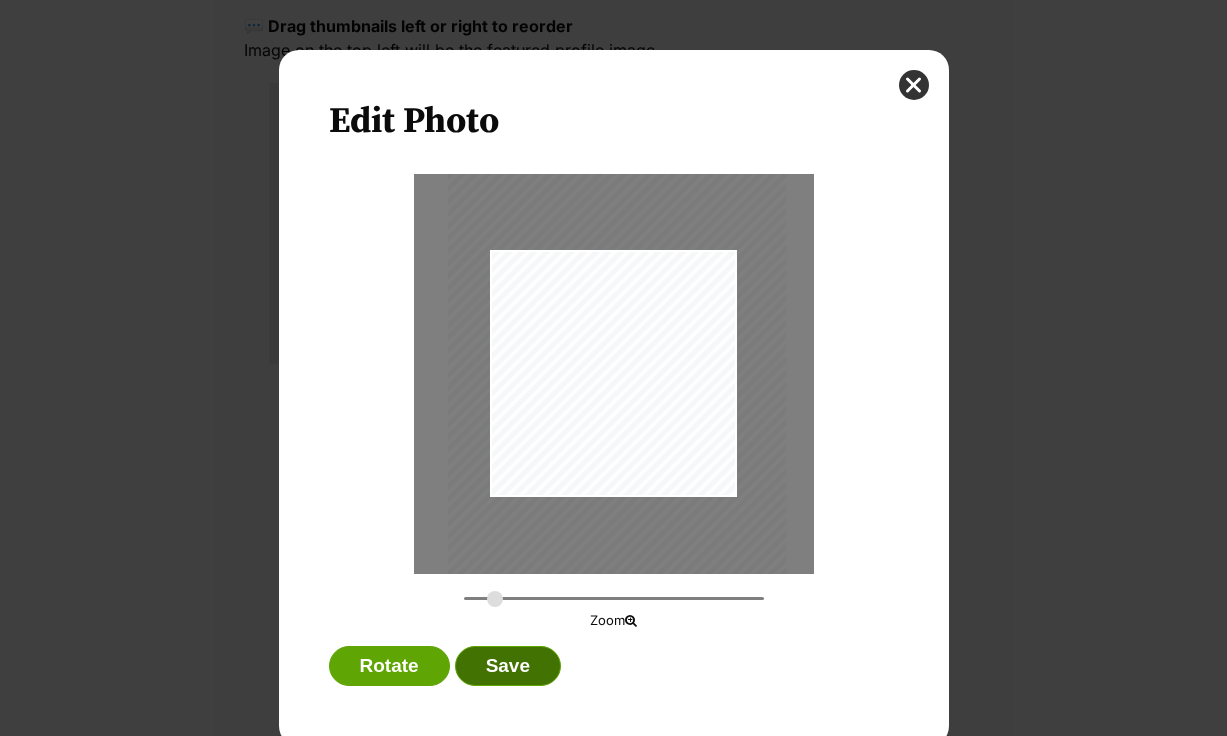 click on "Save" at bounding box center (508, 666) 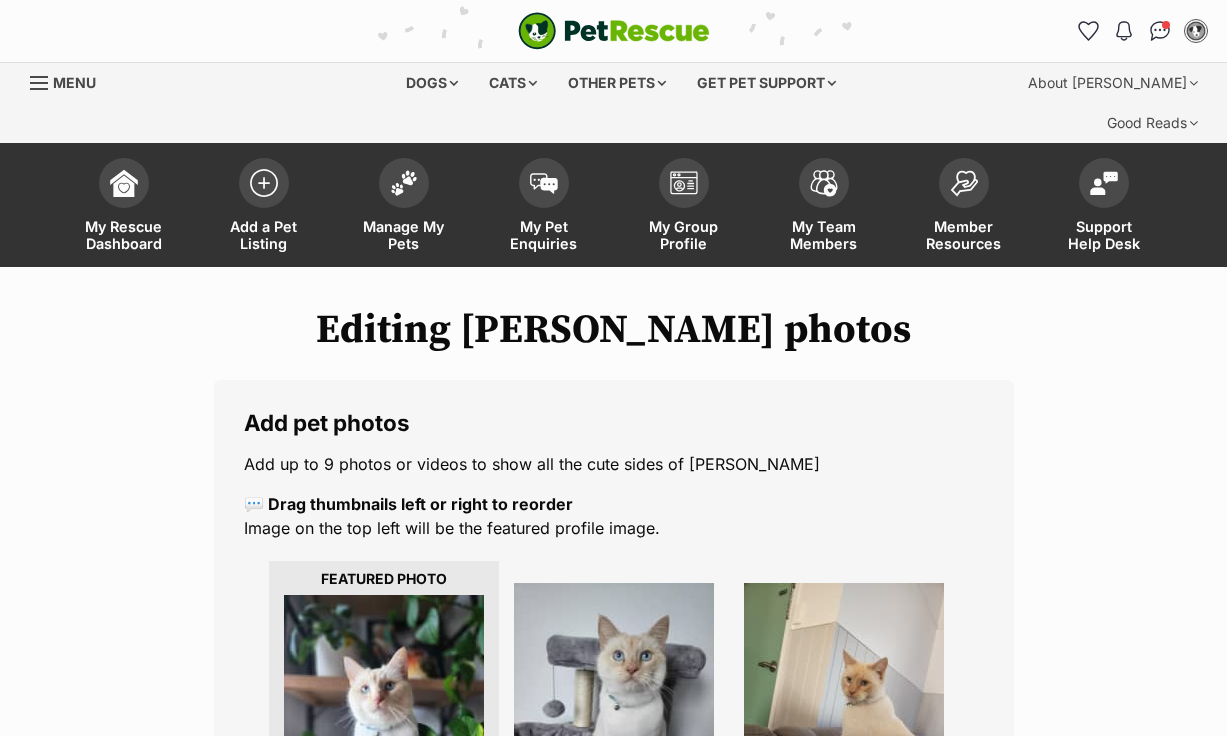 scroll, scrollTop: 478, scrollLeft: 0, axis: vertical 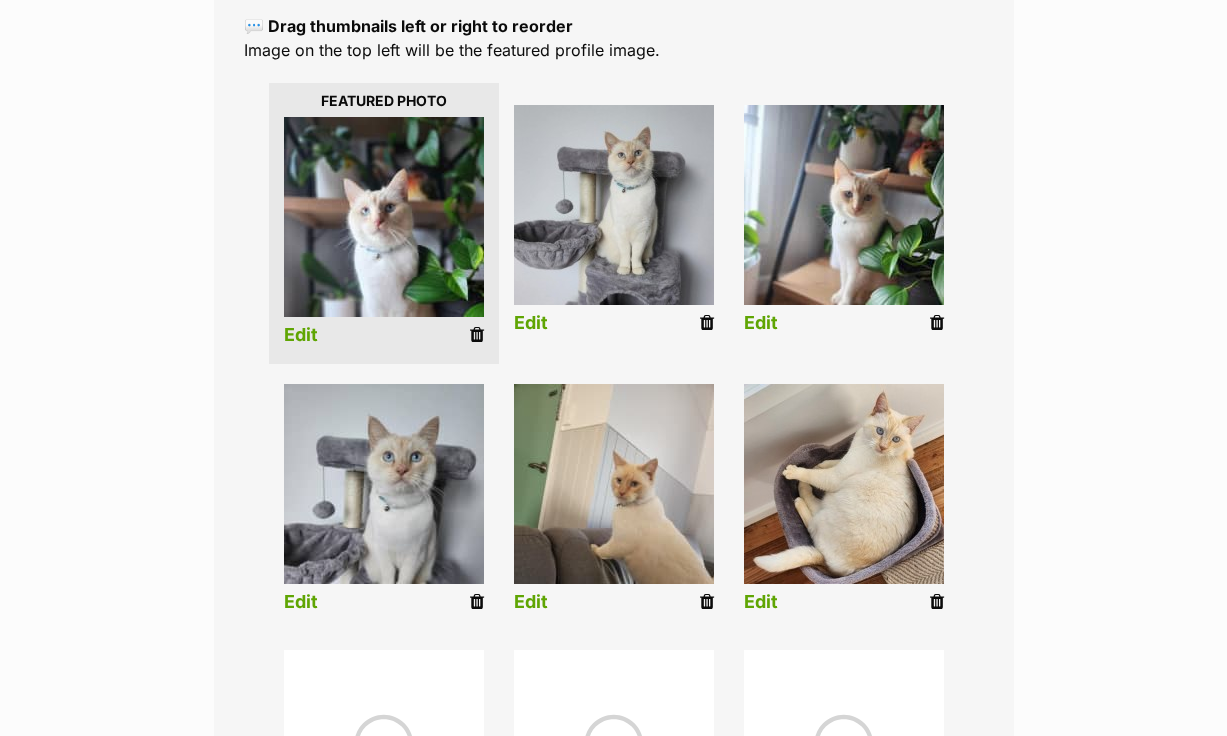 click on "Edit" at bounding box center (301, 335) 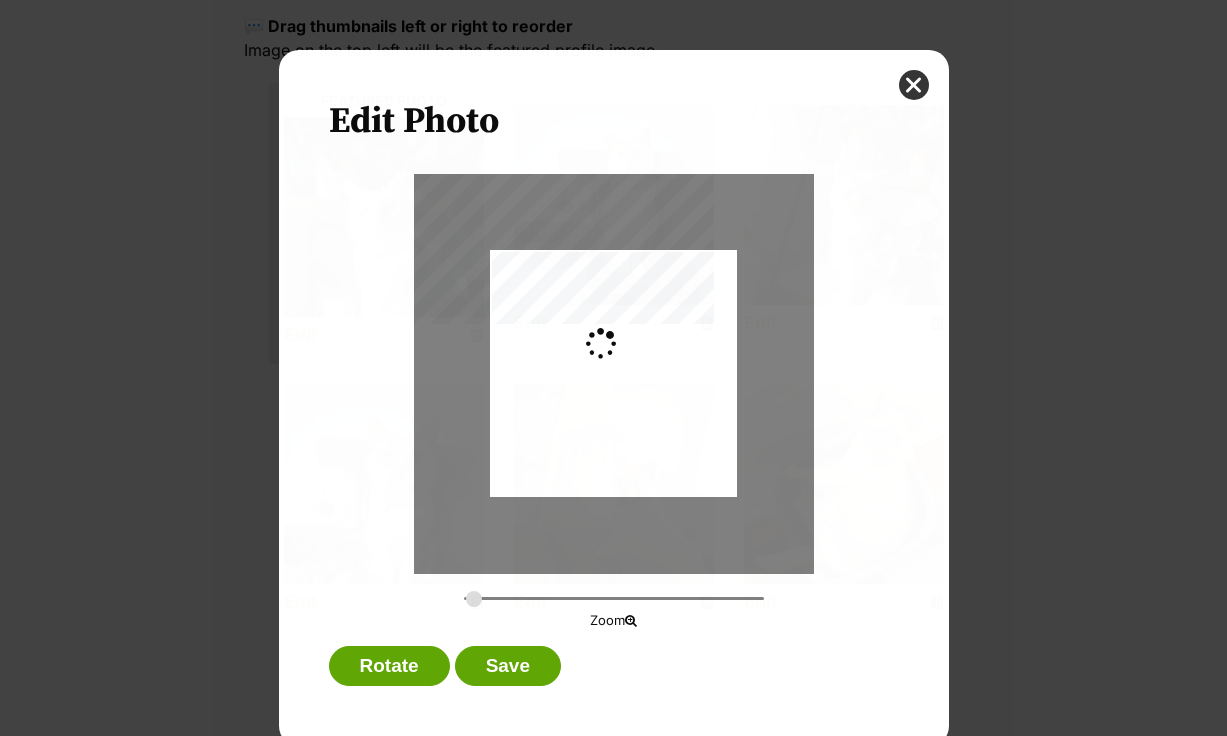 scroll, scrollTop: 0, scrollLeft: 0, axis: both 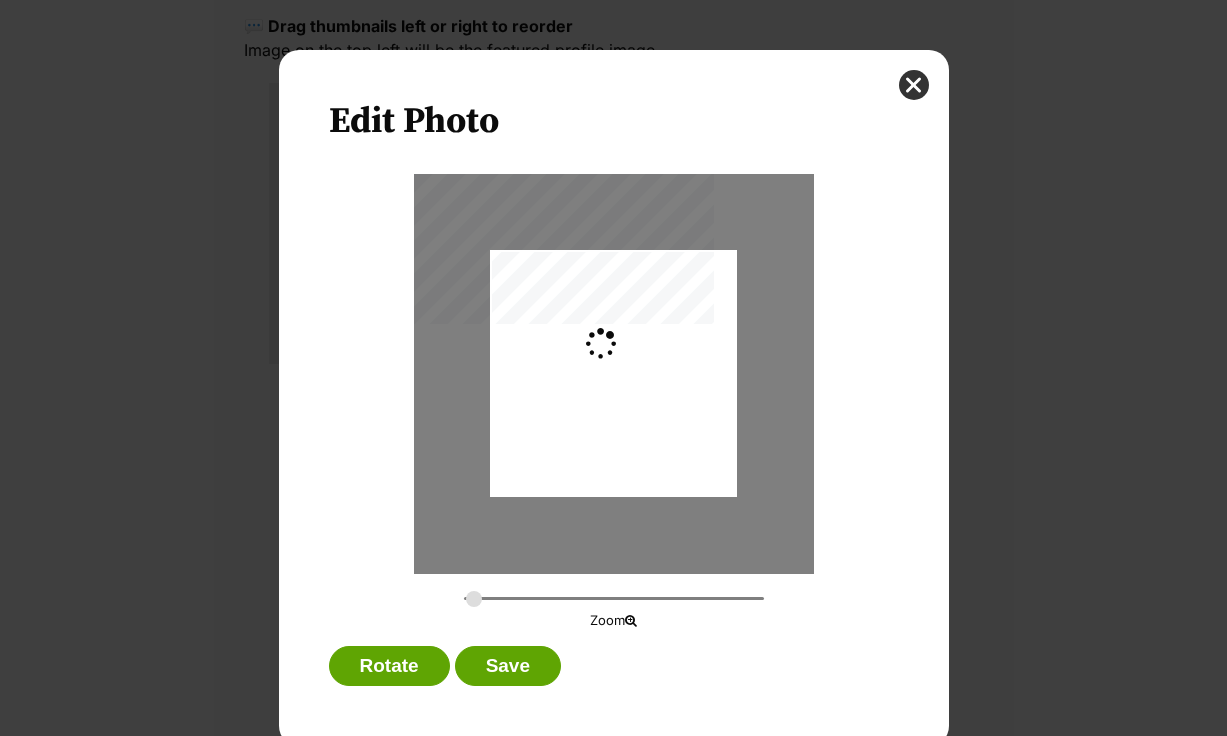 type on "0.2744" 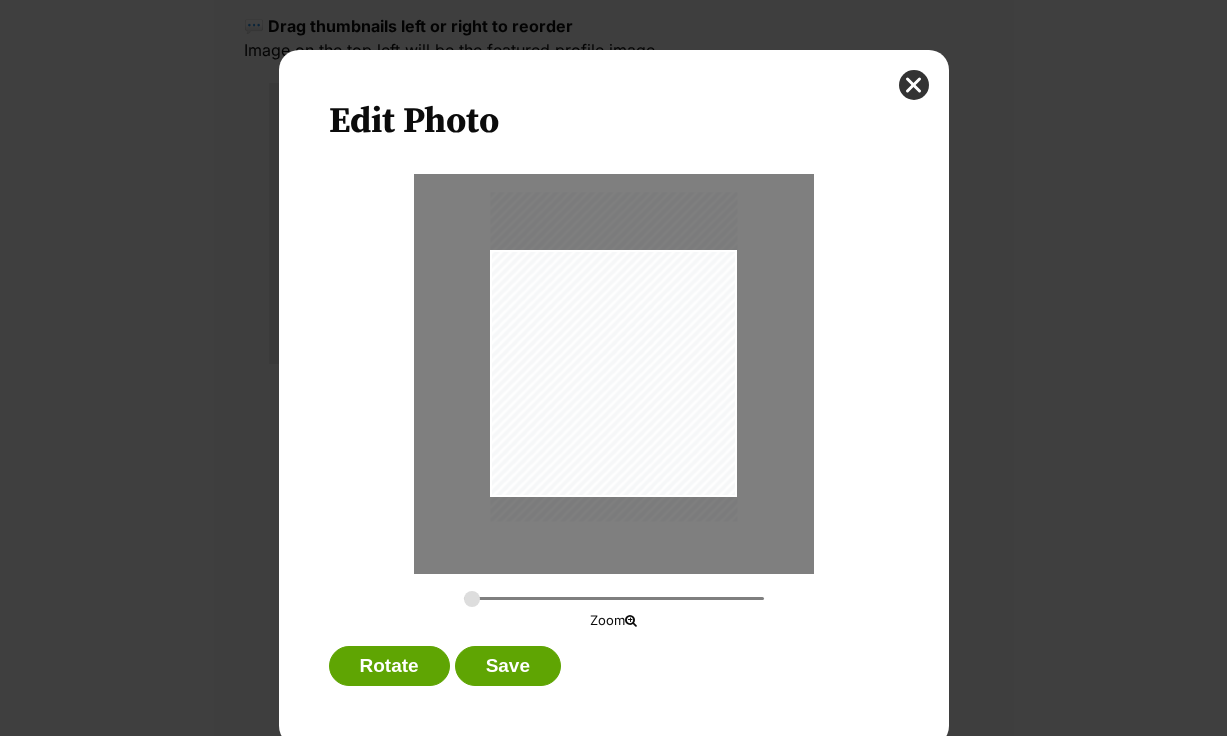 drag, startPoint x: 662, startPoint y: 424, endPoint x: 661, endPoint y: 410, distance: 14.035668 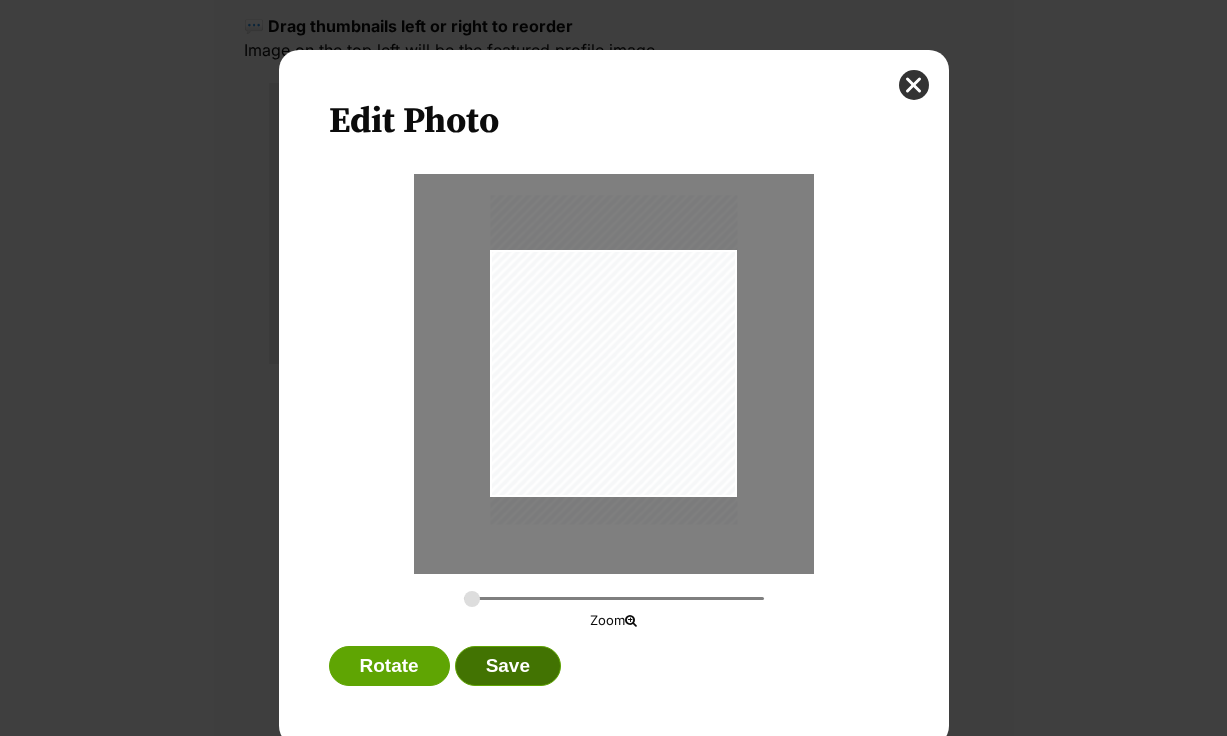 click on "Save" at bounding box center (508, 666) 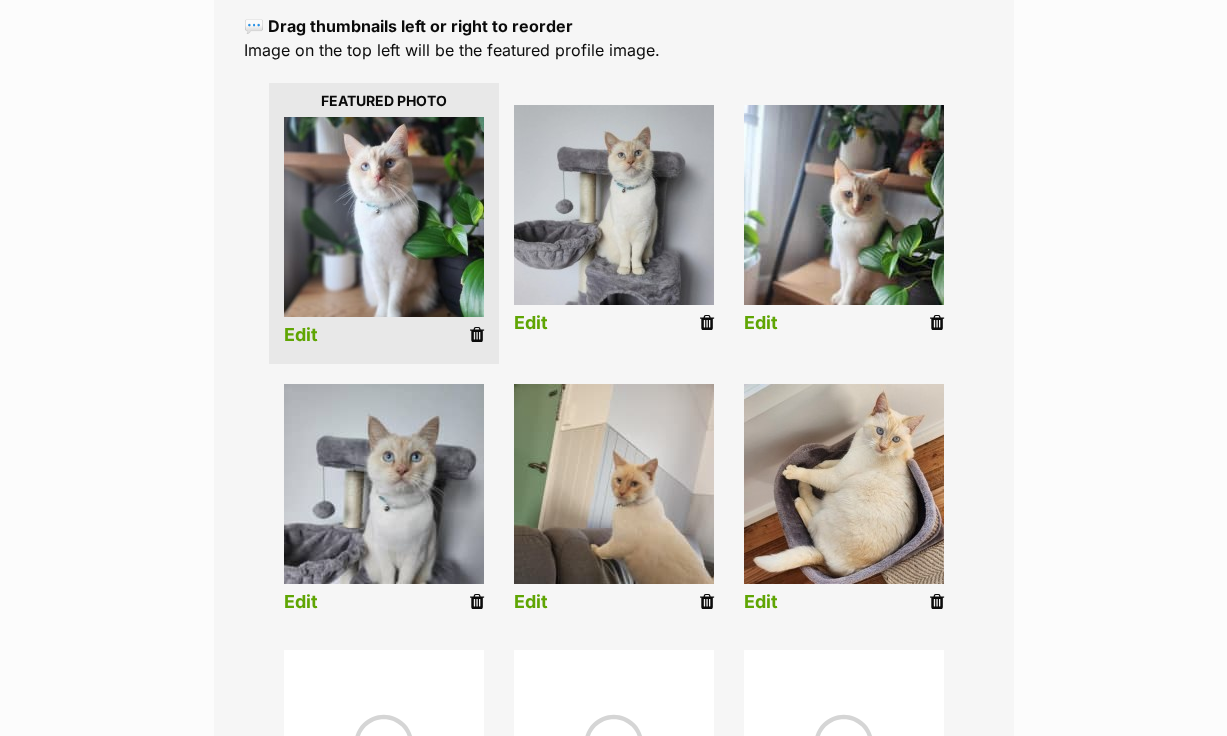 scroll, scrollTop: 478, scrollLeft: 0, axis: vertical 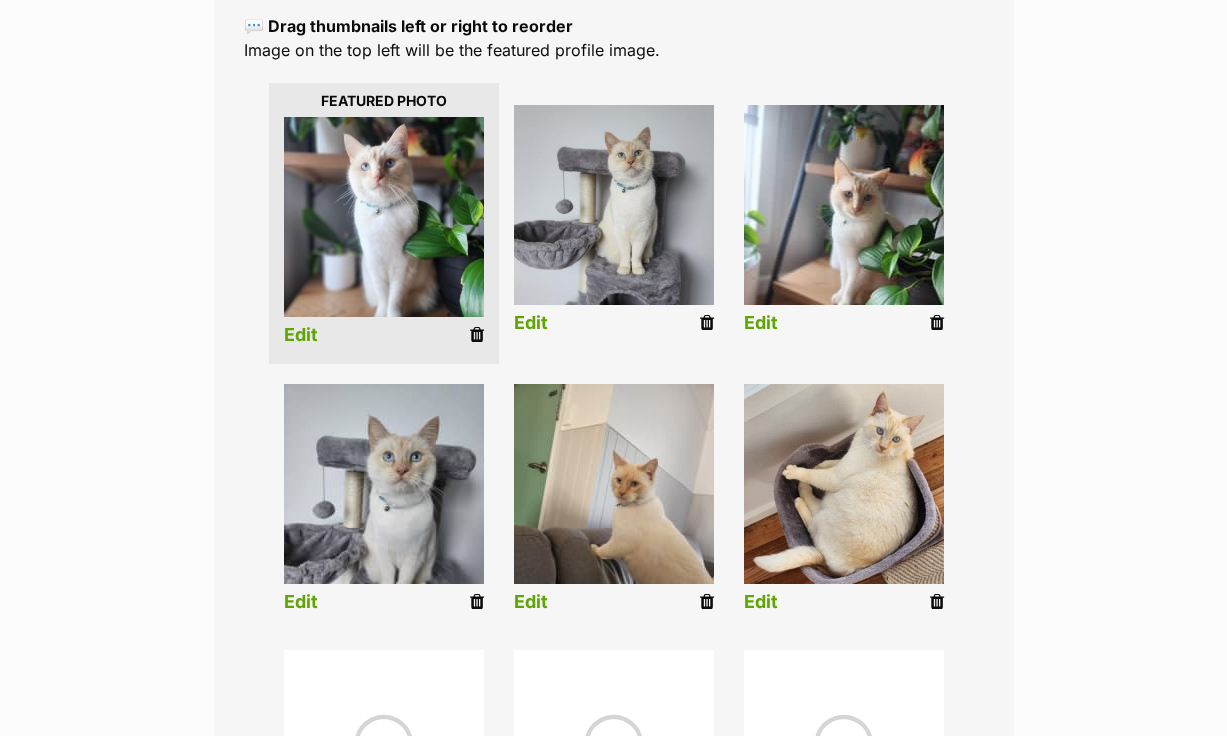 click on "Edit" at bounding box center (531, 323) 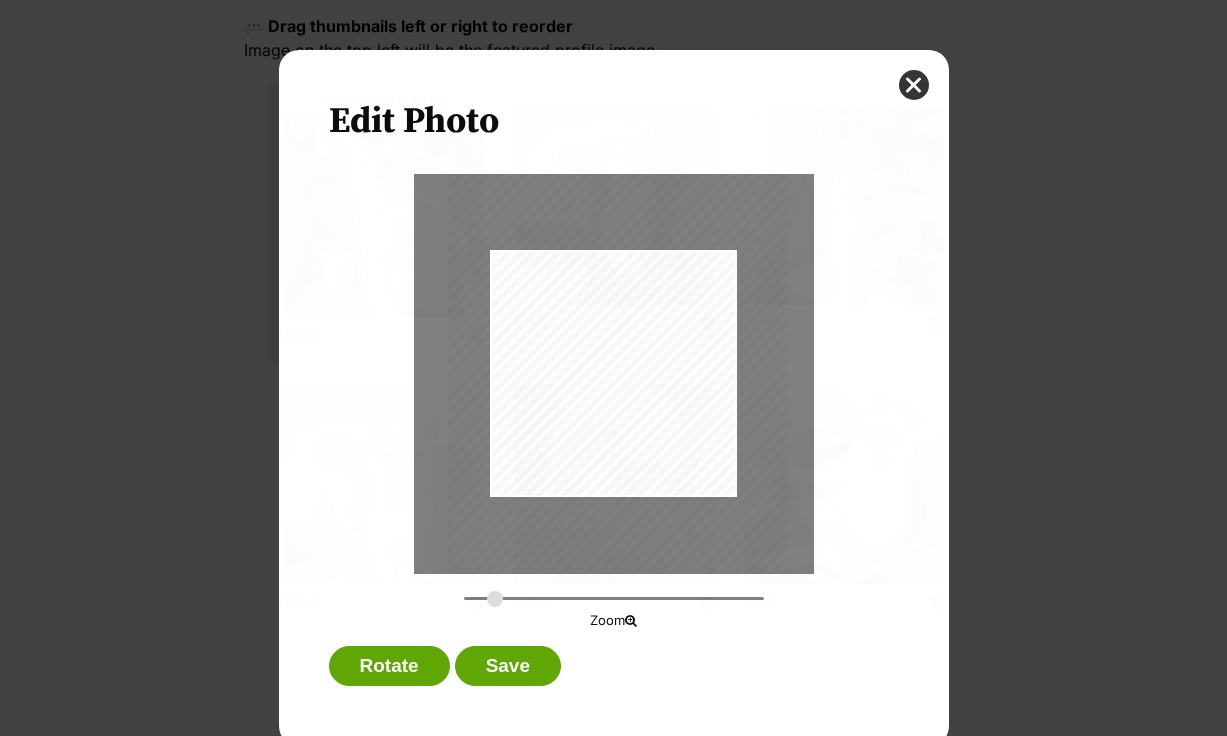 scroll, scrollTop: 0, scrollLeft: 0, axis: both 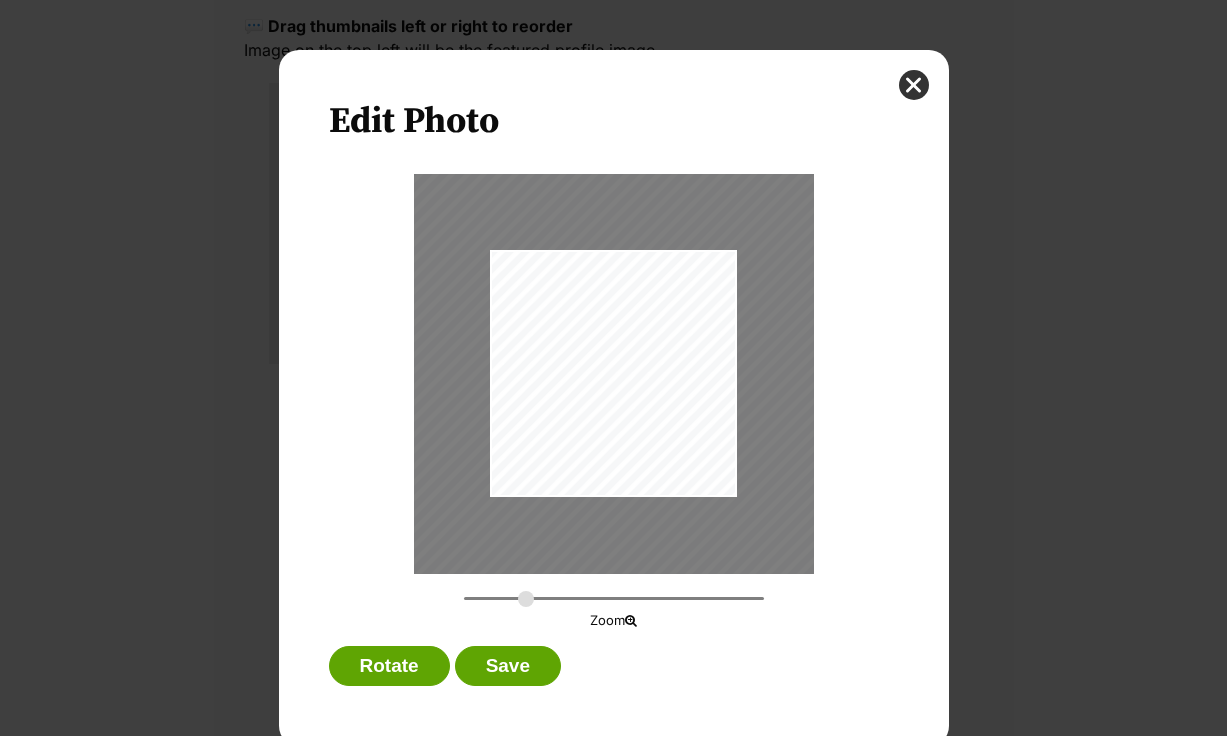 drag, startPoint x: 497, startPoint y: 597, endPoint x: 526, endPoint y: 597, distance: 29 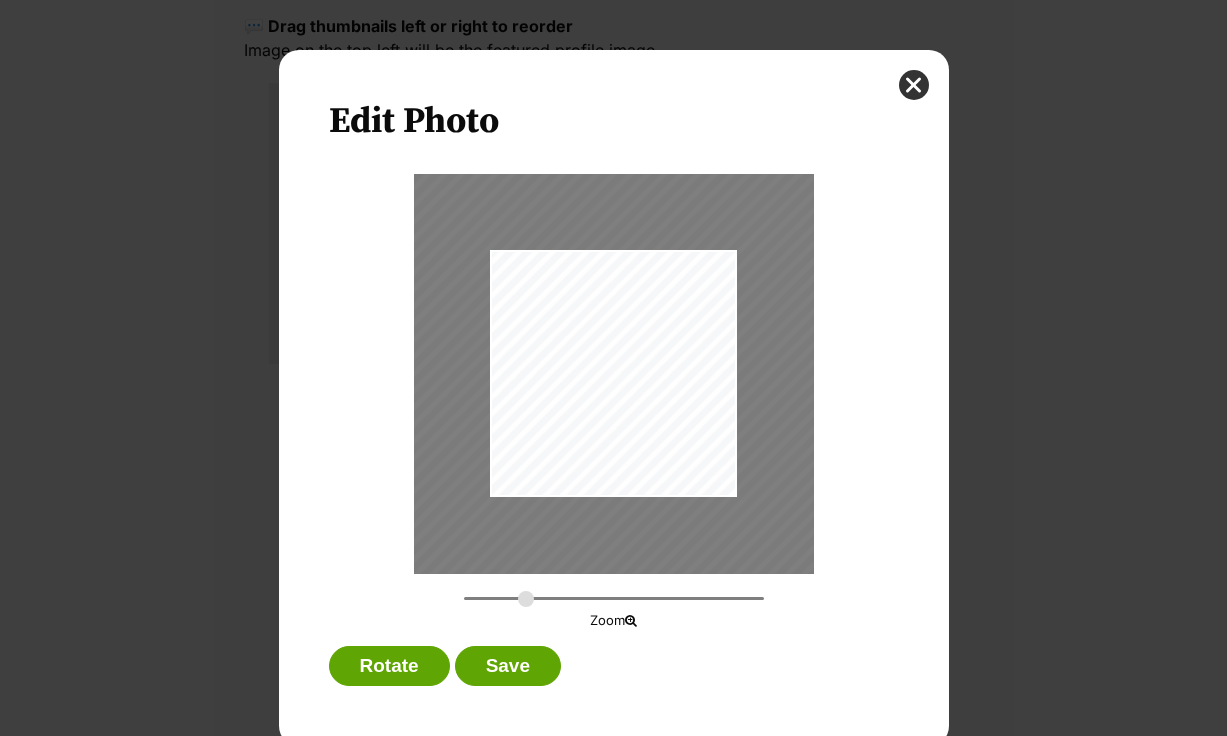 drag, startPoint x: 639, startPoint y: 420, endPoint x: 639, endPoint y: 436, distance: 16 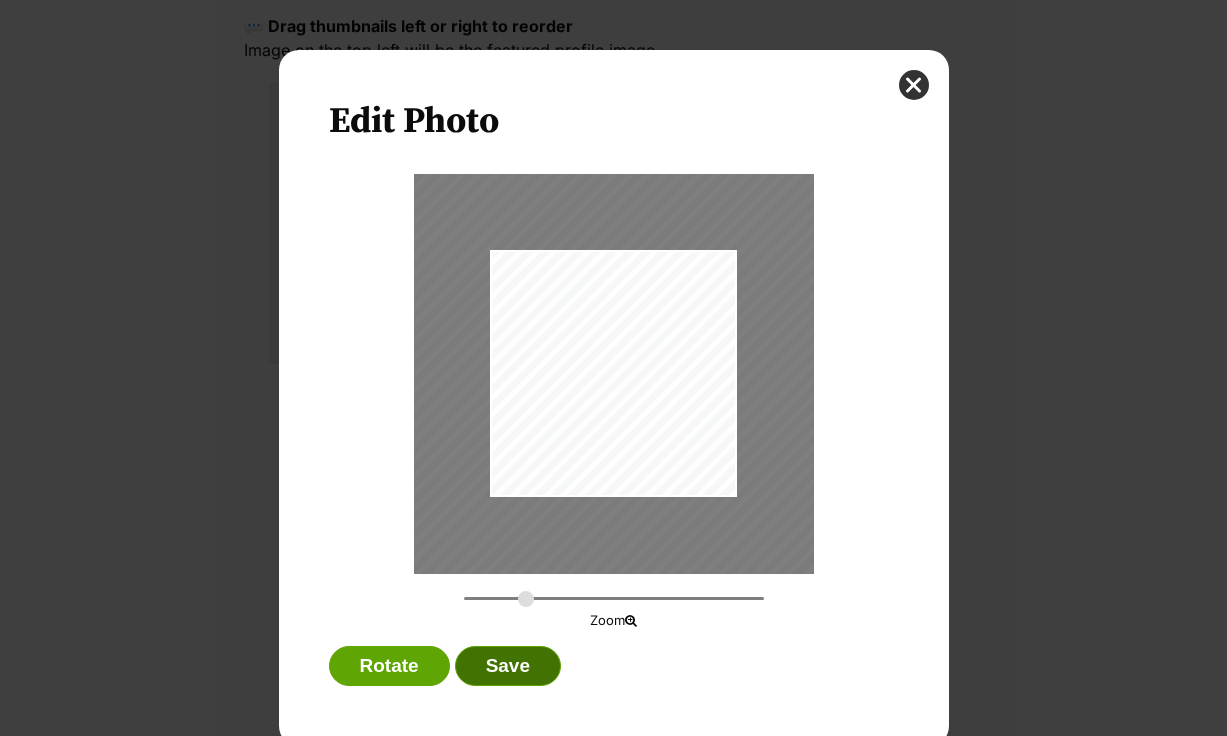 click on "Save" at bounding box center [508, 666] 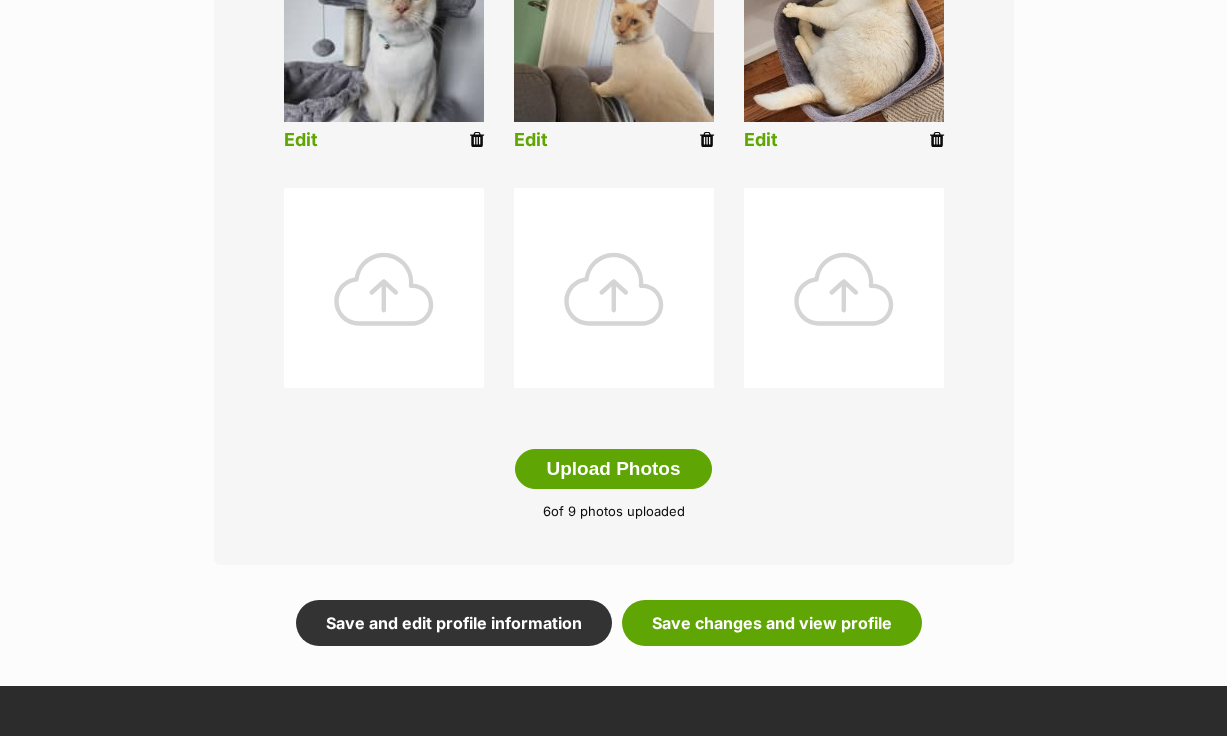 scroll, scrollTop: 942, scrollLeft: 0, axis: vertical 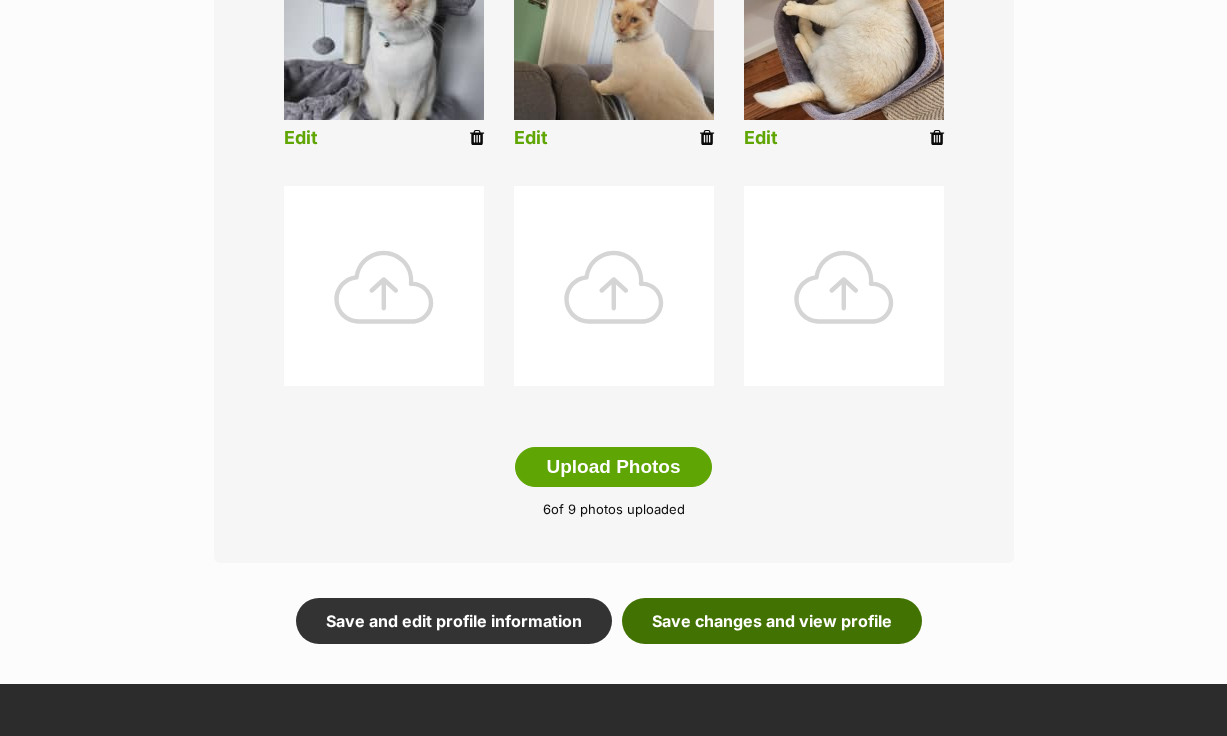 click on "Save changes and view profile" at bounding box center [772, 621] 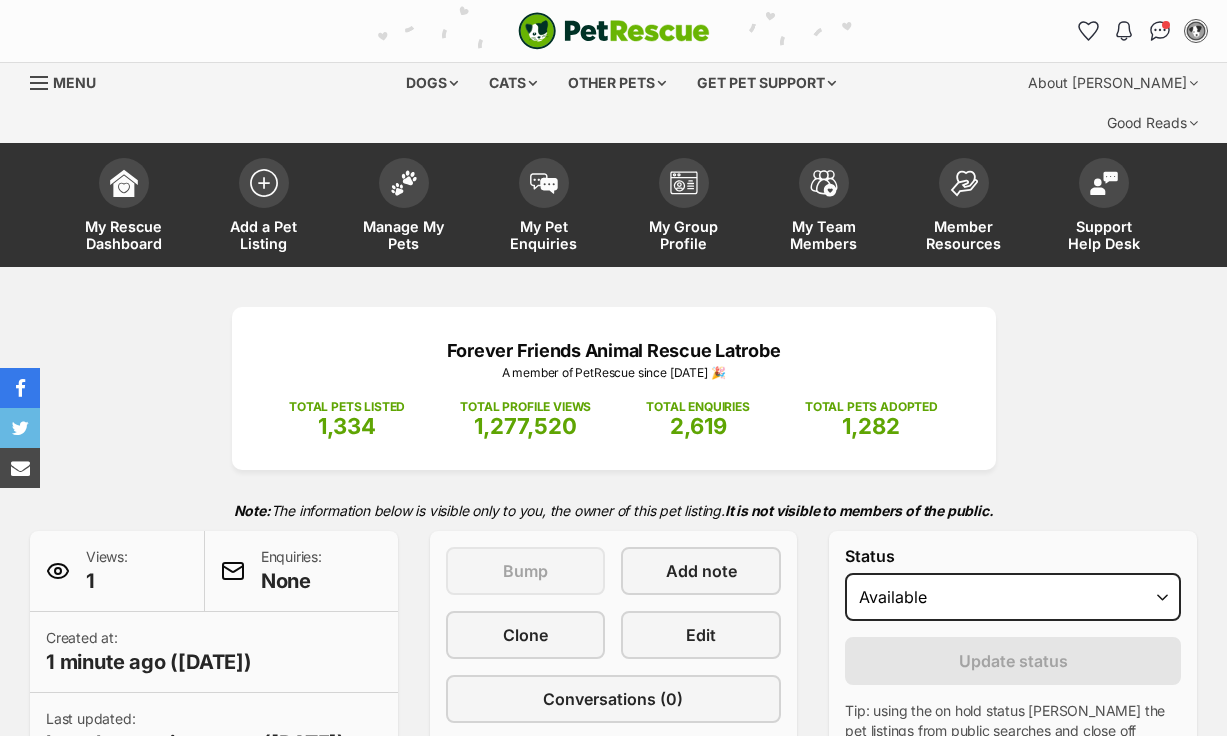 scroll, scrollTop: 0, scrollLeft: 0, axis: both 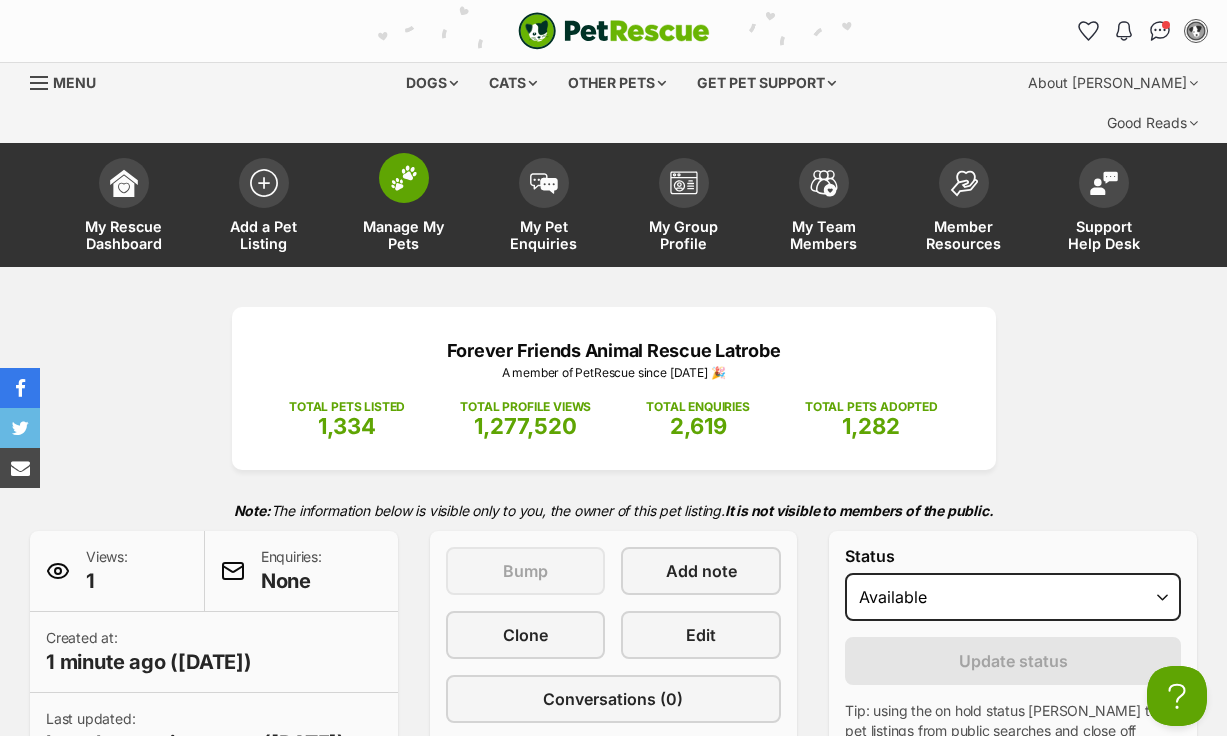 click at bounding box center (404, 178) 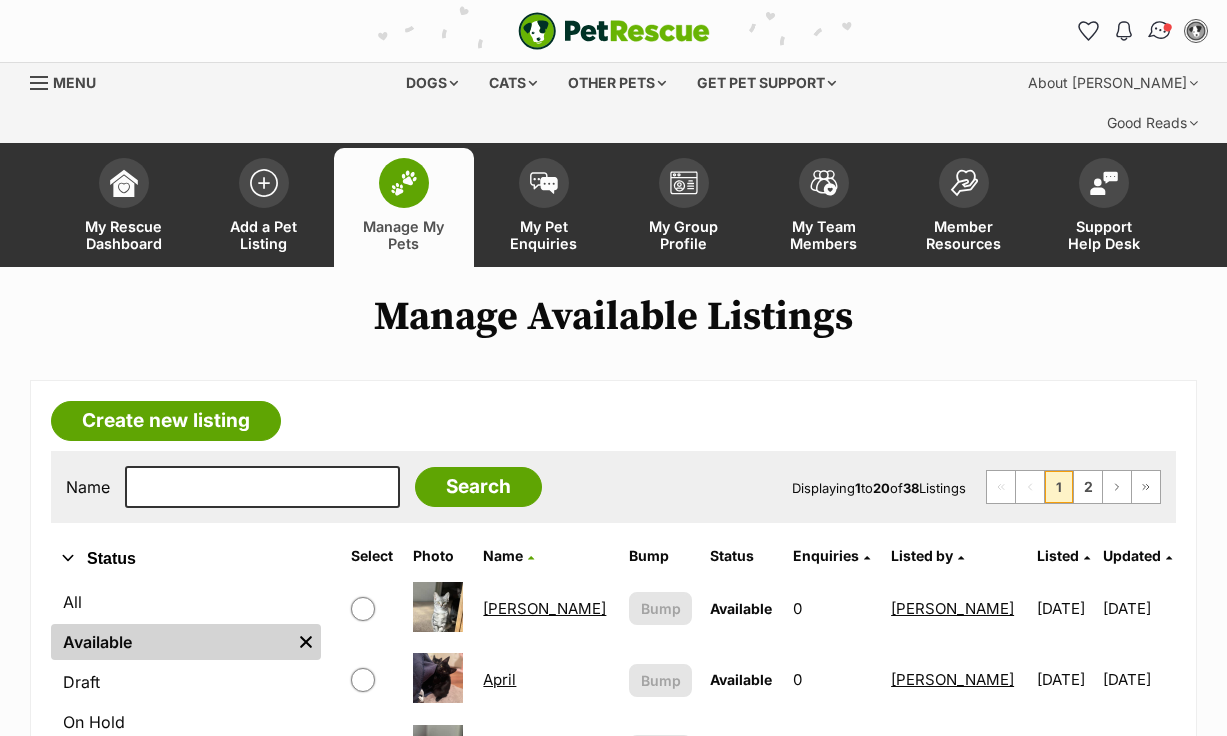 scroll, scrollTop: 0, scrollLeft: 0, axis: both 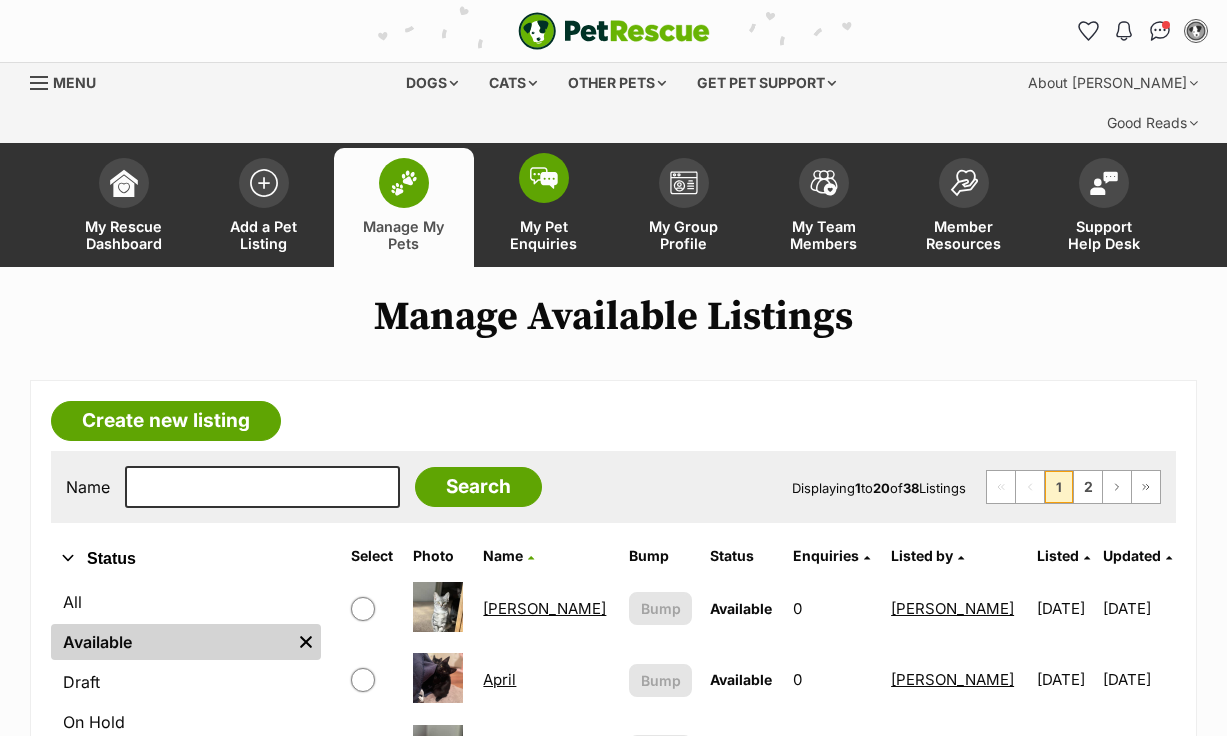 click at bounding box center [544, 178] 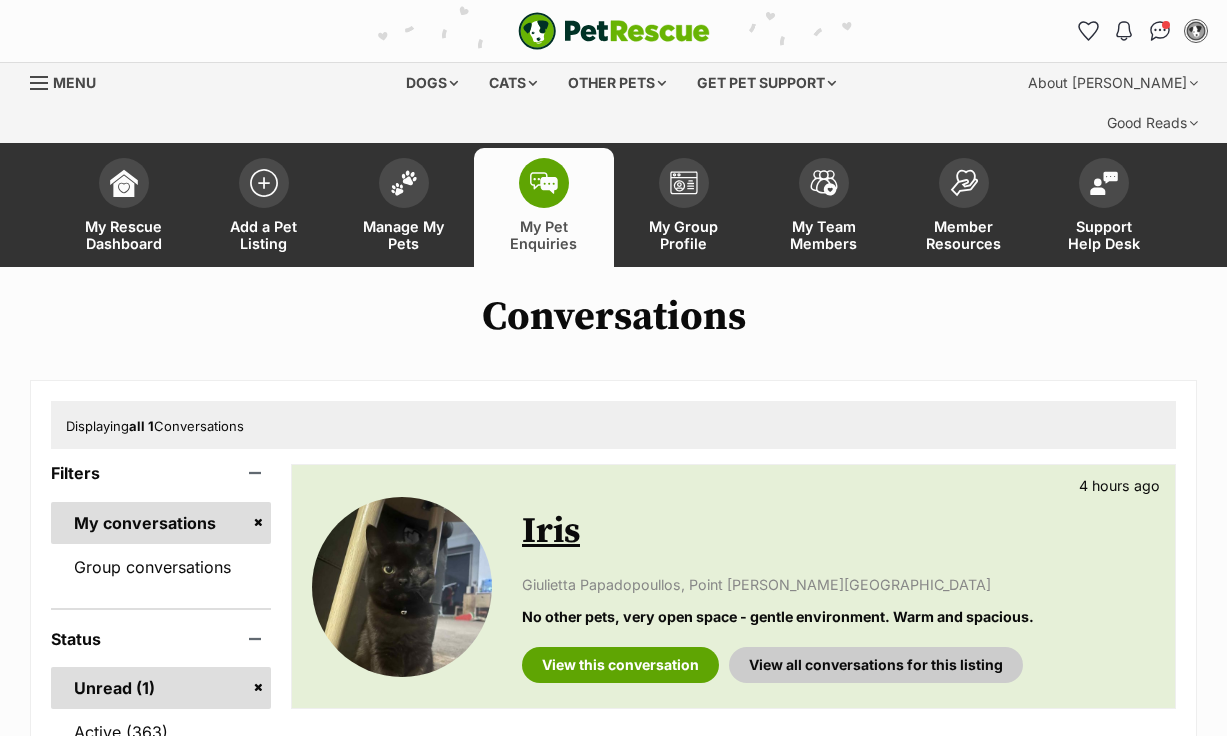 scroll, scrollTop: 0, scrollLeft: 0, axis: both 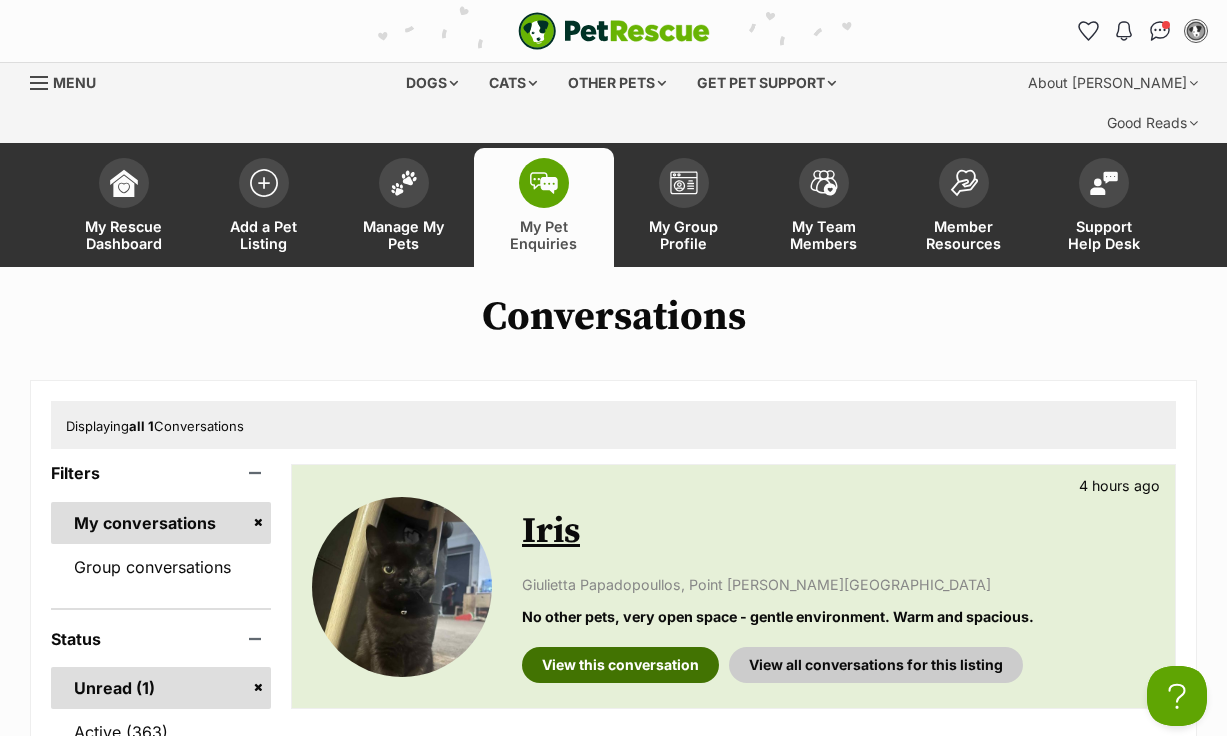 click on "View this conversation" at bounding box center (620, 665) 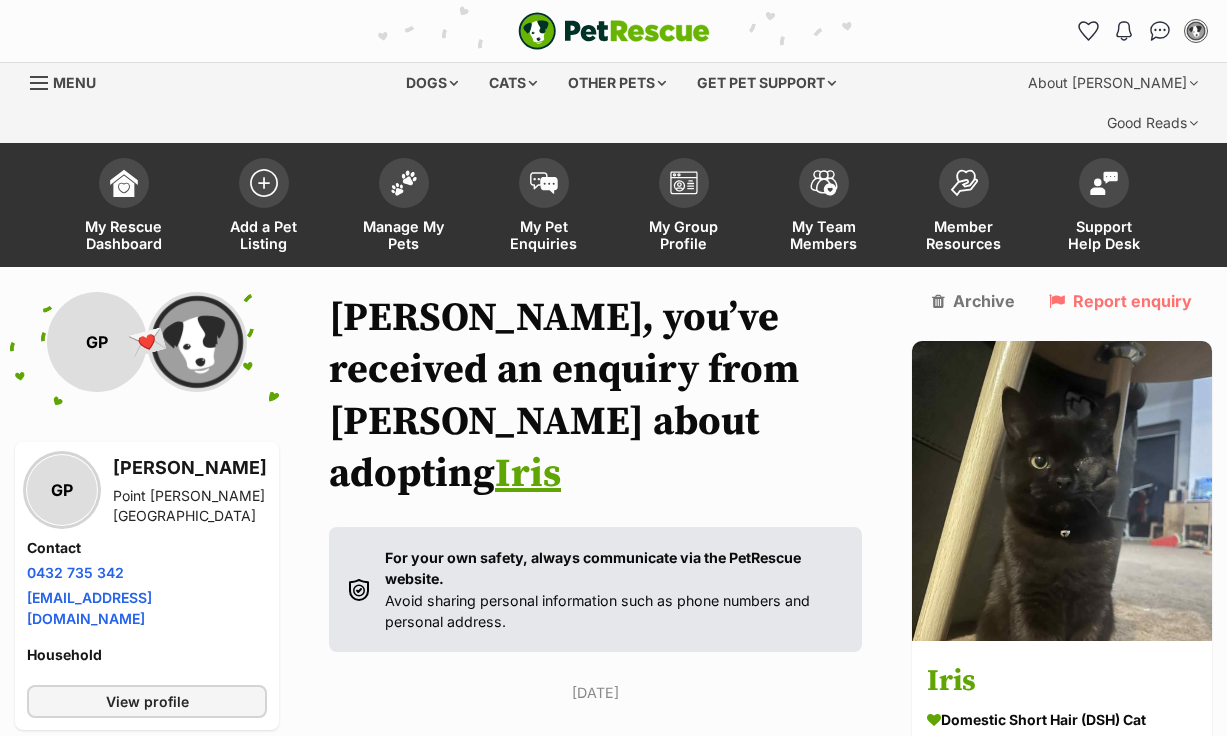 scroll, scrollTop: 0, scrollLeft: 0, axis: both 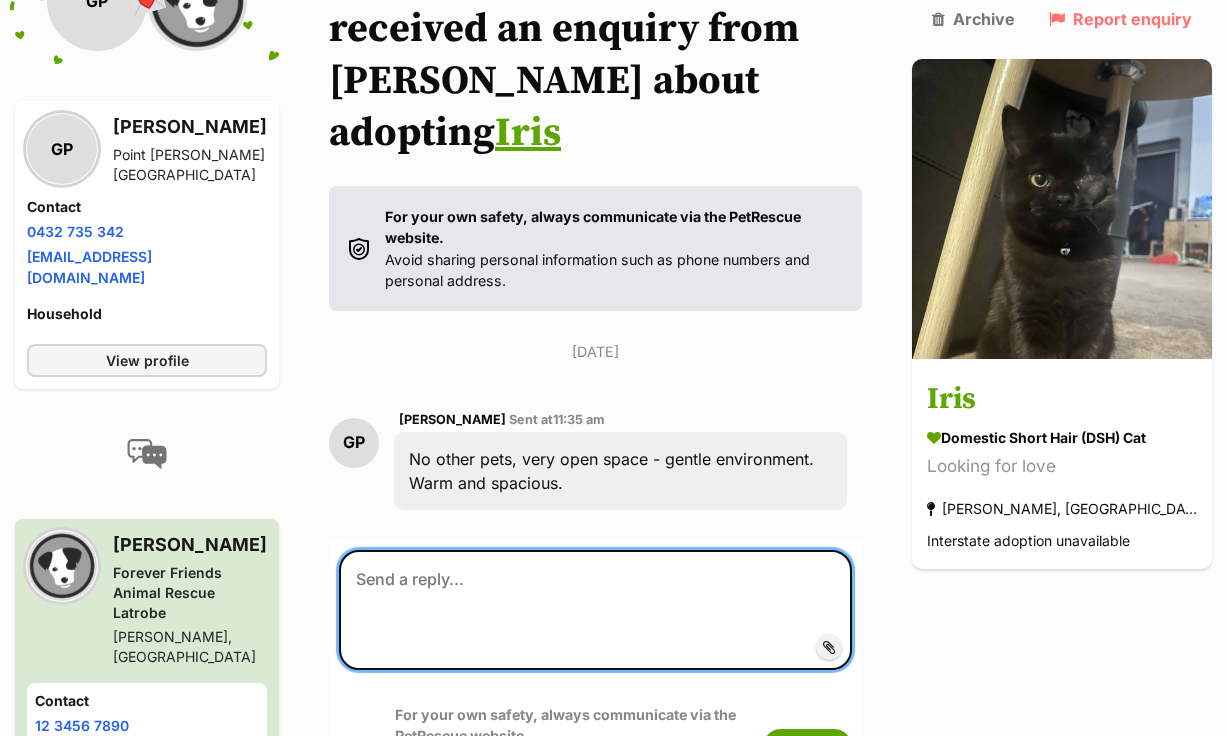 click at bounding box center (595, 610) 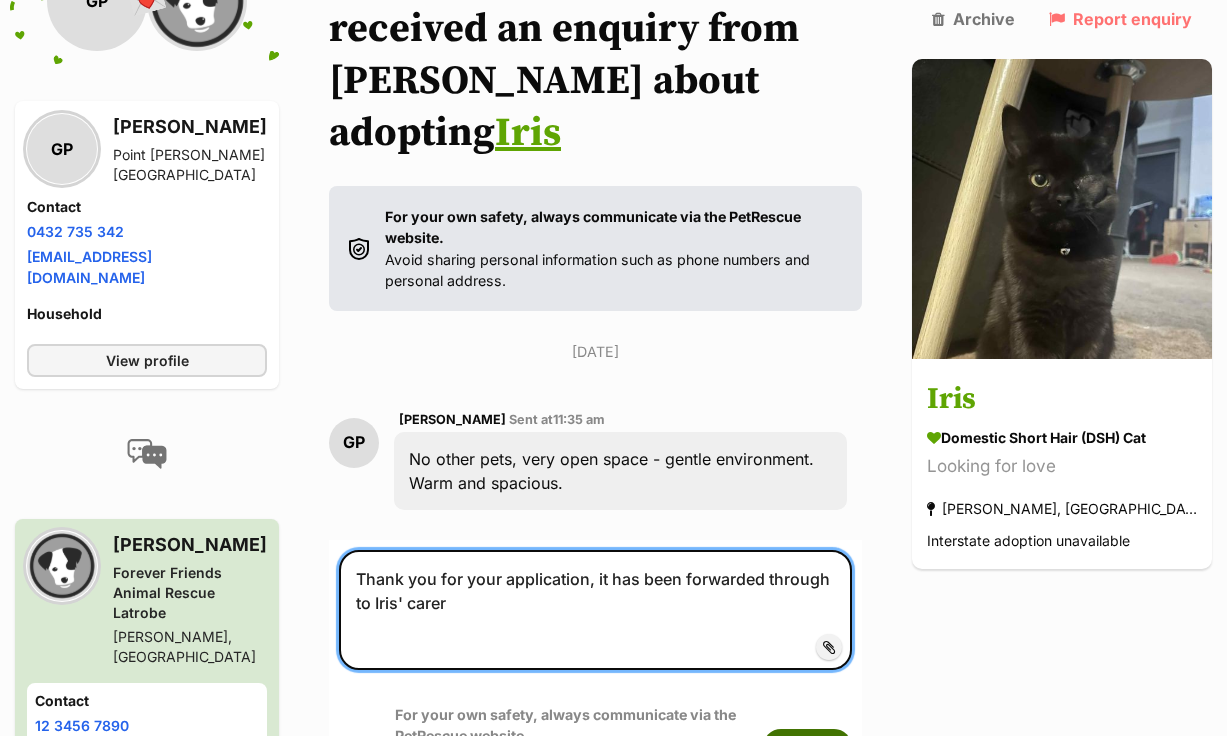 type on "Thank you for your application, it has been forwarded through to Iris' carer" 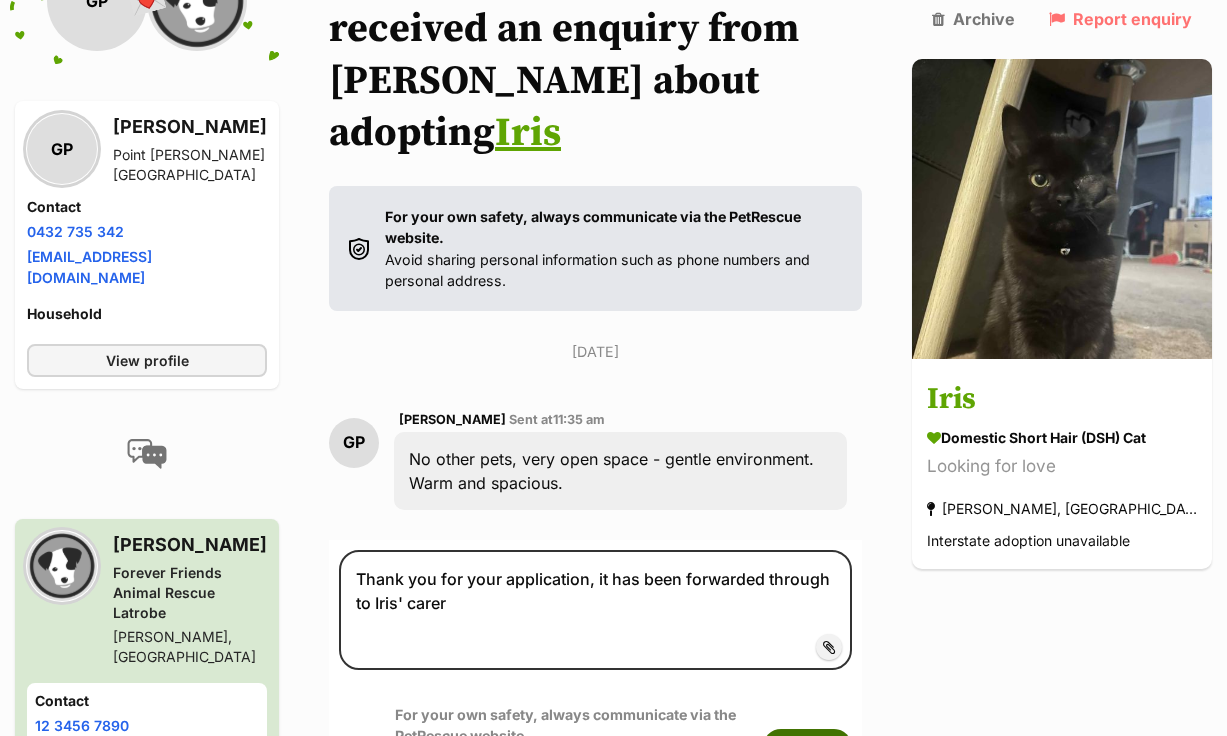 click on "Submit" at bounding box center [807, 747] 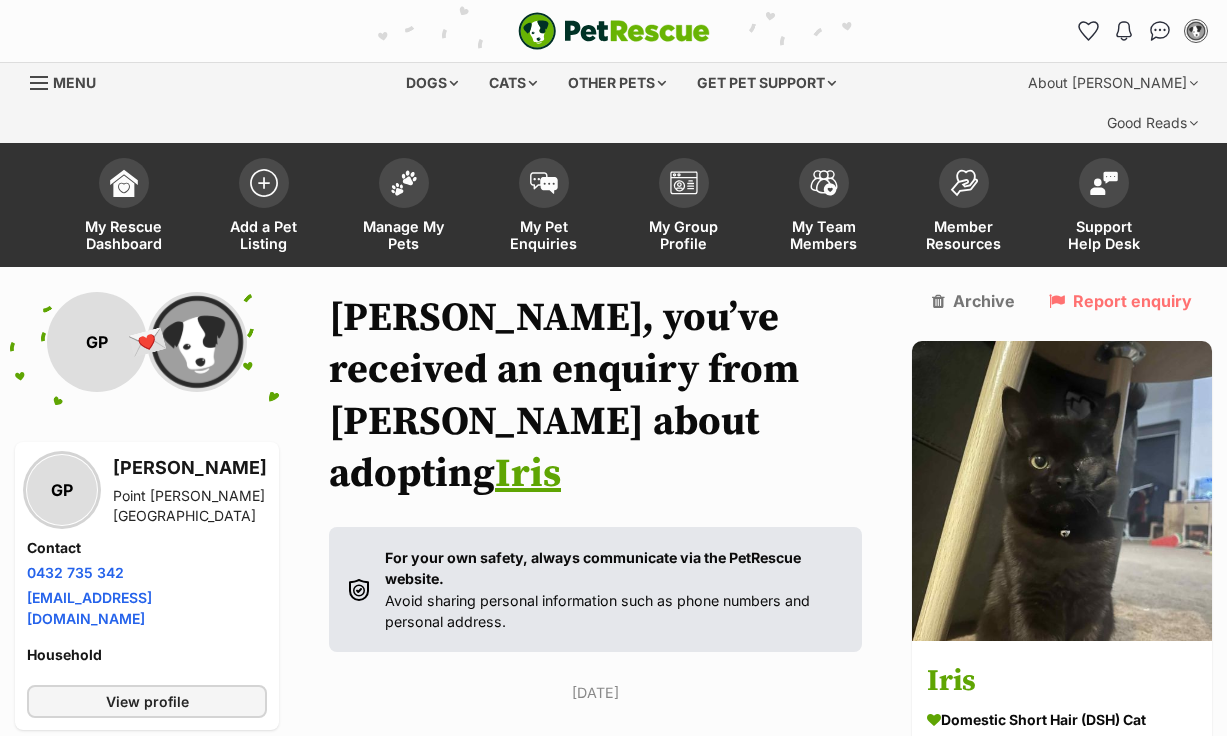 scroll, scrollTop: 340, scrollLeft: 0, axis: vertical 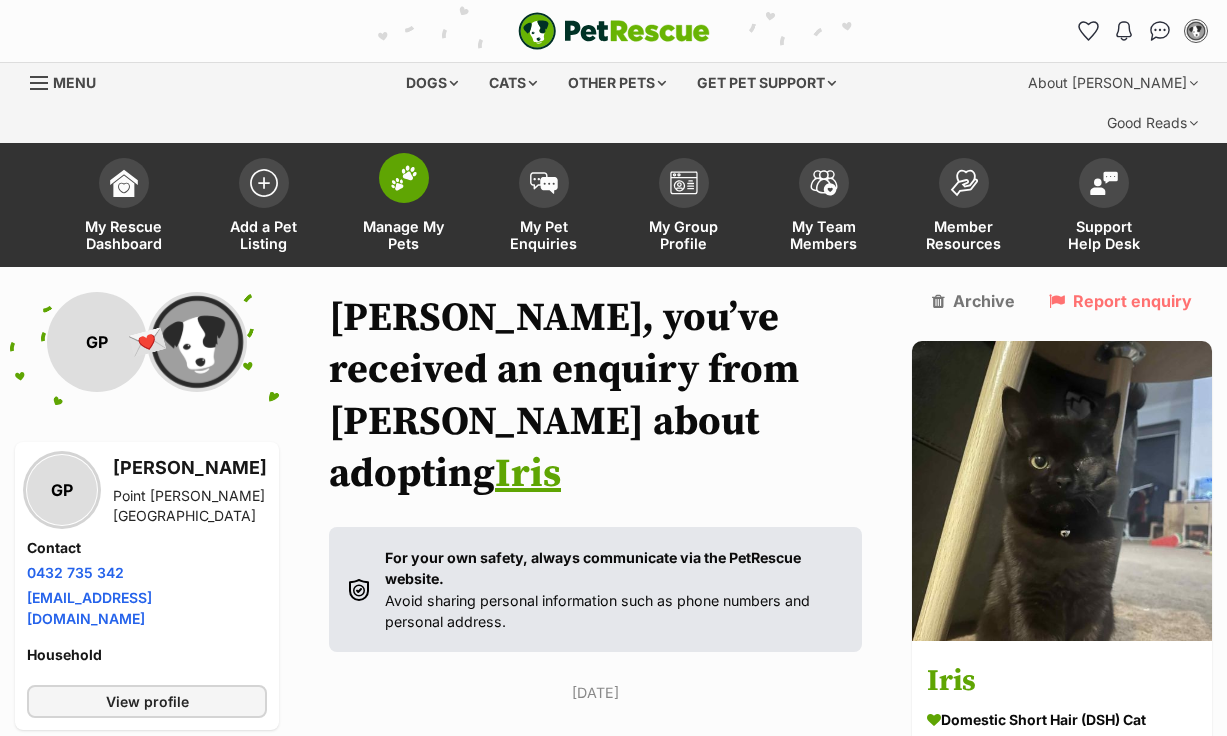 click at bounding box center (404, 178) 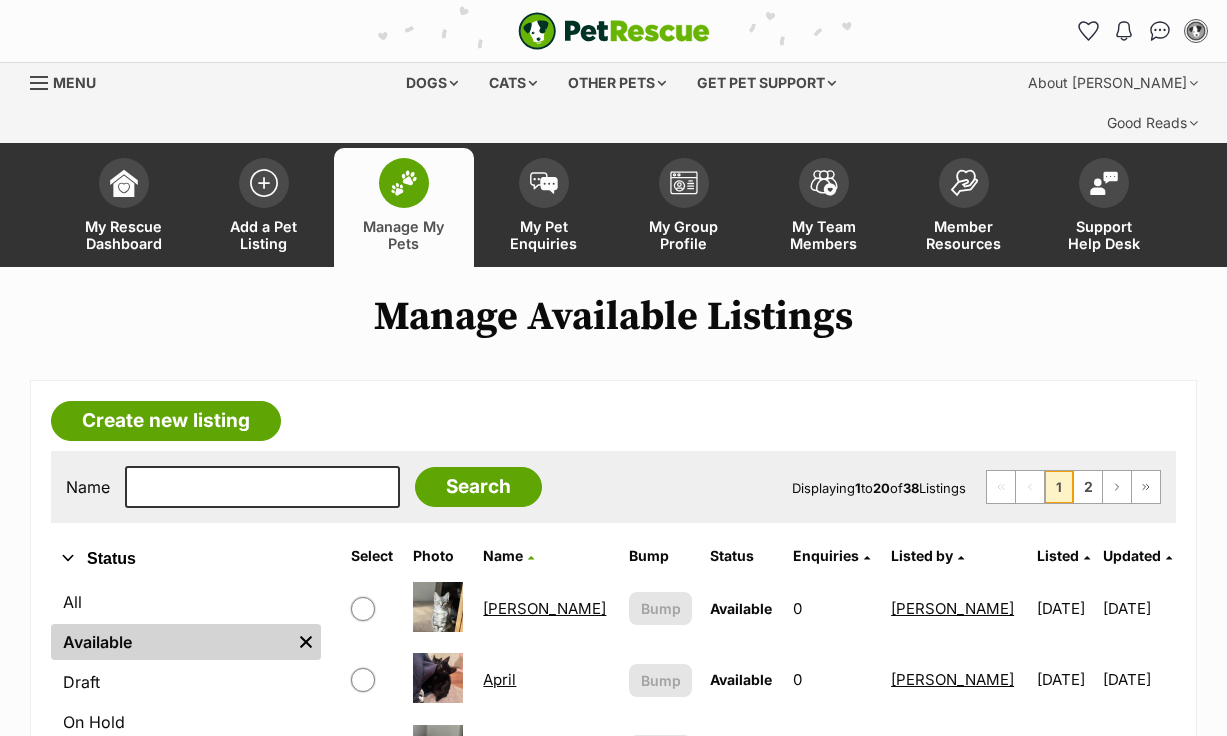 scroll, scrollTop: 0, scrollLeft: 0, axis: both 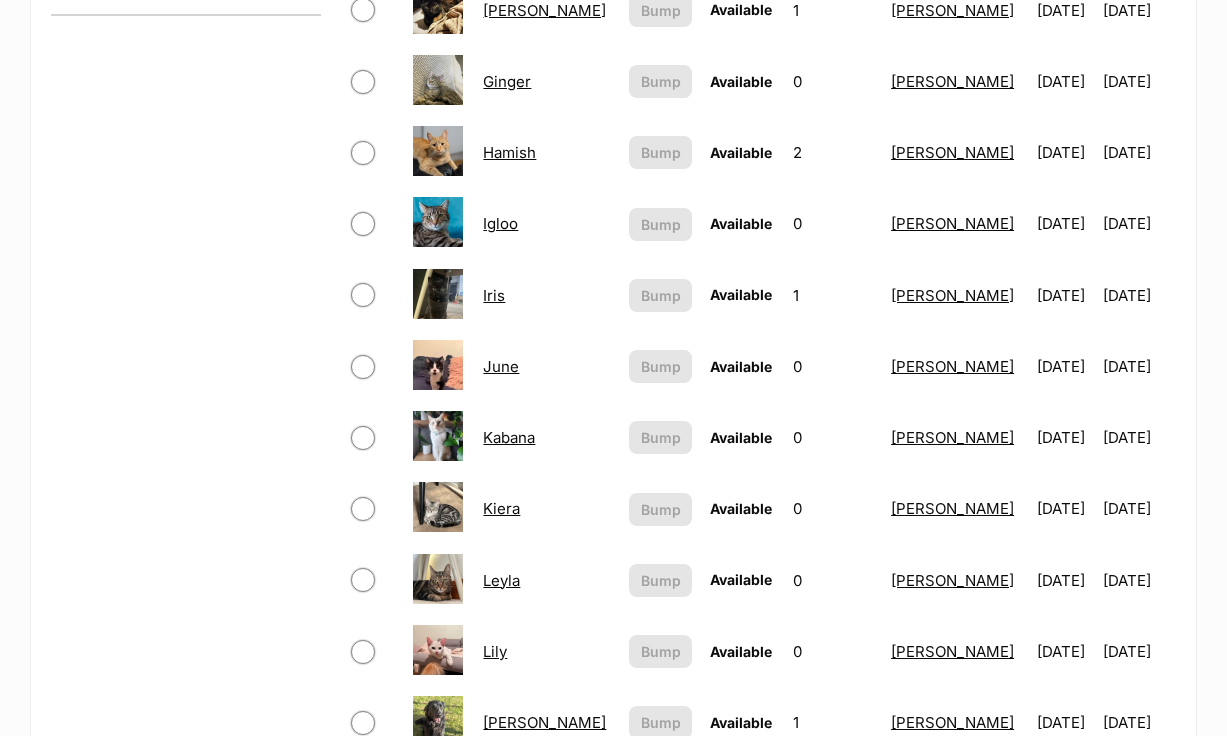 click on "Leyla" at bounding box center (501, 580) 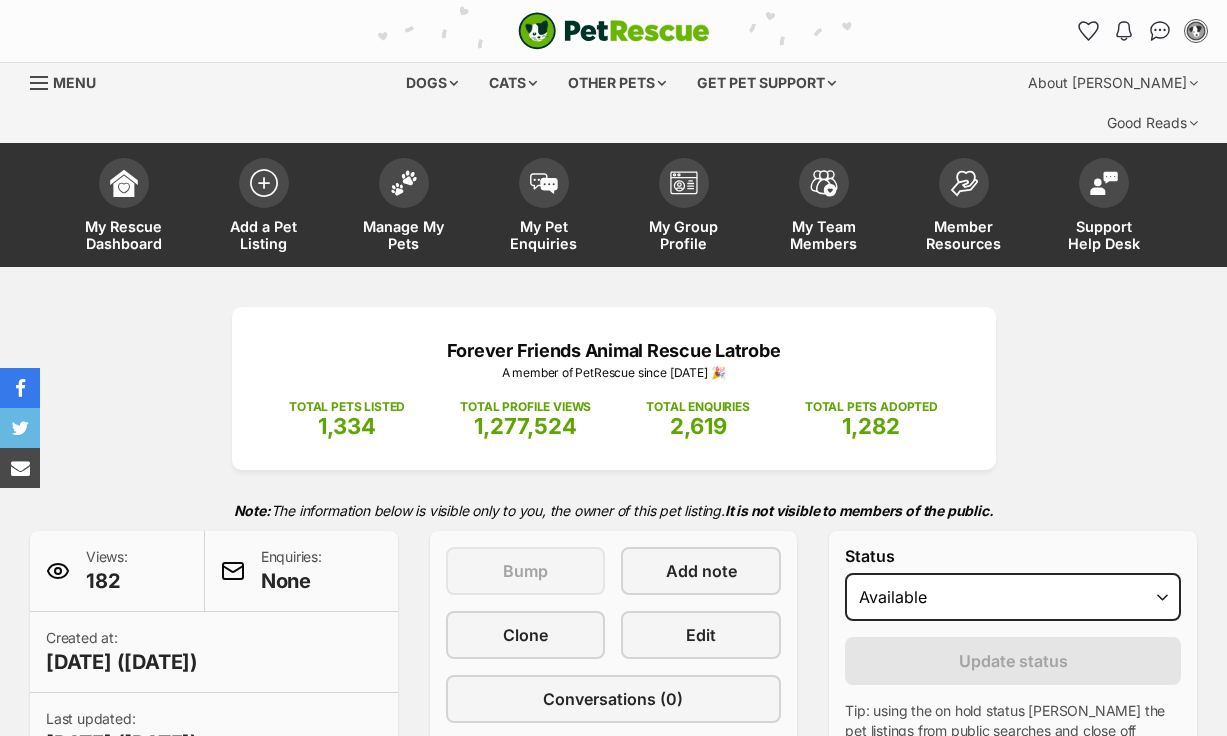 scroll, scrollTop: 0, scrollLeft: 0, axis: both 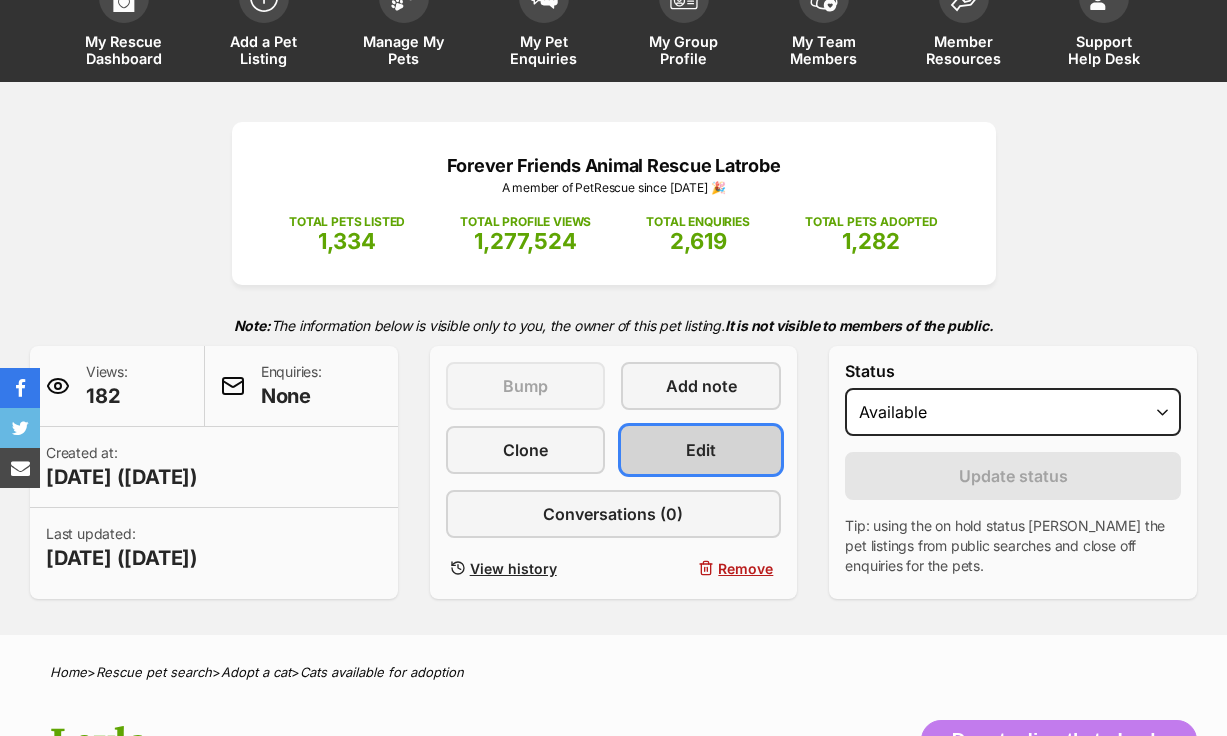 click on "Edit" at bounding box center [701, 450] 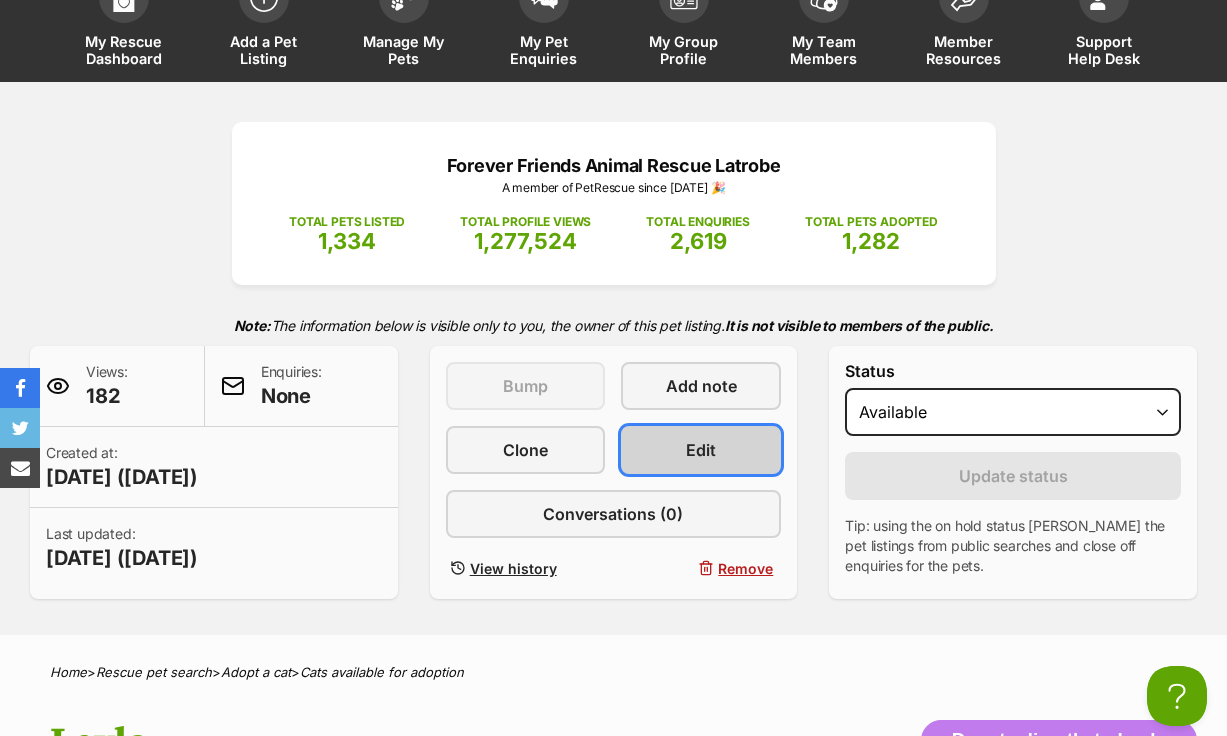 scroll, scrollTop: 0, scrollLeft: 0, axis: both 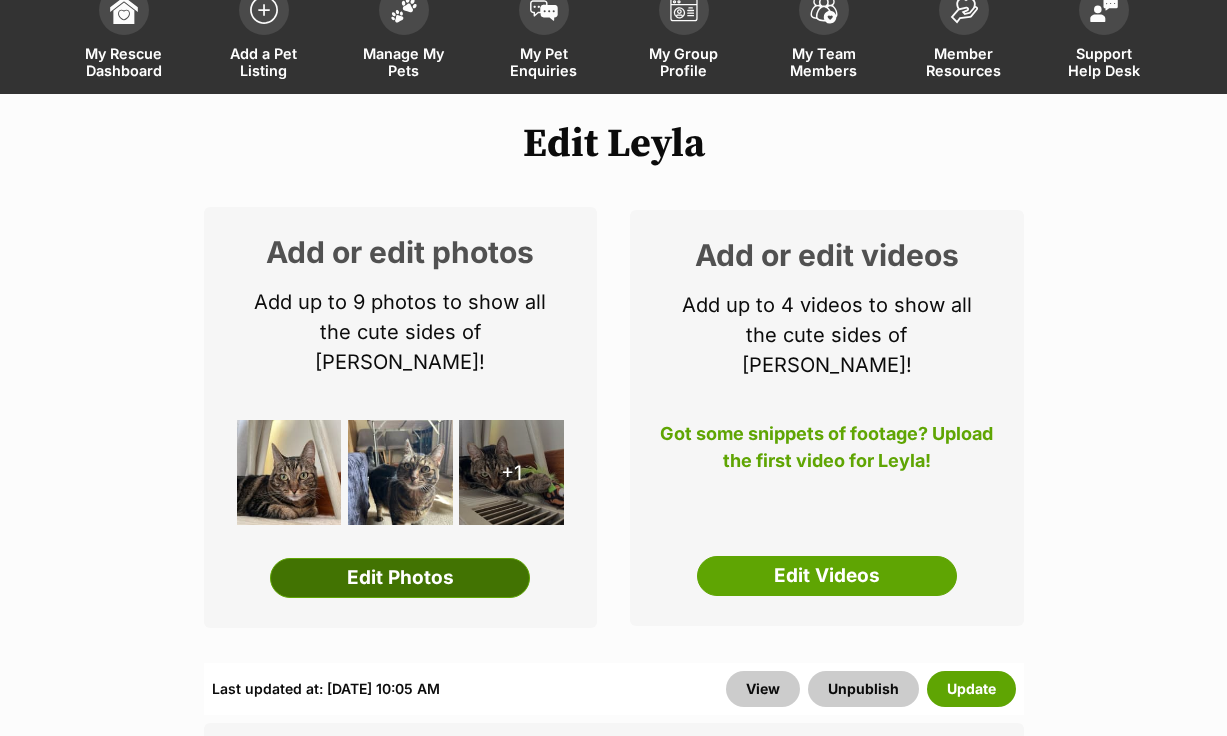 click on "Edit Photos" at bounding box center (400, 578) 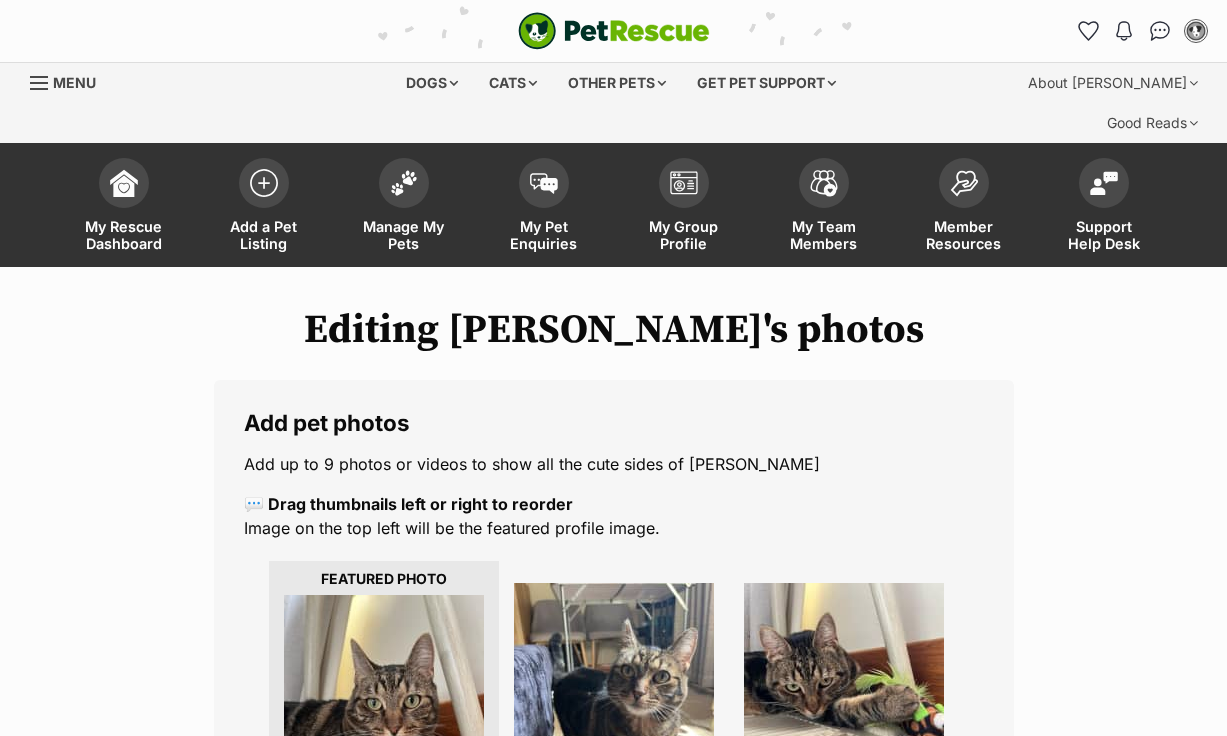 scroll, scrollTop: 0, scrollLeft: 0, axis: both 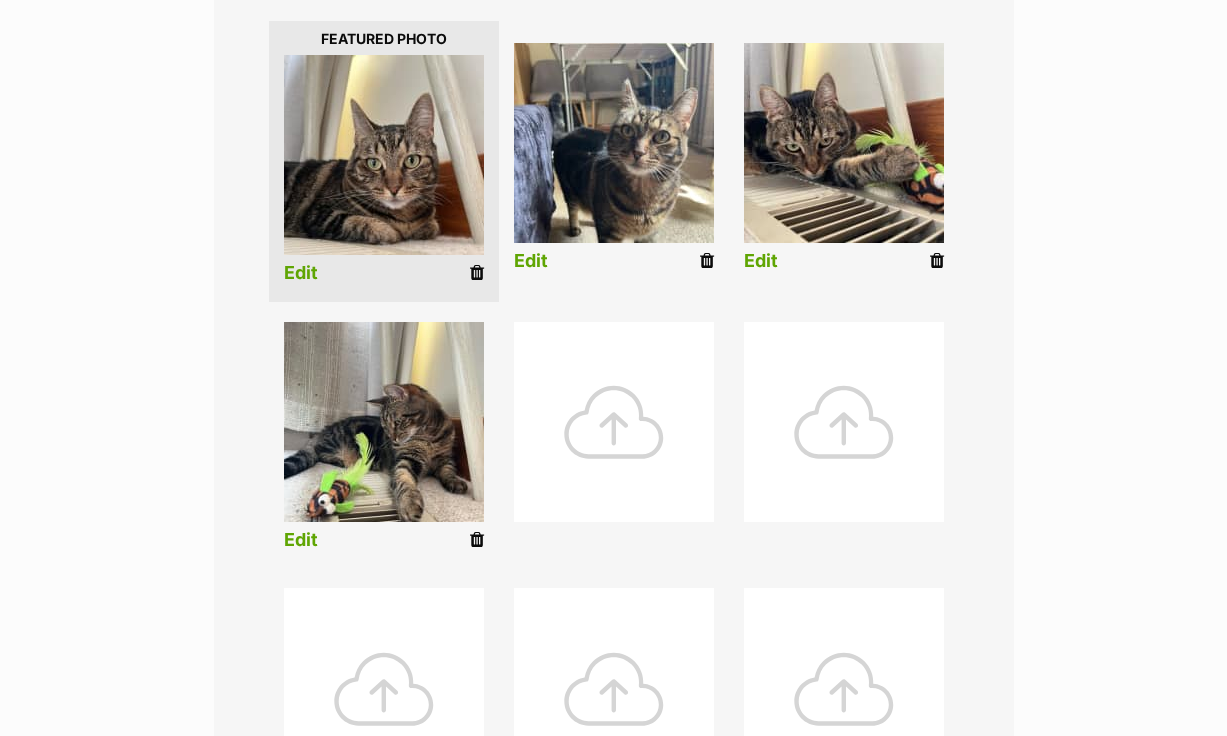 click on "Edit" at bounding box center (384, 440) 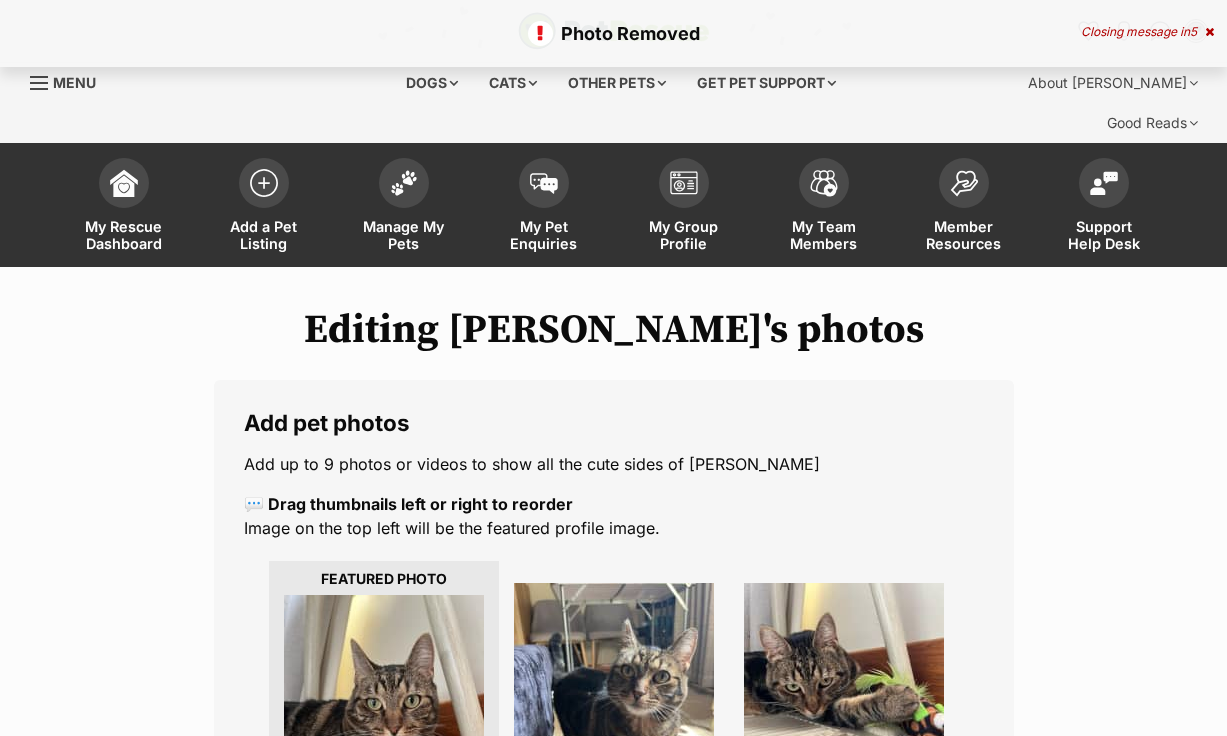 scroll, scrollTop: 0, scrollLeft: 0, axis: both 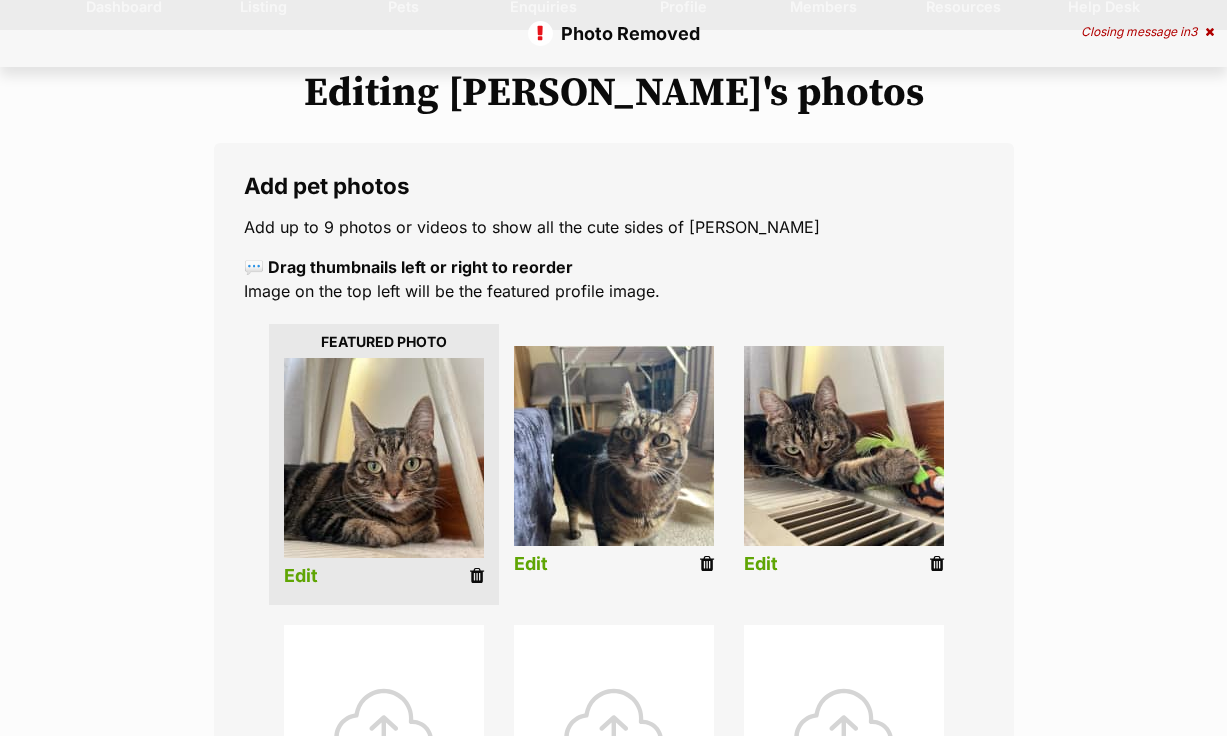 click at bounding box center [707, 564] 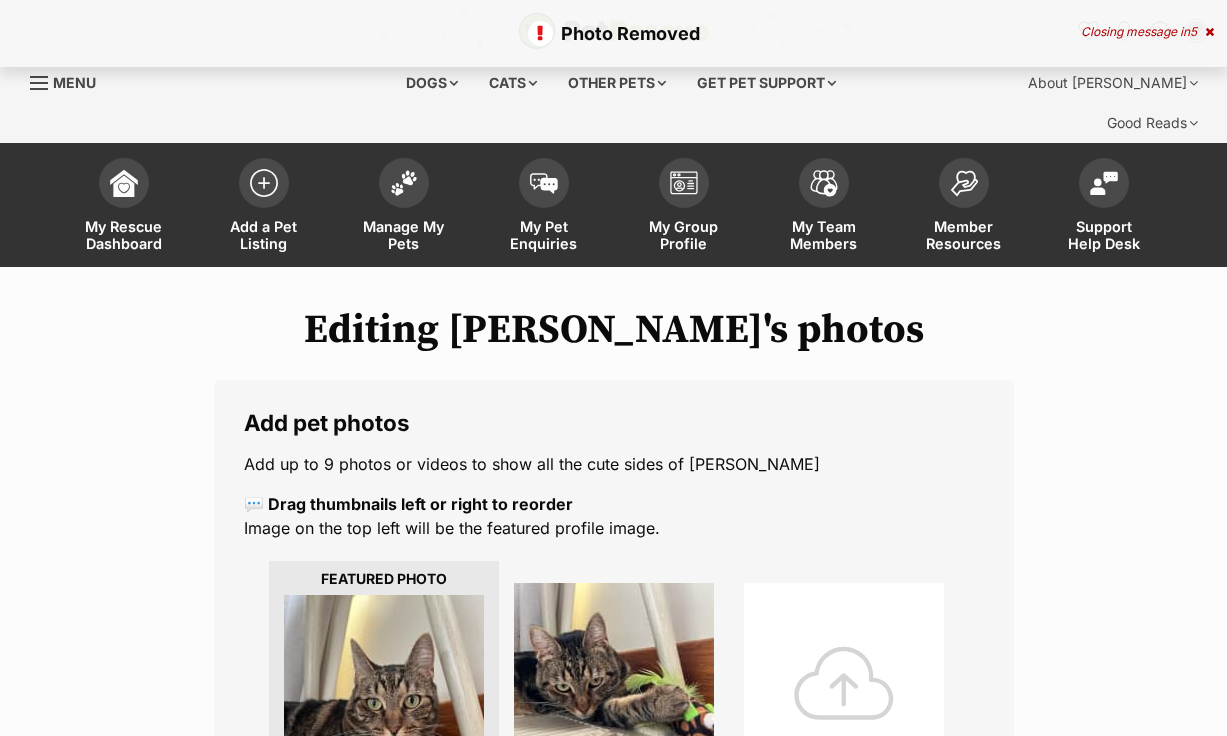 scroll, scrollTop: 0, scrollLeft: 0, axis: both 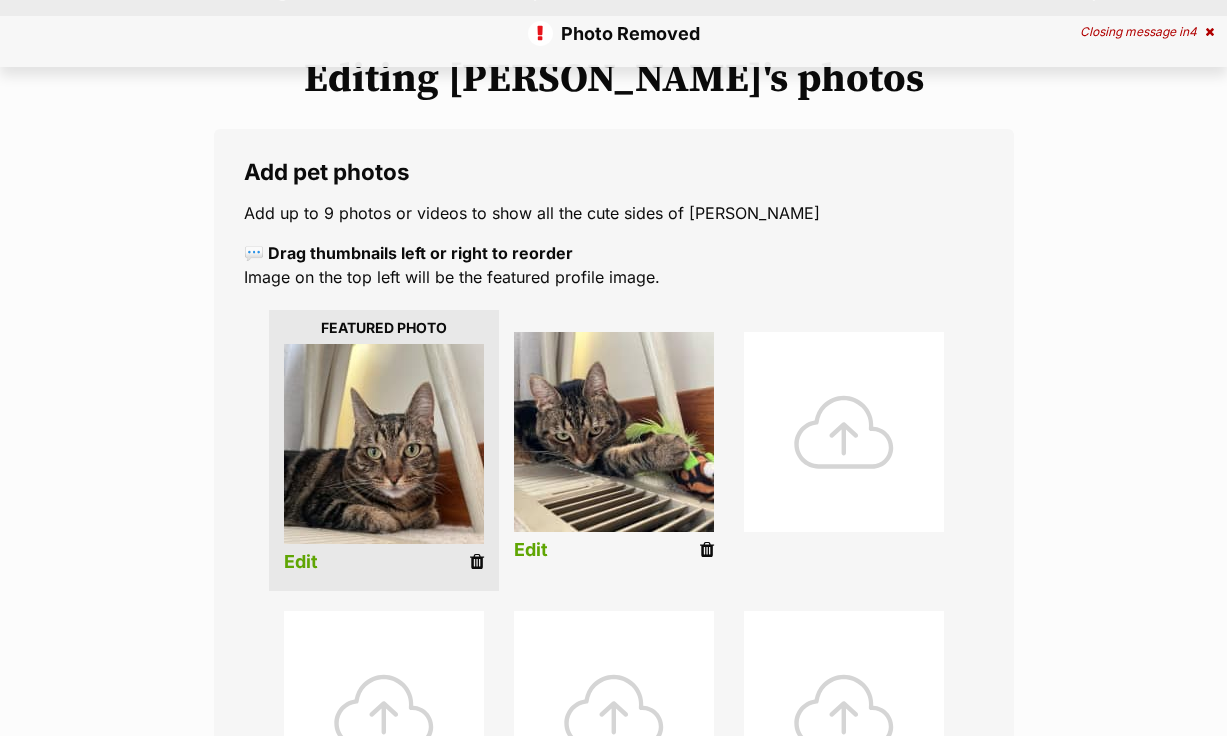 click at bounding box center (707, 550) 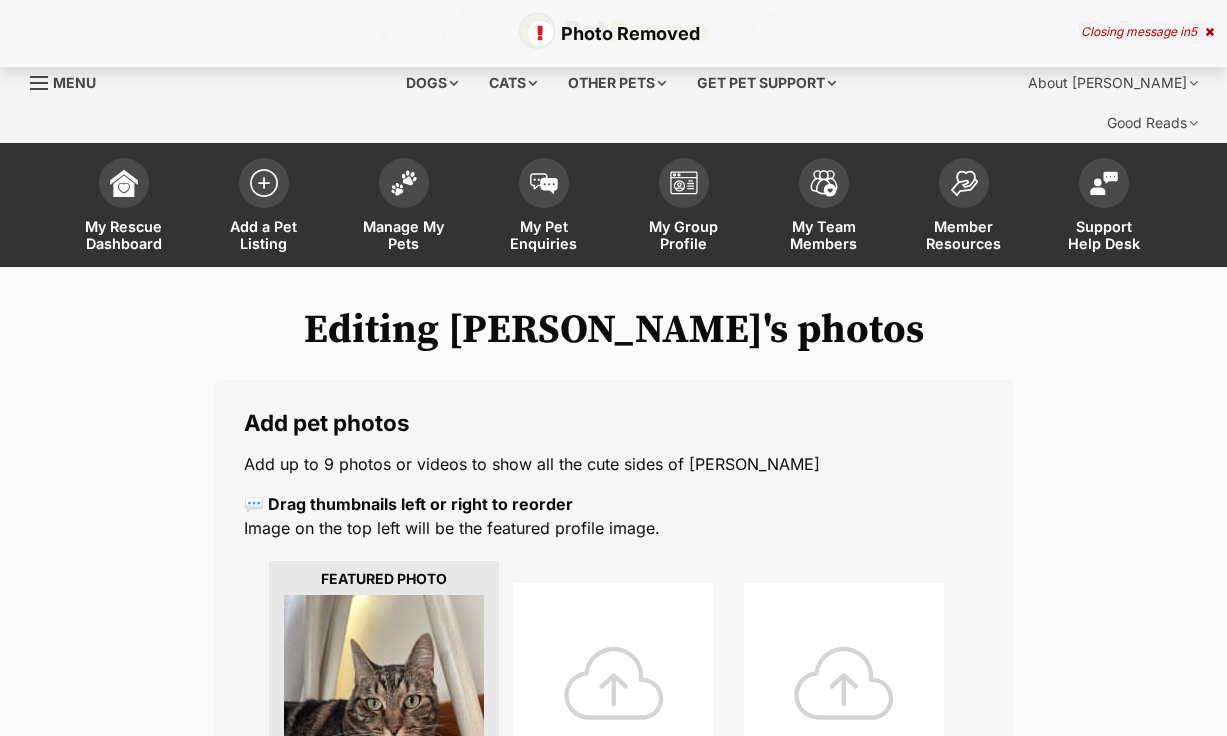 scroll, scrollTop: 687, scrollLeft: 0, axis: vertical 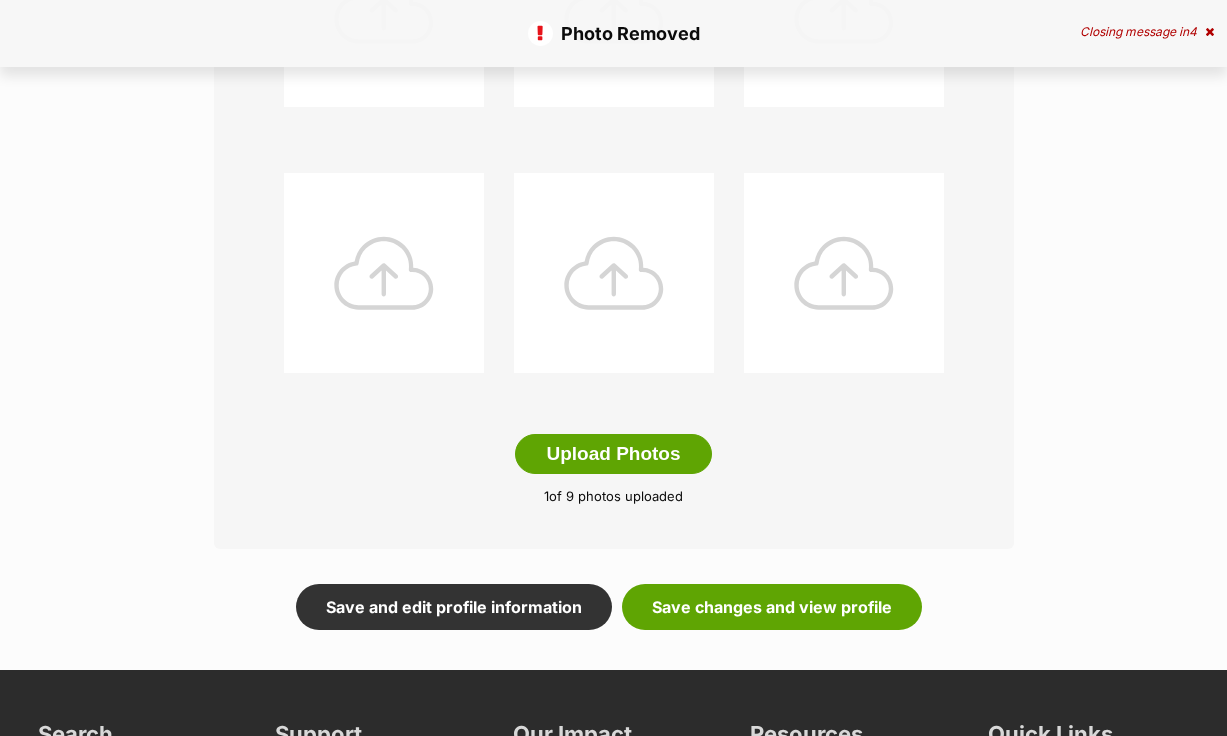click on "Add pet photos
Add up to 9 photos or videos to show all the cute sides of Leyla
💬 Drag thumbnails left or right to reorder
Image on the top left will be the featured profile image.
Edit
Upload Photos
1
of 9 photos uploaded" at bounding box center [614, -13] 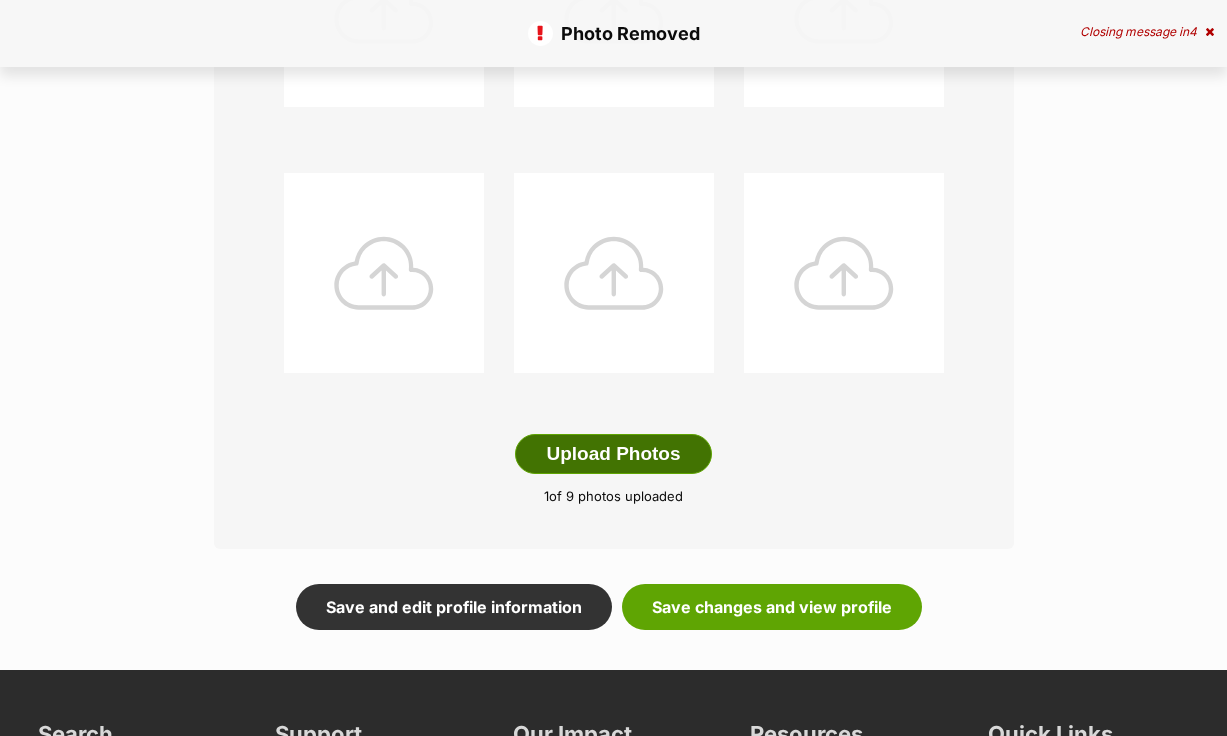 click on "Upload Photos" at bounding box center [613, 454] 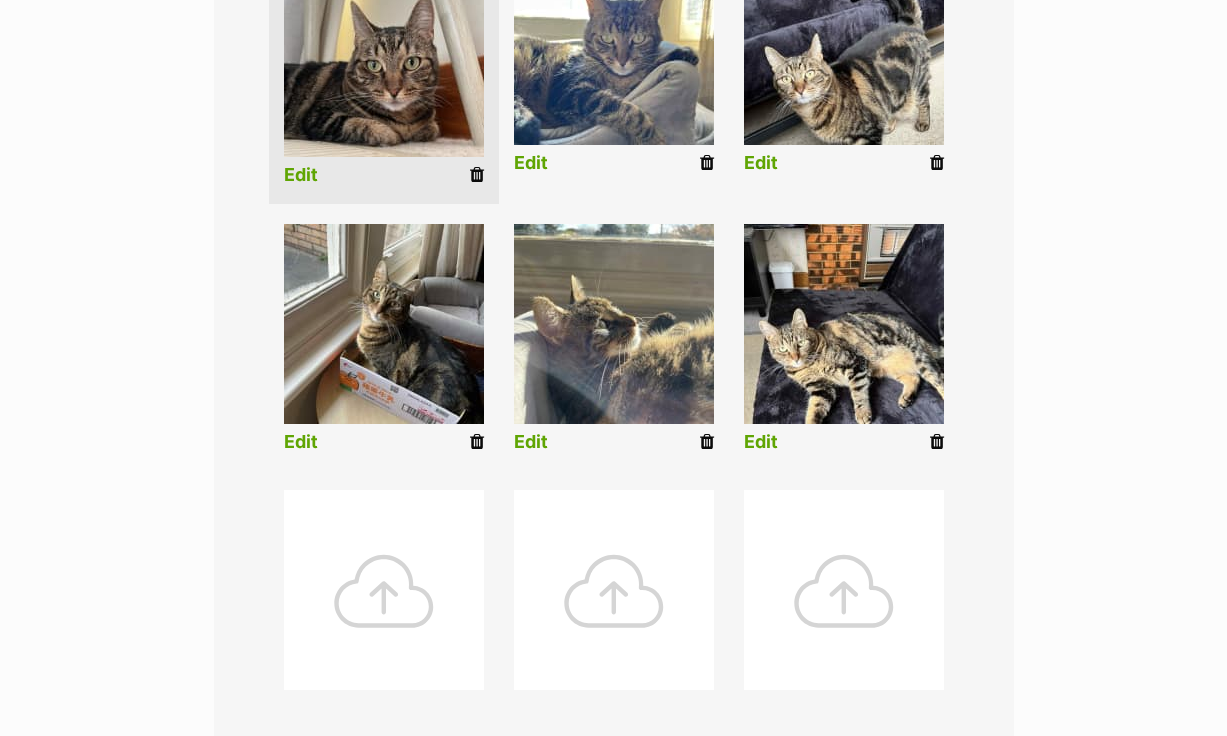 scroll, scrollTop: 557, scrollLeft: 0, axis: vertical 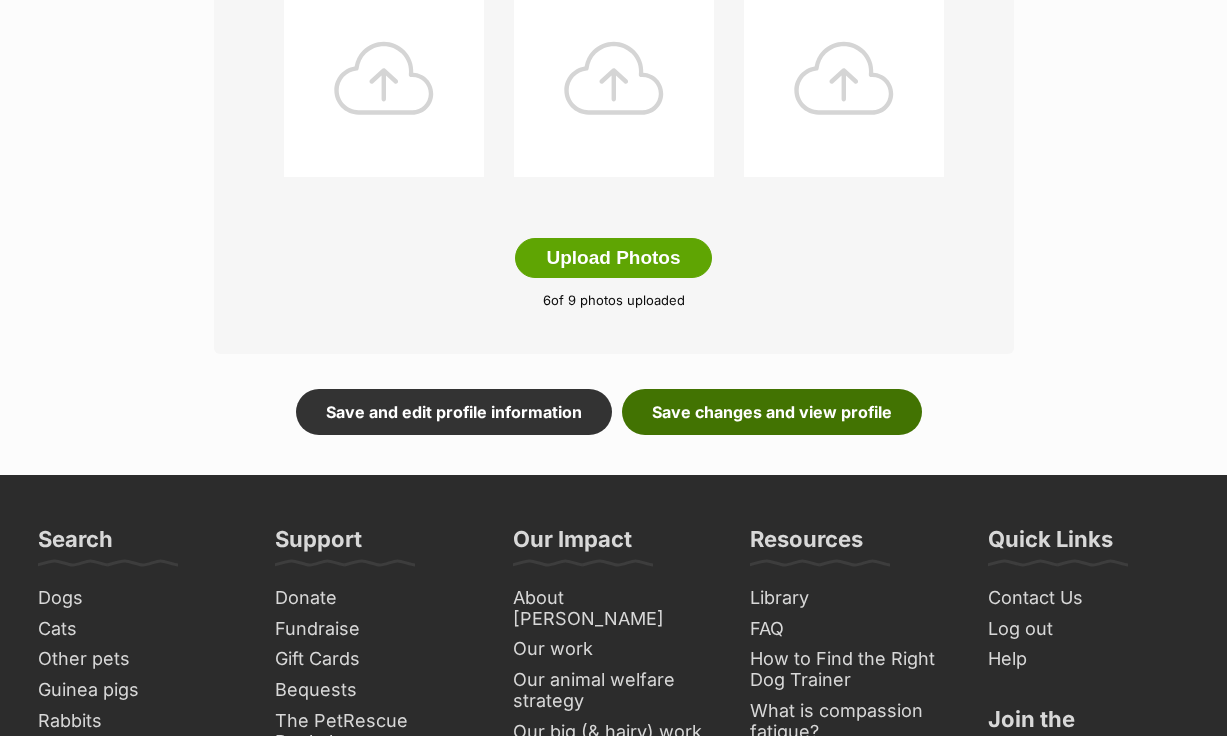 click on "Save changes and view profile" at bounding box center (772, 412) 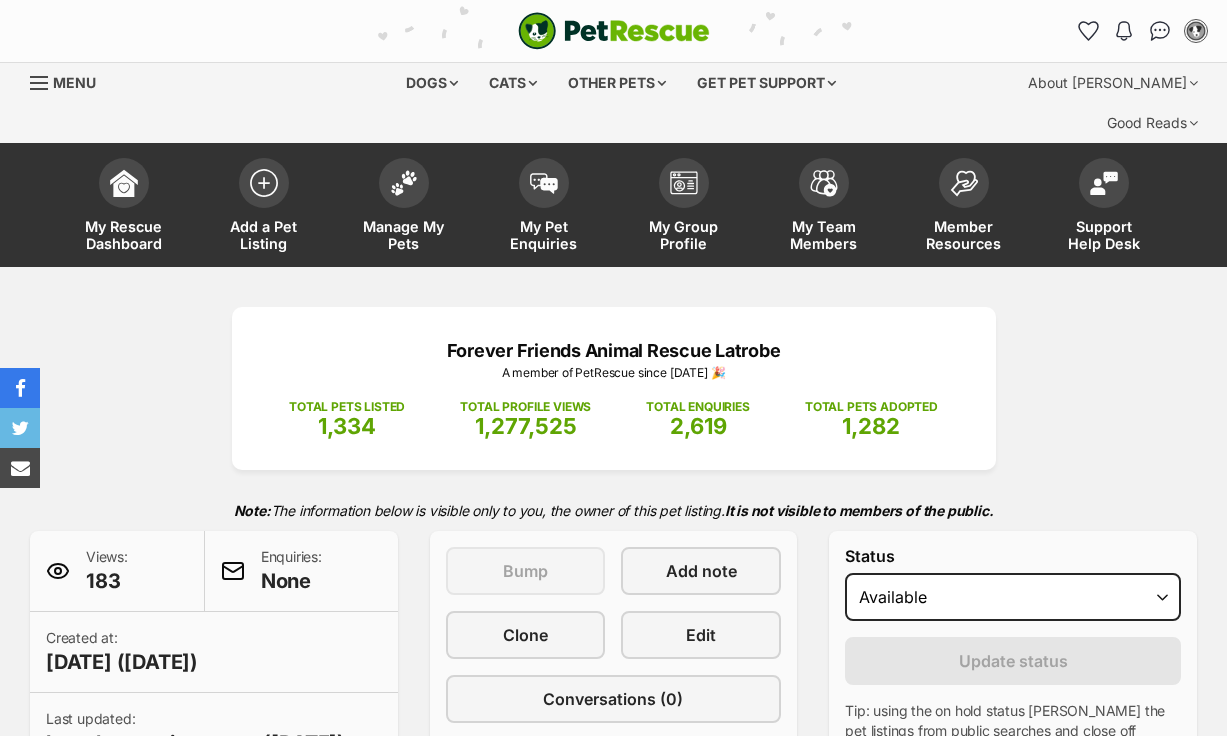 scroll, scrollTop: 0, scrollLeft: 0, axis: both 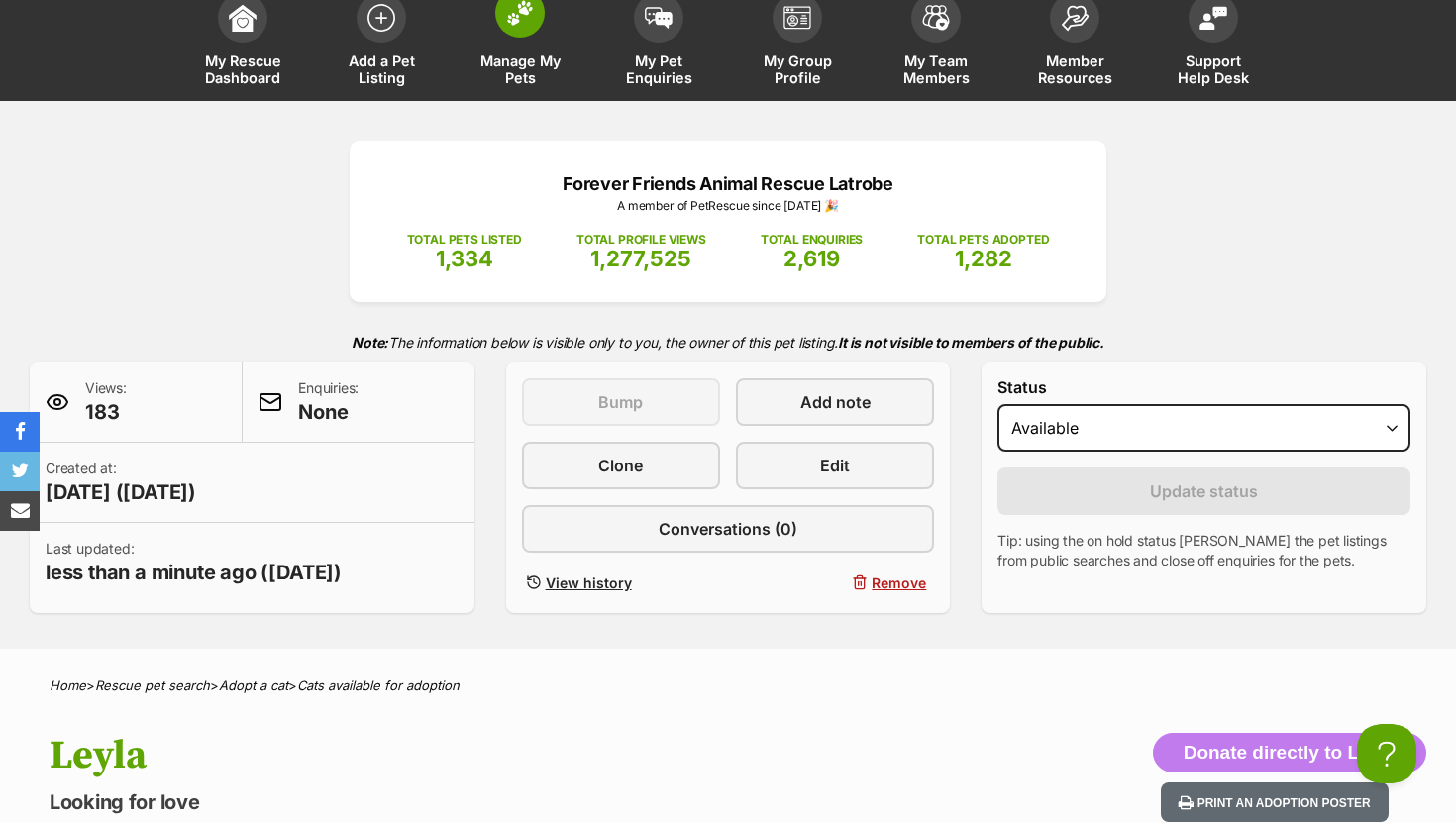 click on "Manage My Pets" at bounding box center [520, 42] 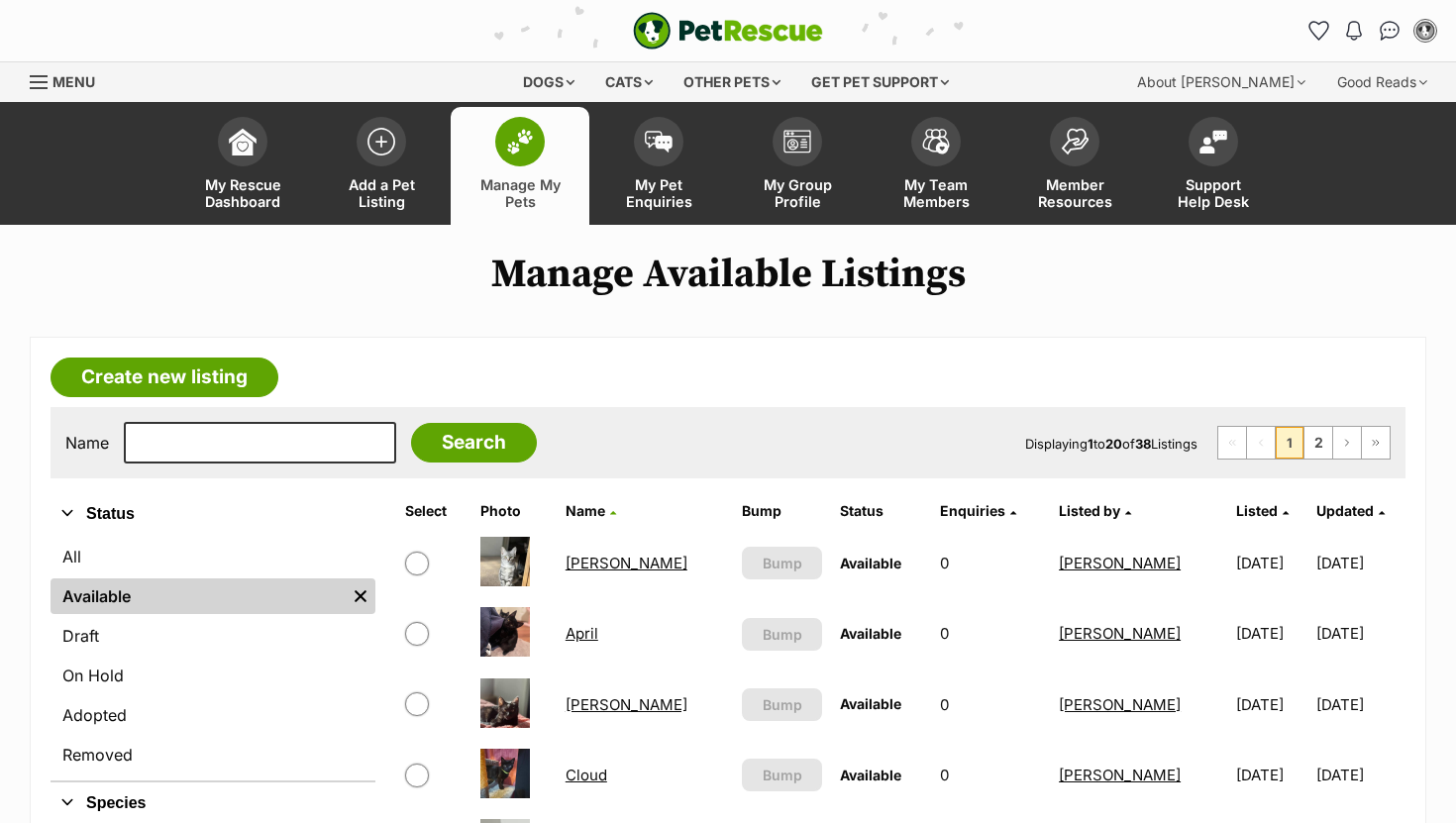 scroll, scrollTop: 0, scrollLeft: 0, axis: both 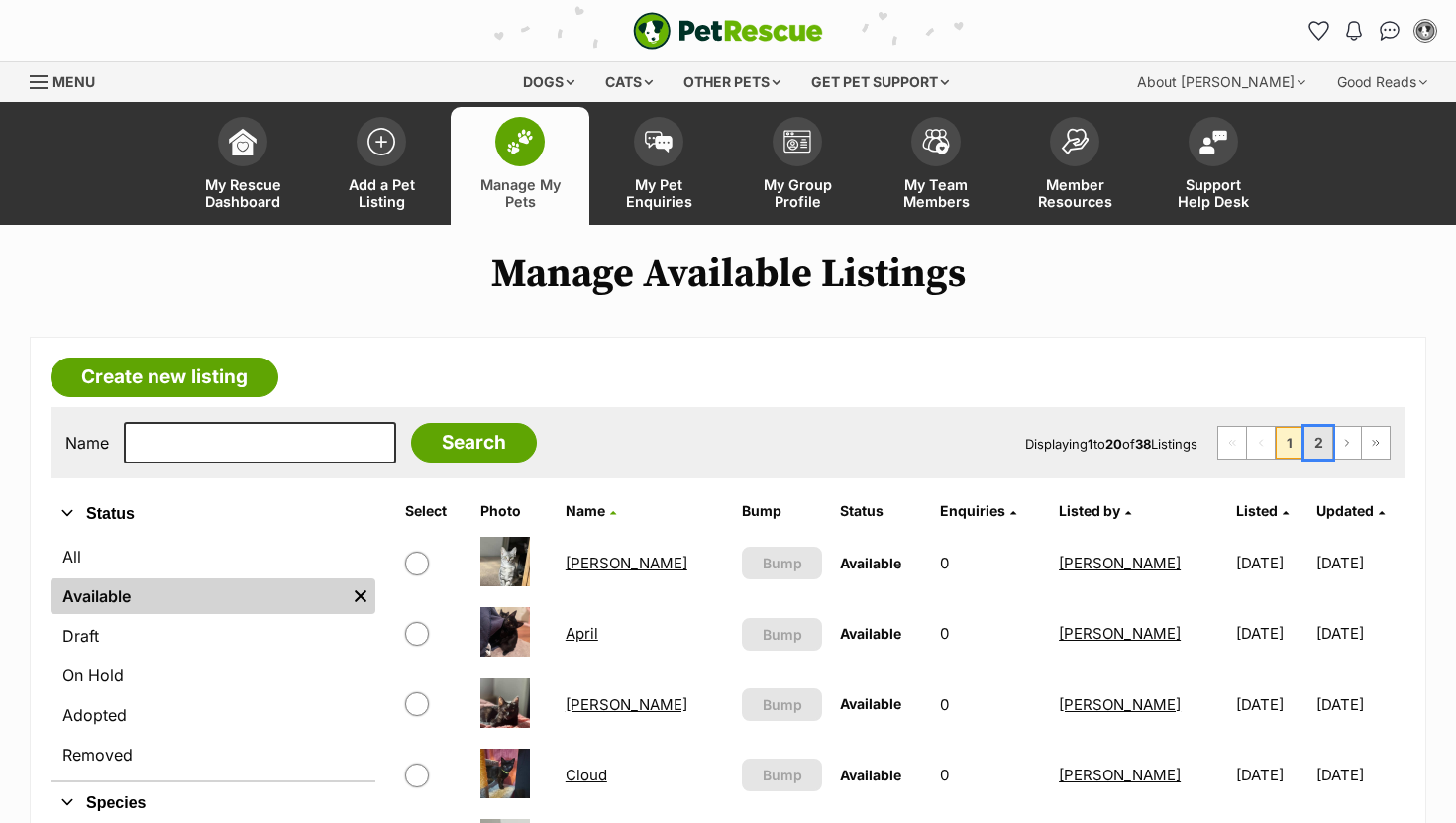 click on "2" at bounding box center [1318, 443] 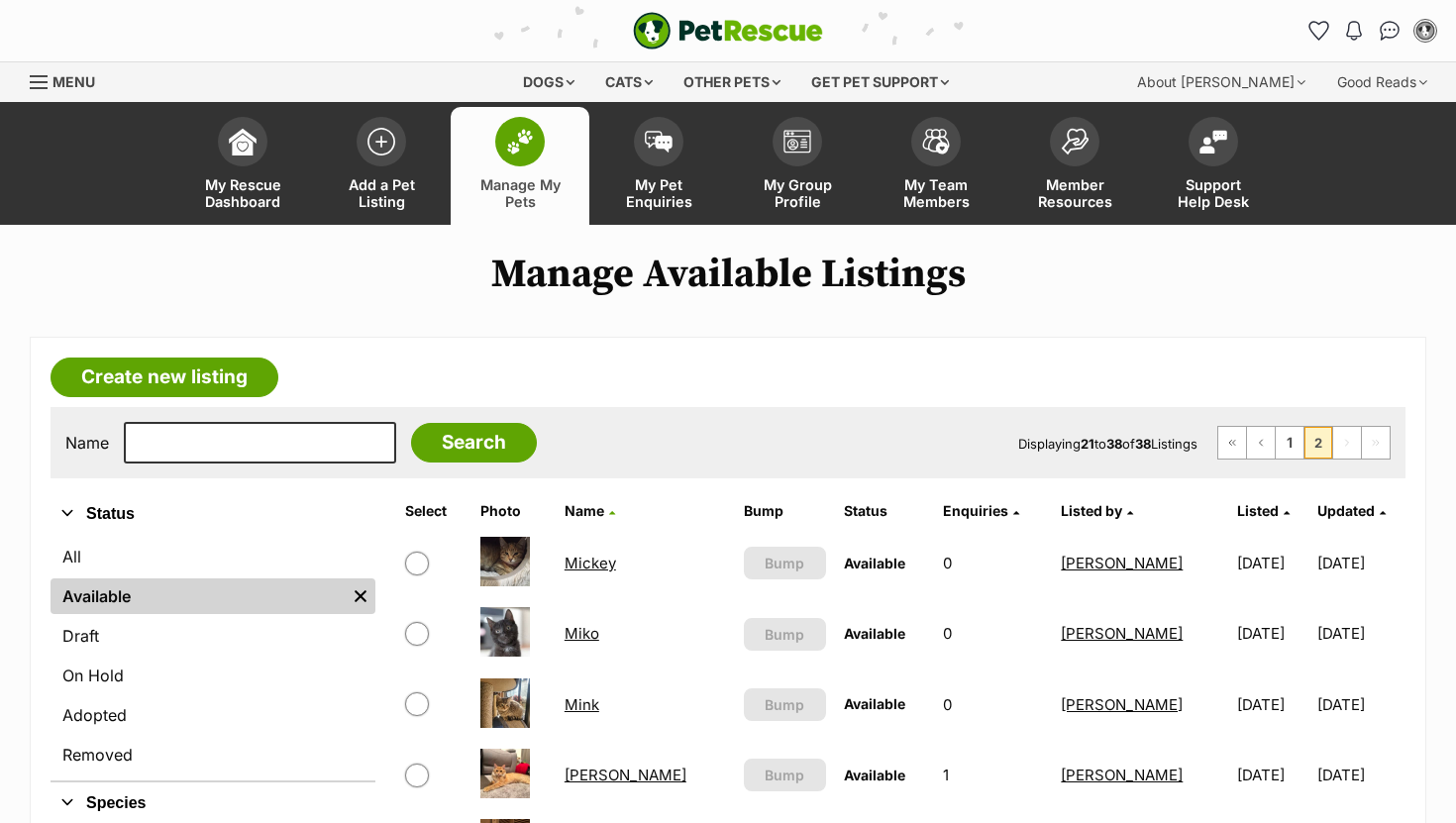 scroll, scrollTop: 0, scrollLeft: 0, axis: both 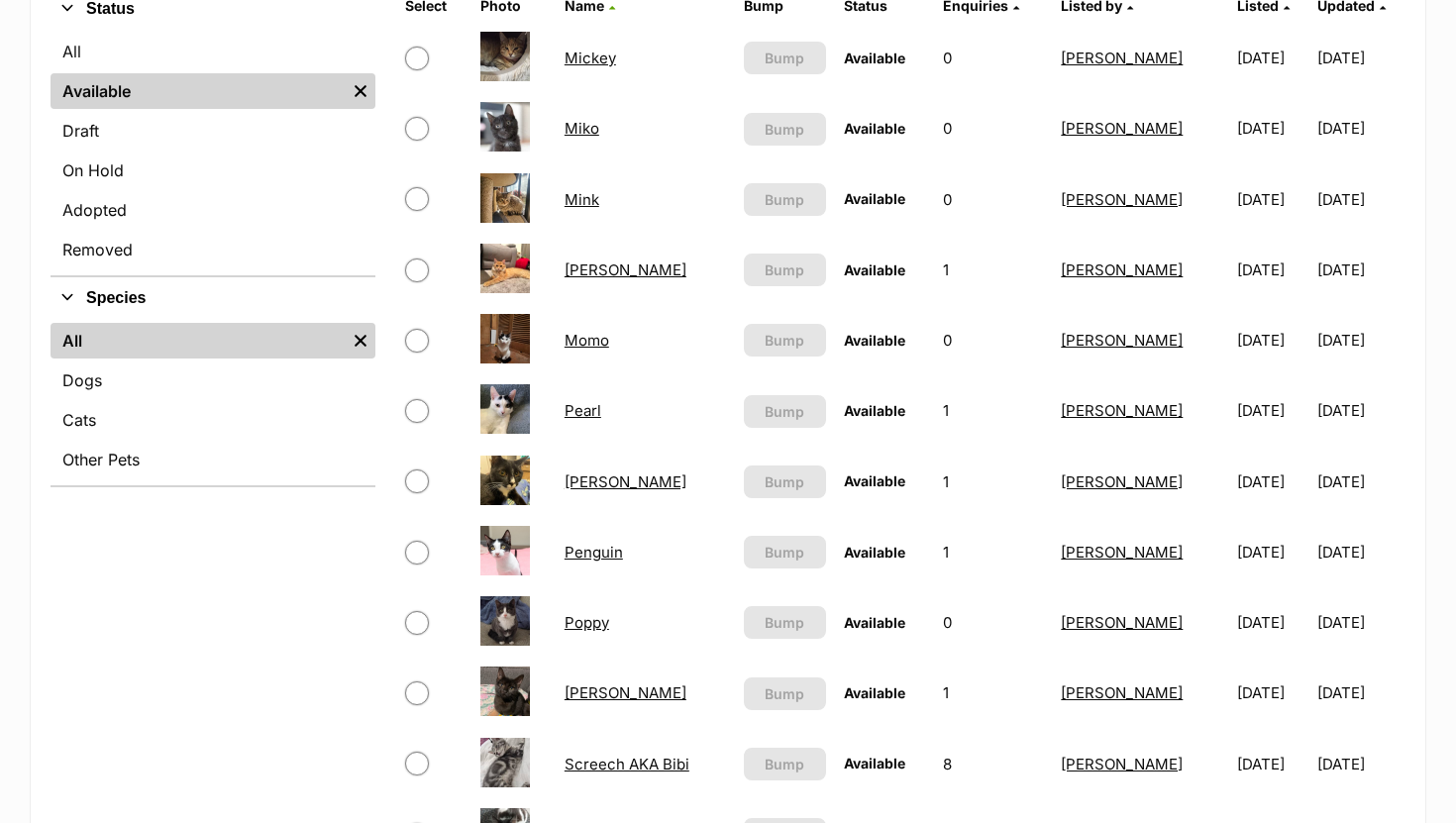click on "Penguin" at bounding box center (593, 552) 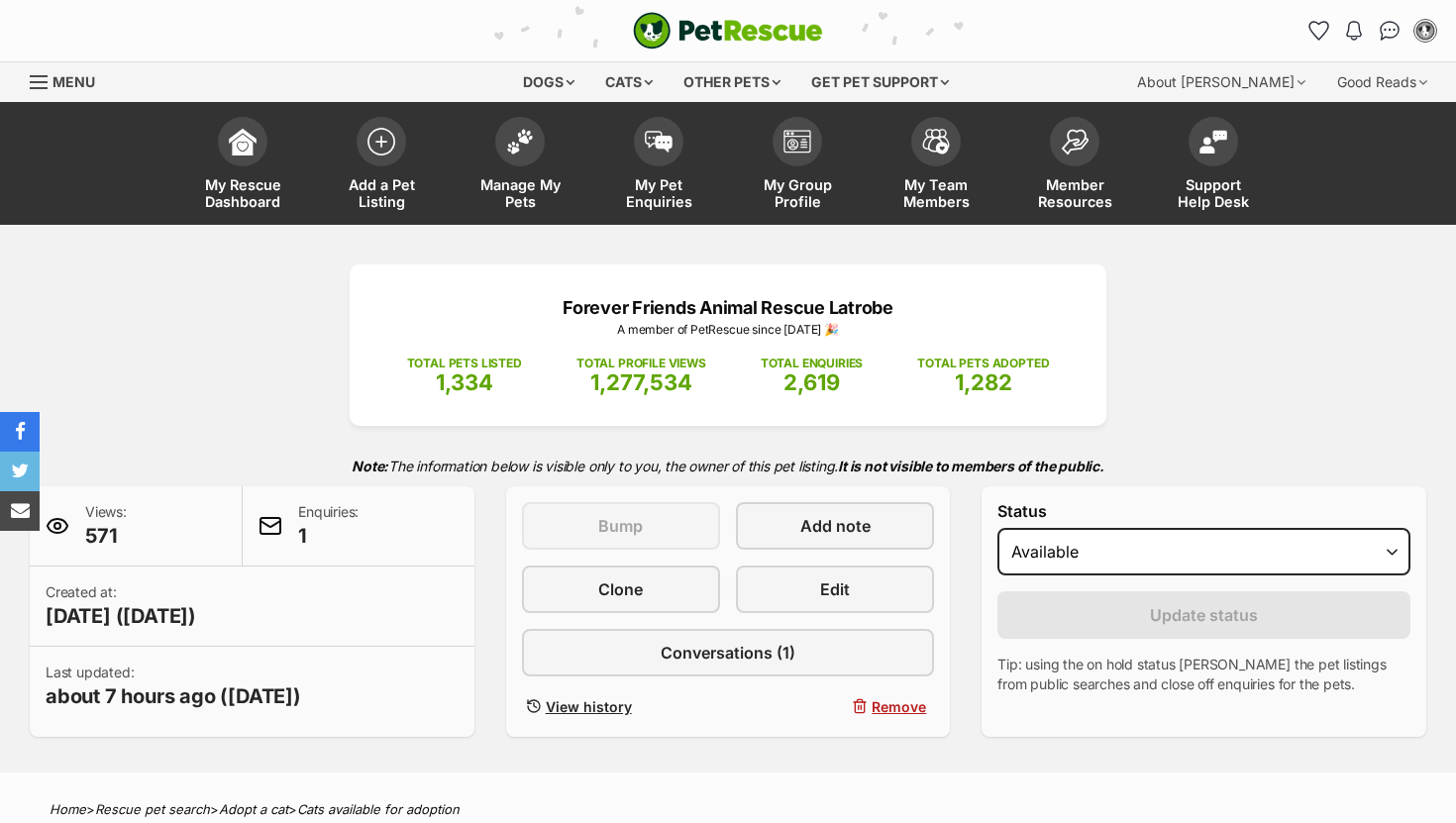 scroll, scrollTop: 0, scrollLeft: 0, axis: both 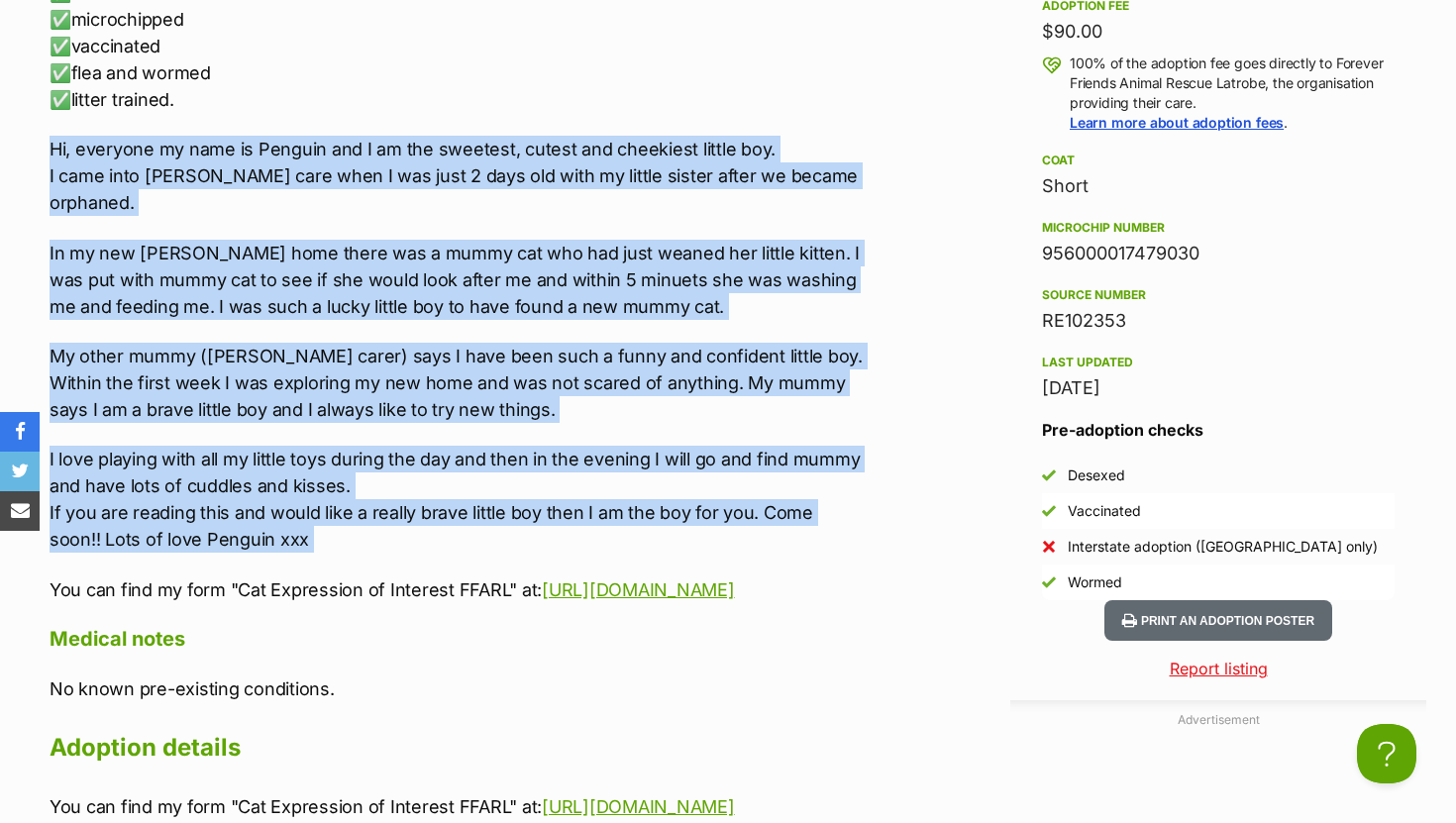 drag, startPoint x: 52, startPoint y: 147, endPoint x: 350, endPoint y: 540, distance: 493.2069 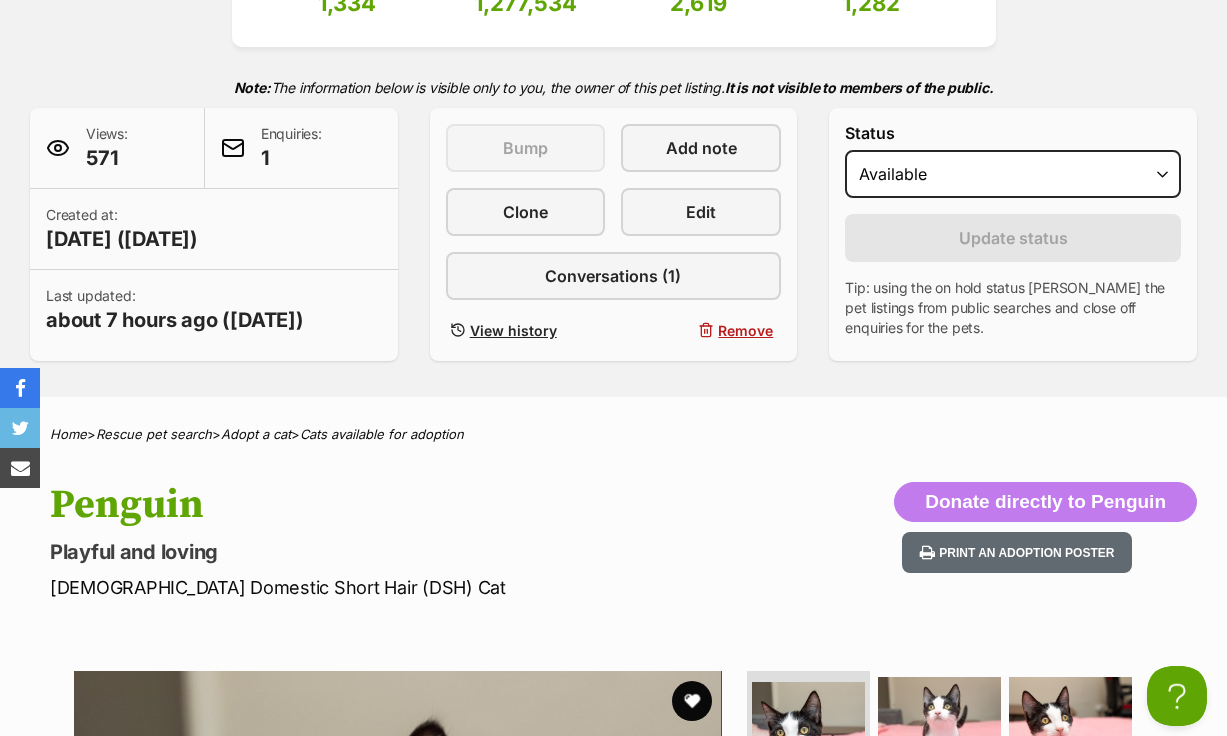 scroll, scrollTop: 0, scrollLeft: 0, axis: both 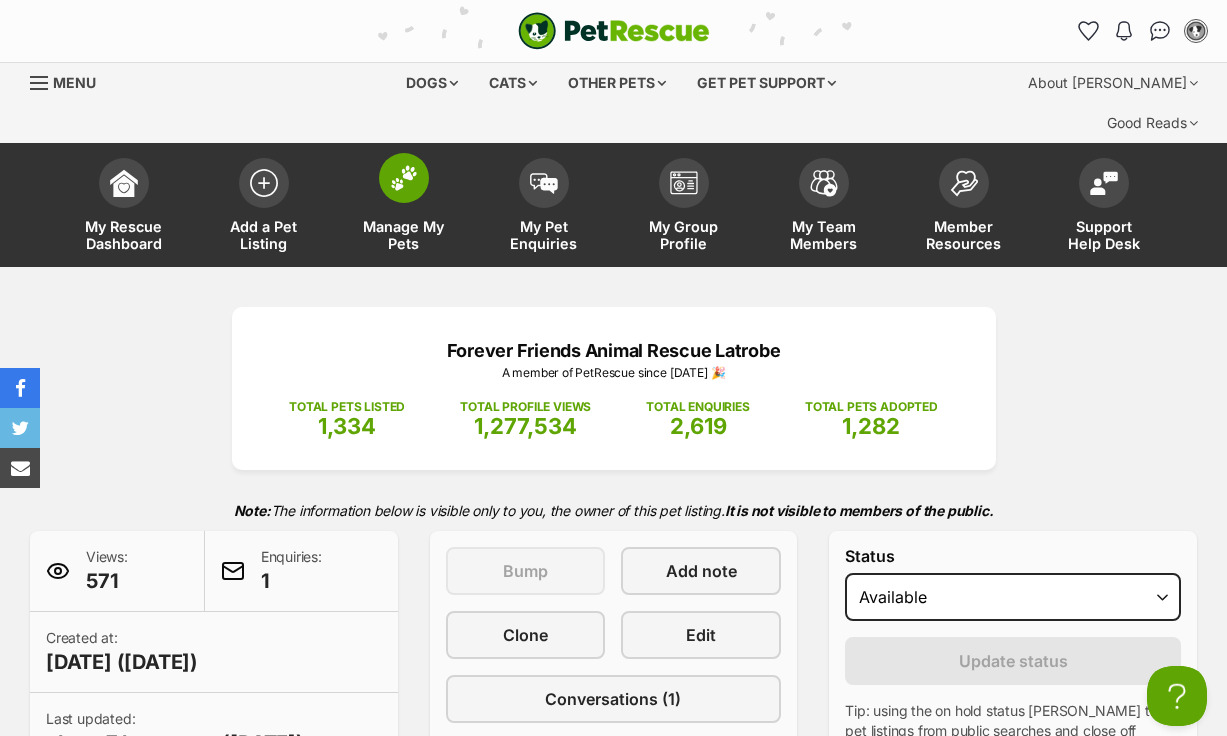 click at bounding box center [404, 178] 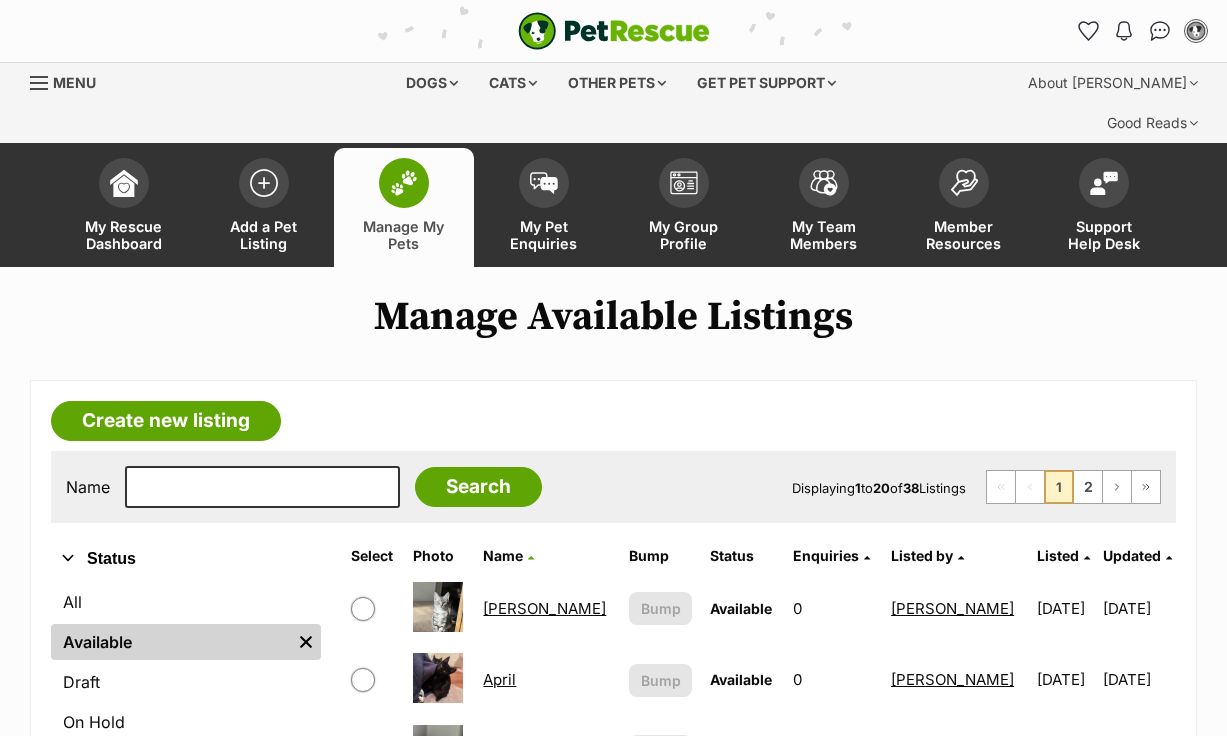 scroll, scrollTop: 0, scrollLeft: 0, axis: both 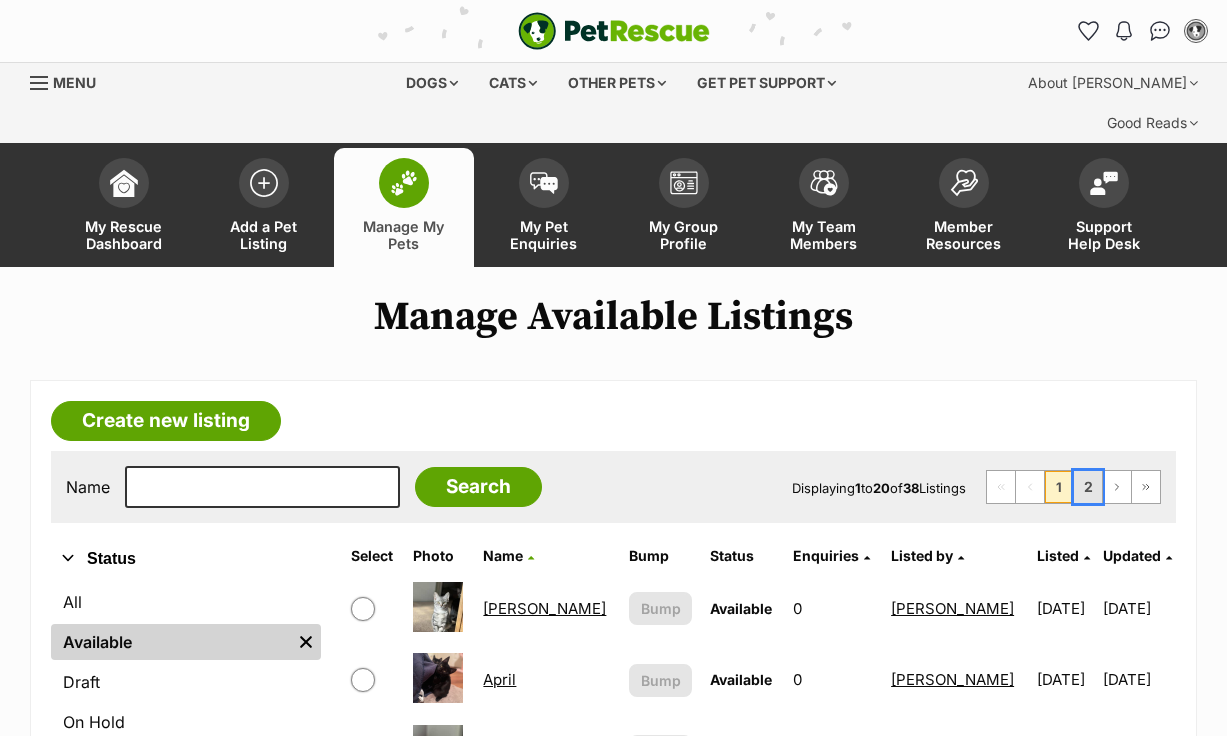 click on "2" at bounding box center [1088, 487] 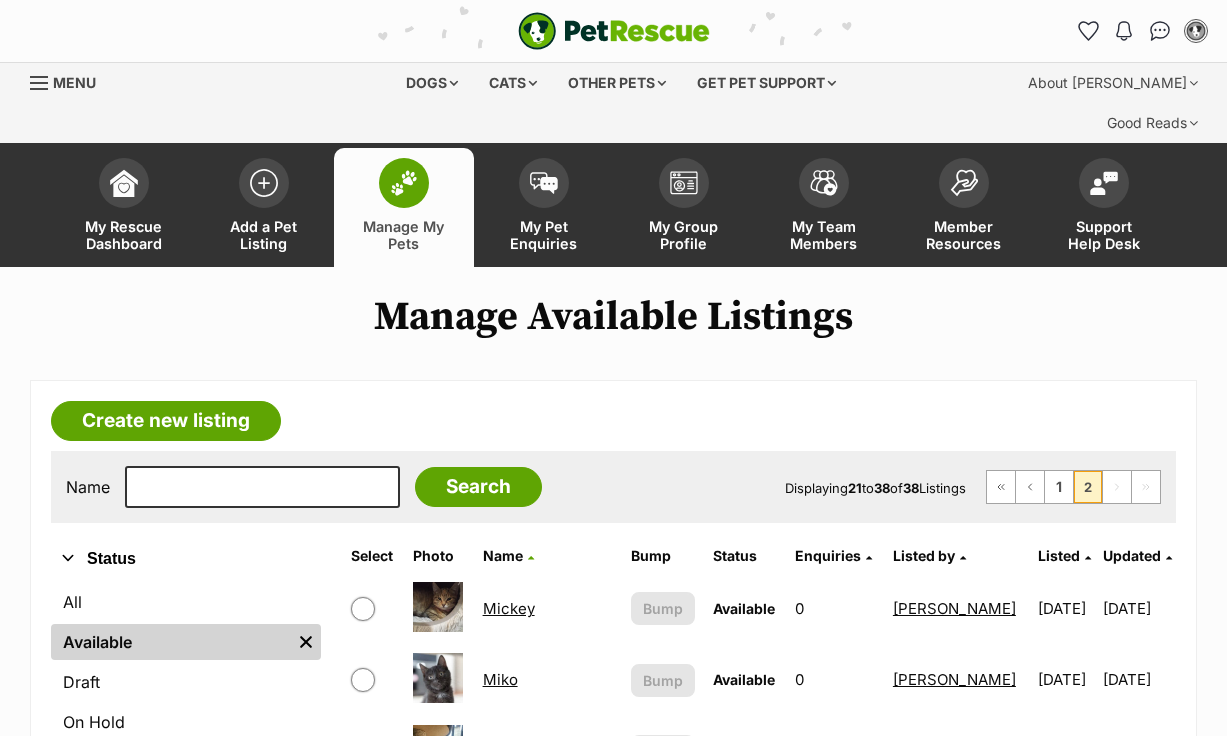 scroll, scrollTop: 385, scrollLeft: 0, axis: vertical 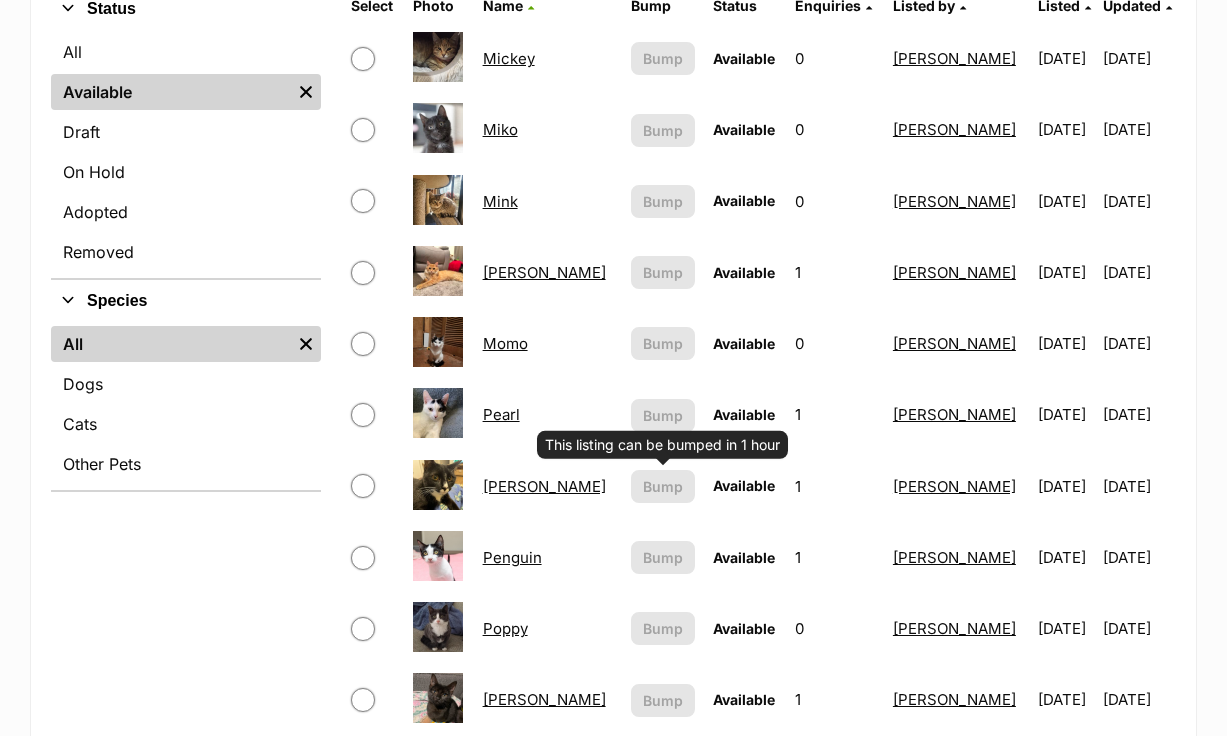click on "Penguin" at bounding box center (512, 557) 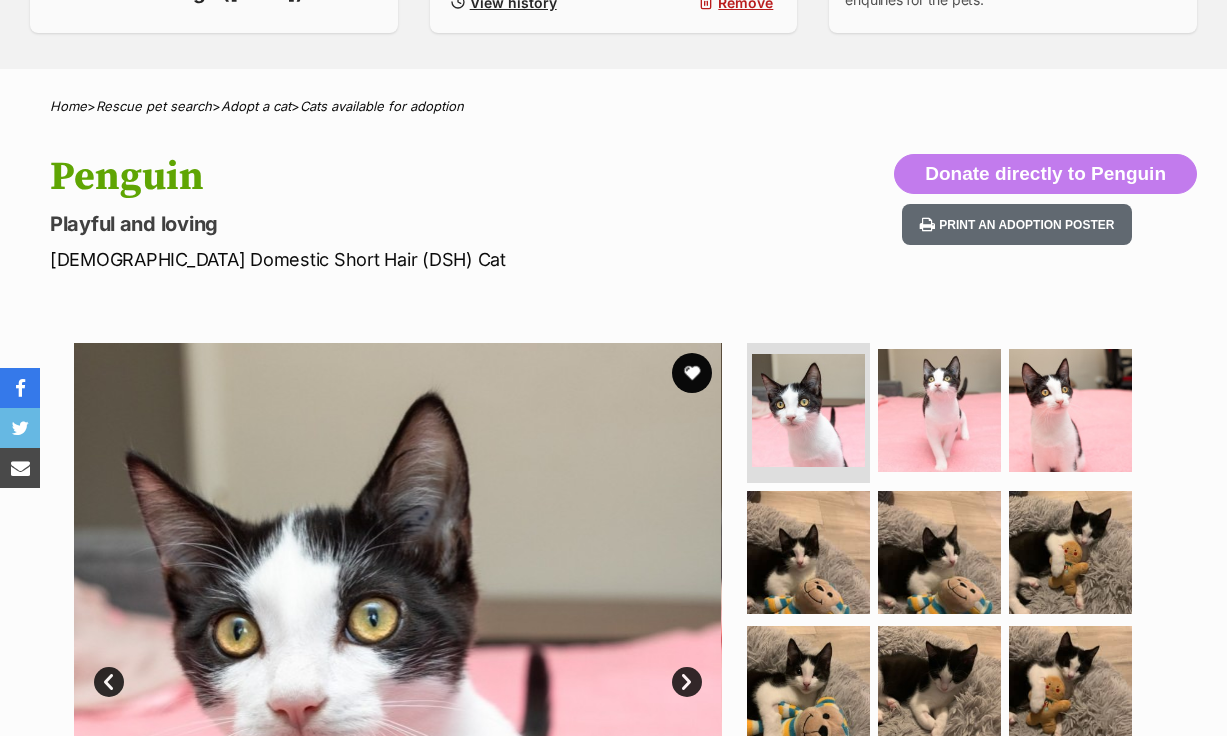 scroll, scrollTop: 790, scrollLeft: 0, axis: vertical 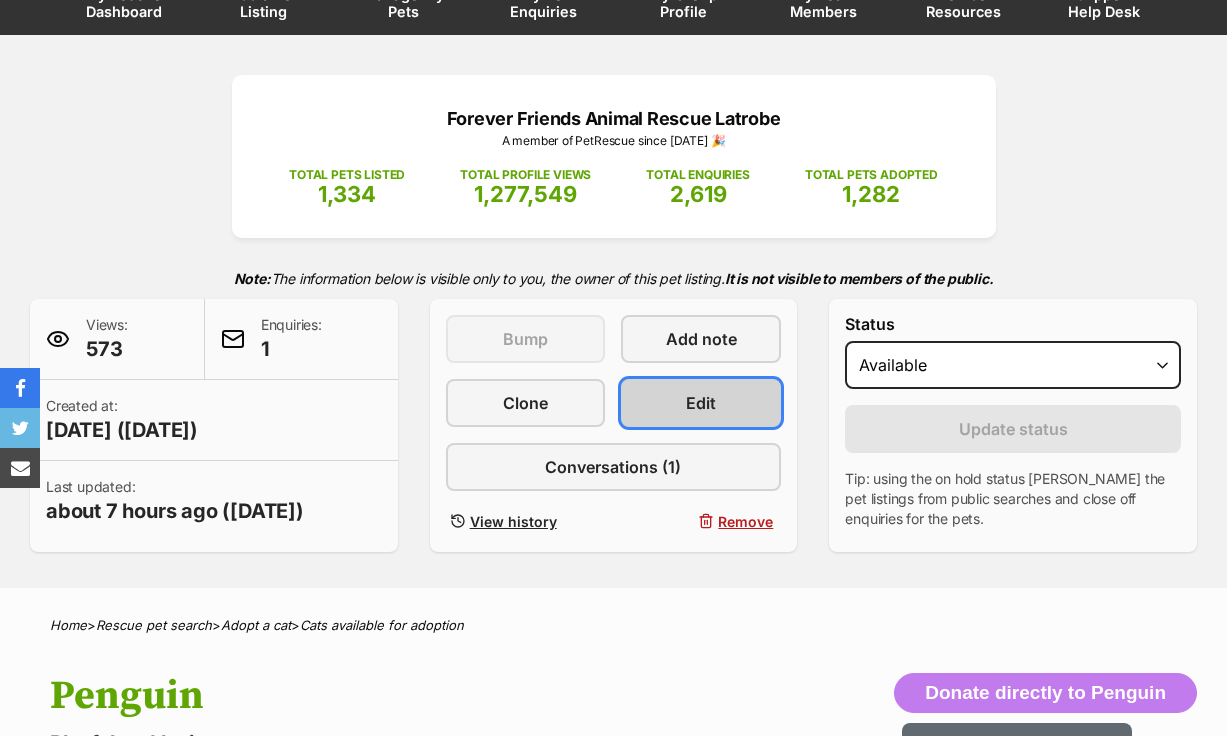 click on "Edit" at bounding box center (701, 403) 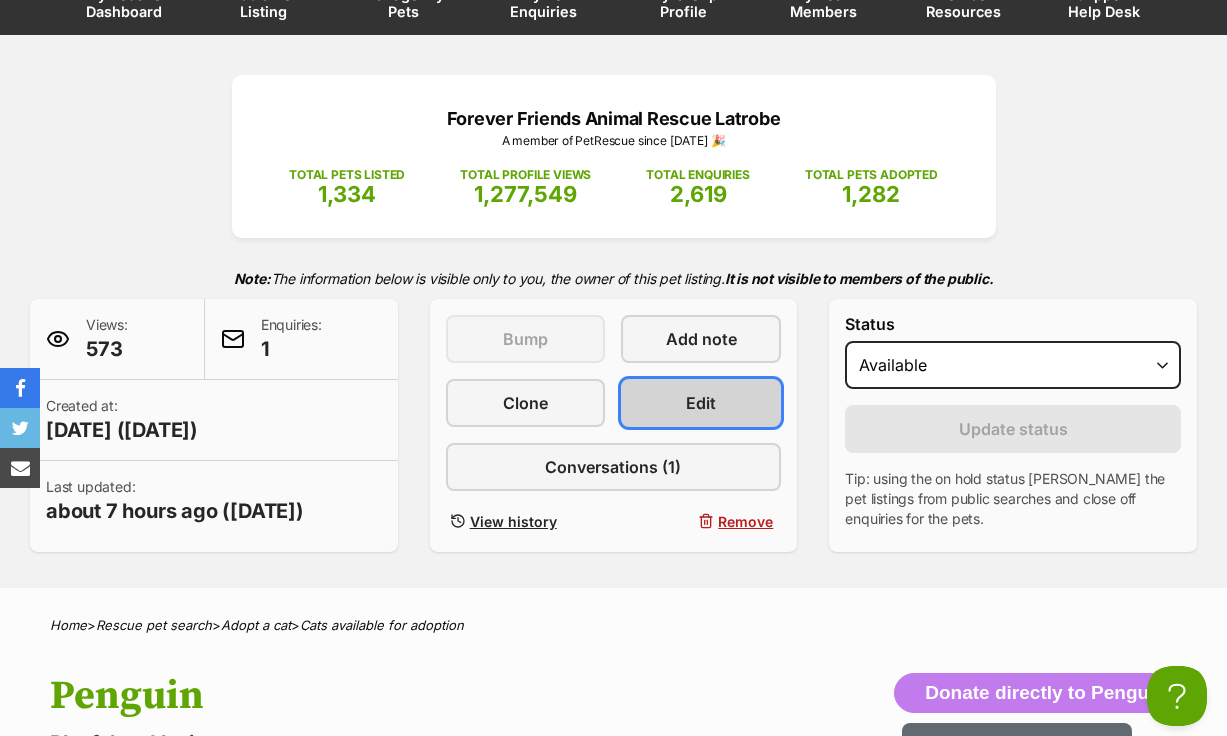 scroll, scrollTop: 0, scrollLeft: 0, axis: both 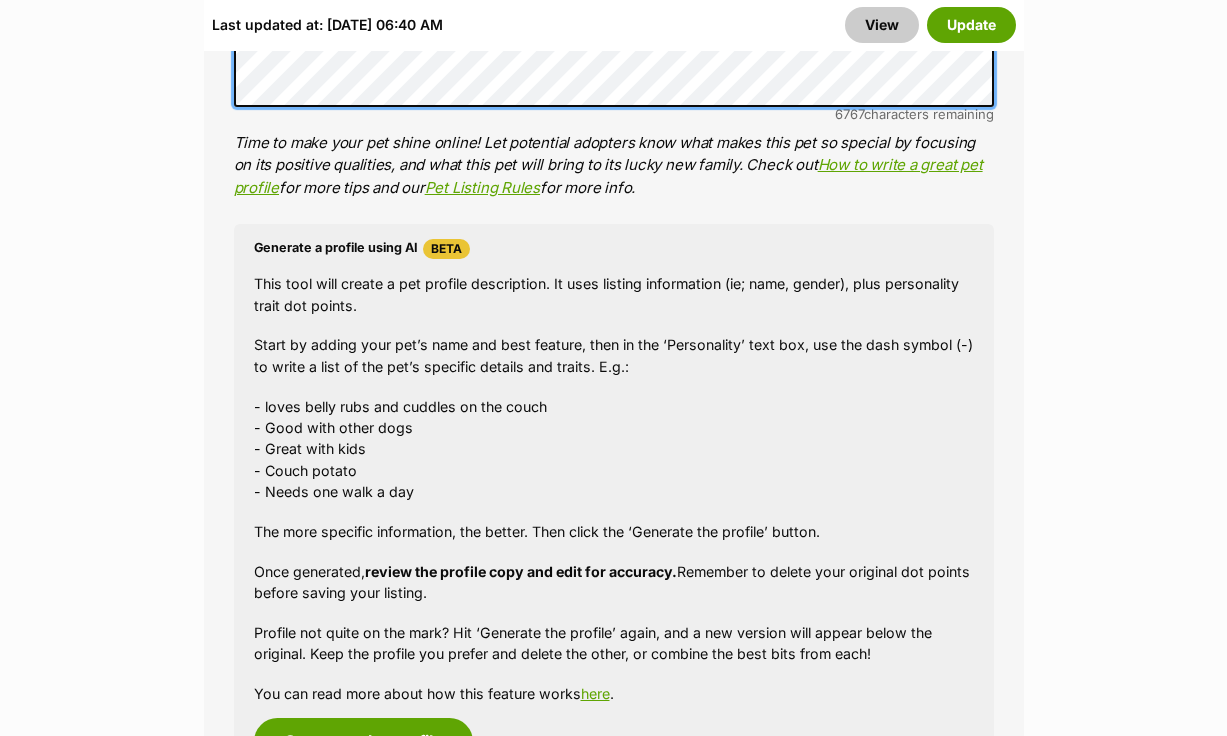 click on "Name
Henlo there, it looks like you might be using the pet name field to indicate that this pet is now on hold - we recommend updating the status to on hold from the  listing page  instead!
Every pet deserves a name. If you don’t know the pet’s name, make one up! It can be something simple and sweet like ‘Fluffy’, or get creative and have some fun with it. A name helps potential adopters connect with the pet.
Species Cat
Best feature (optional)
The ‘Best Feature’ is a short phrase (25 characters or less) that summarises a positive feature or characteristic that will help the pet stand out - for example “Good with kids” or “I’m cat-friendly!” or “I love the car” etc. This appears below the pet’s name in the search results, and on the pet’s profile page.
Personality 6767  characters remaining
How to write a great pet profile  for more tips and our  Pet Listing Rules  for more info.
Generate a profile using AI
Beta
- Good with other dogs" at bounding box center [614, -152] 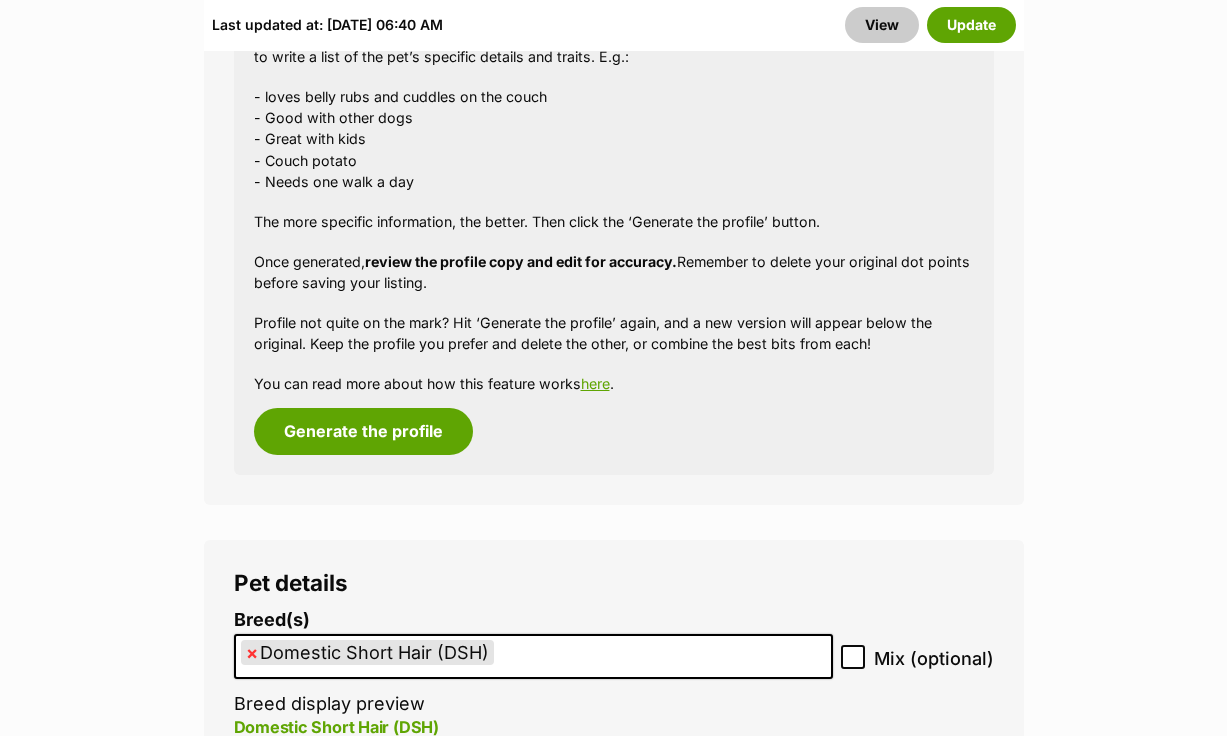 scroll, scrollTop: 0, scrollLeft: 0, axis: both 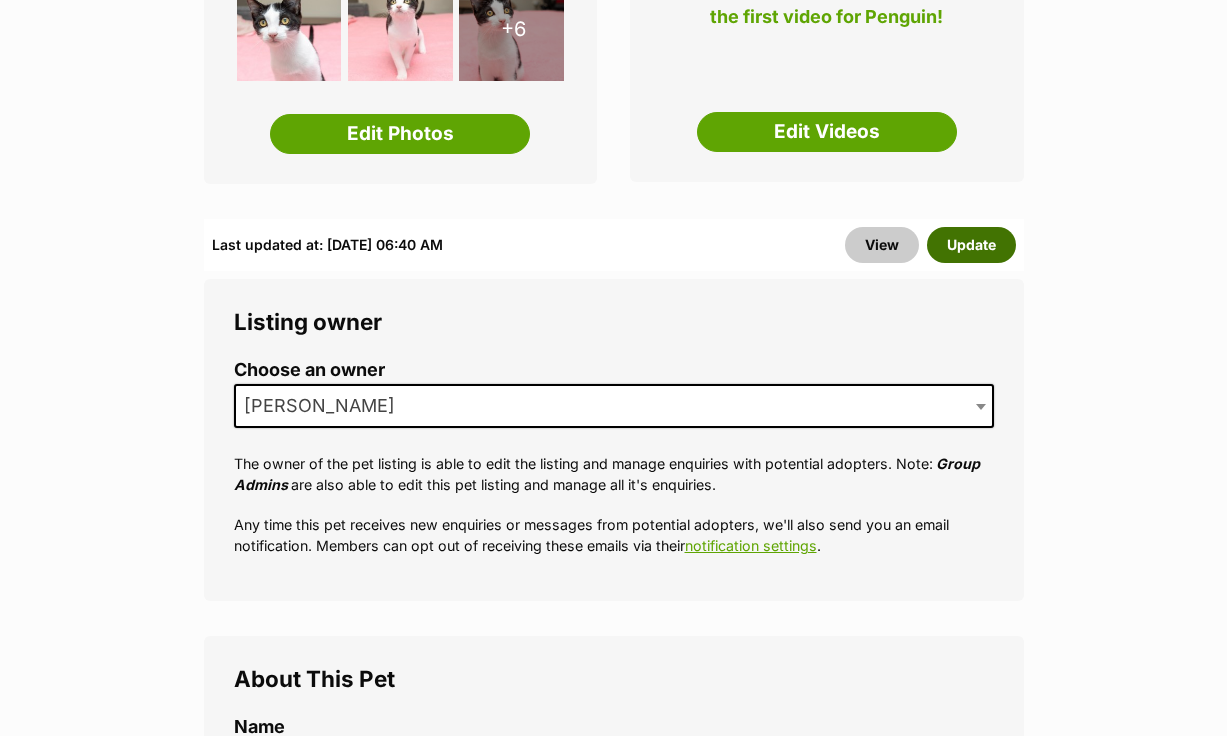 click on "Update" at bounding box center [971, 245] 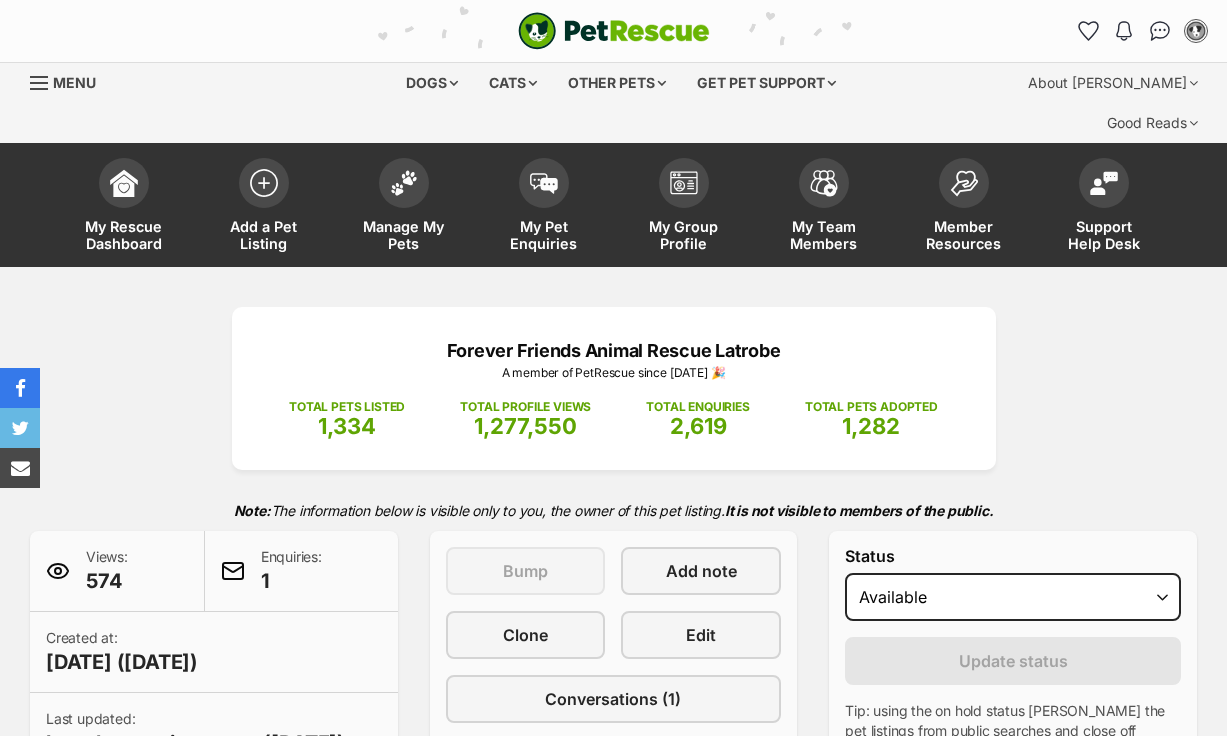 scroll, scrollTop: 0, scrollLeft: 0, axis: both 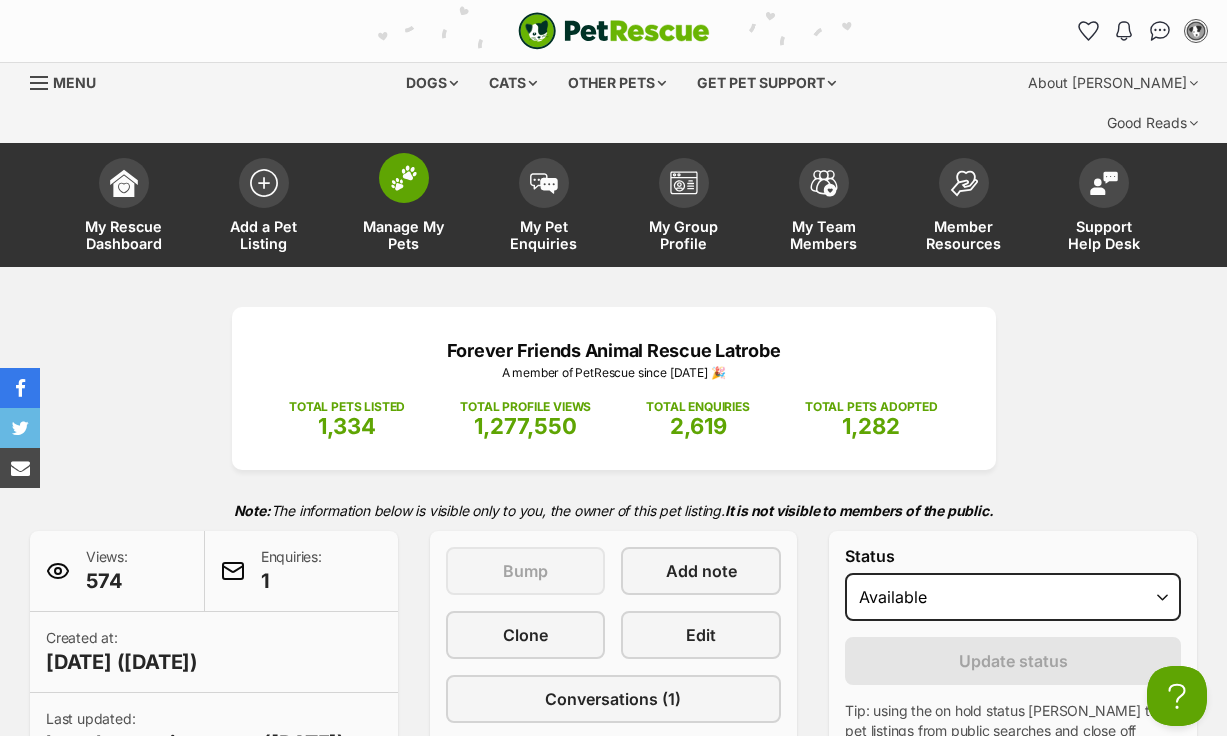 click at bounding box center [404, 178] 